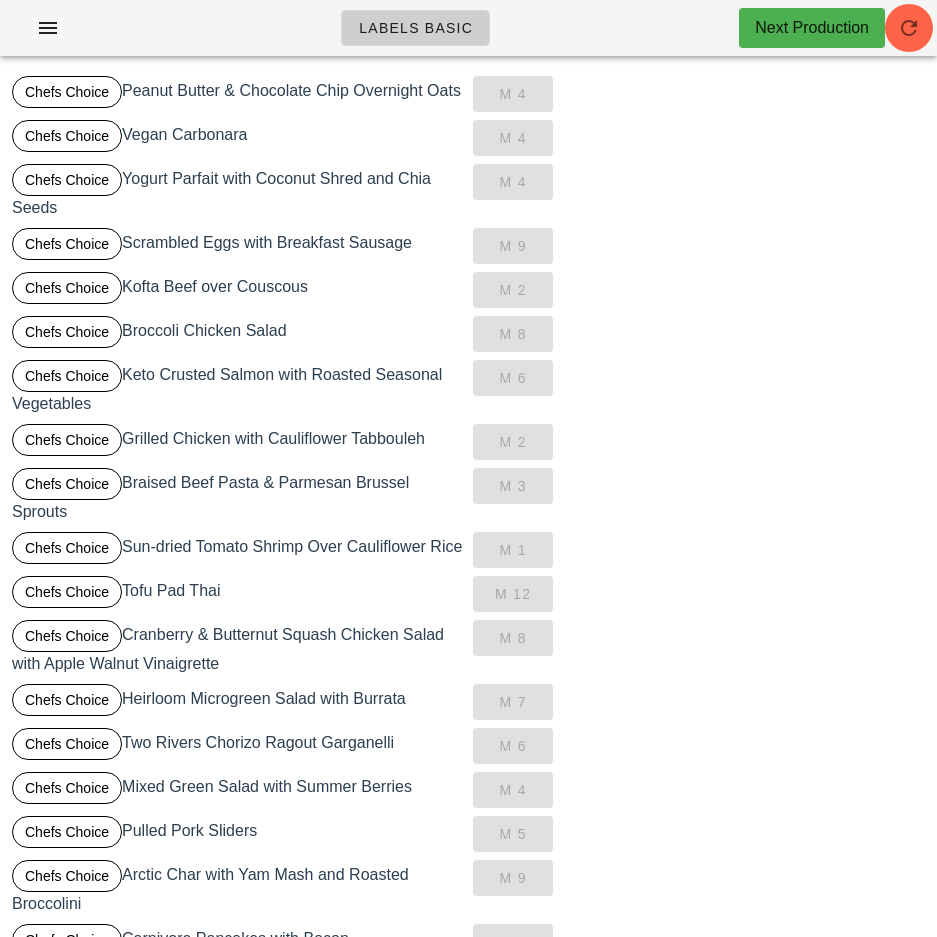 scroll, scrollTop: 0, scrollLeft: 0, axis: both 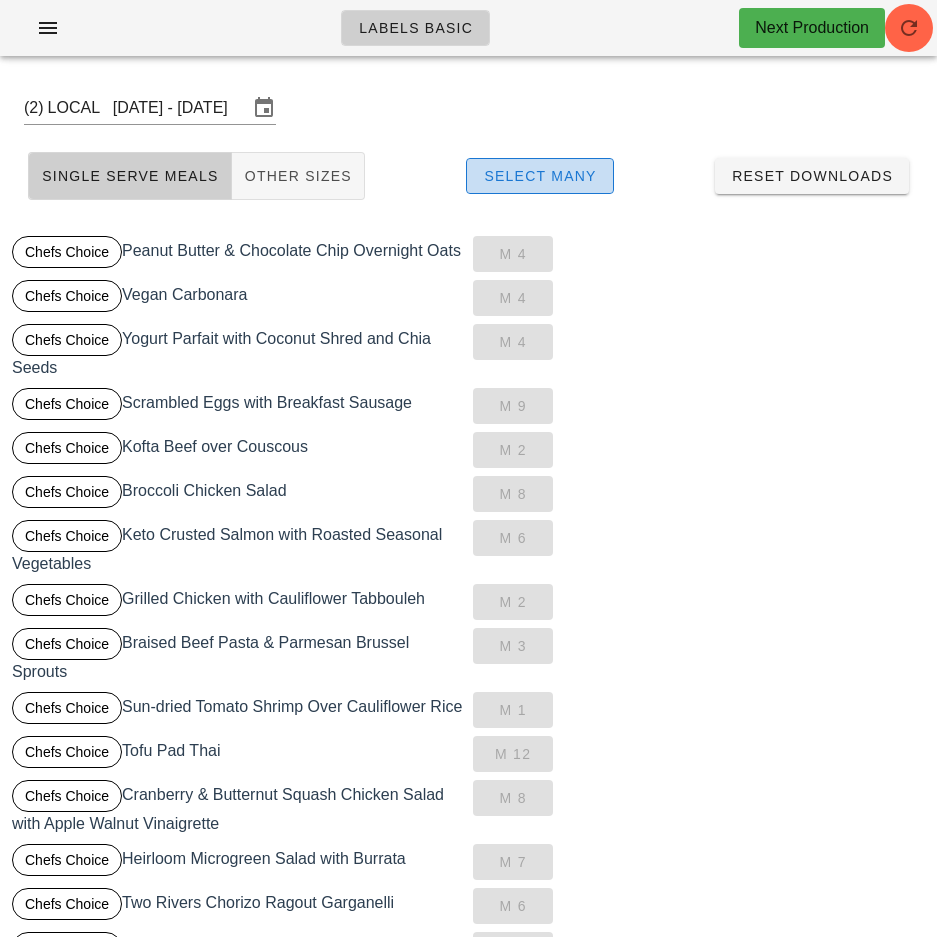 click on "Select Many" at bounding box center (540, 176) 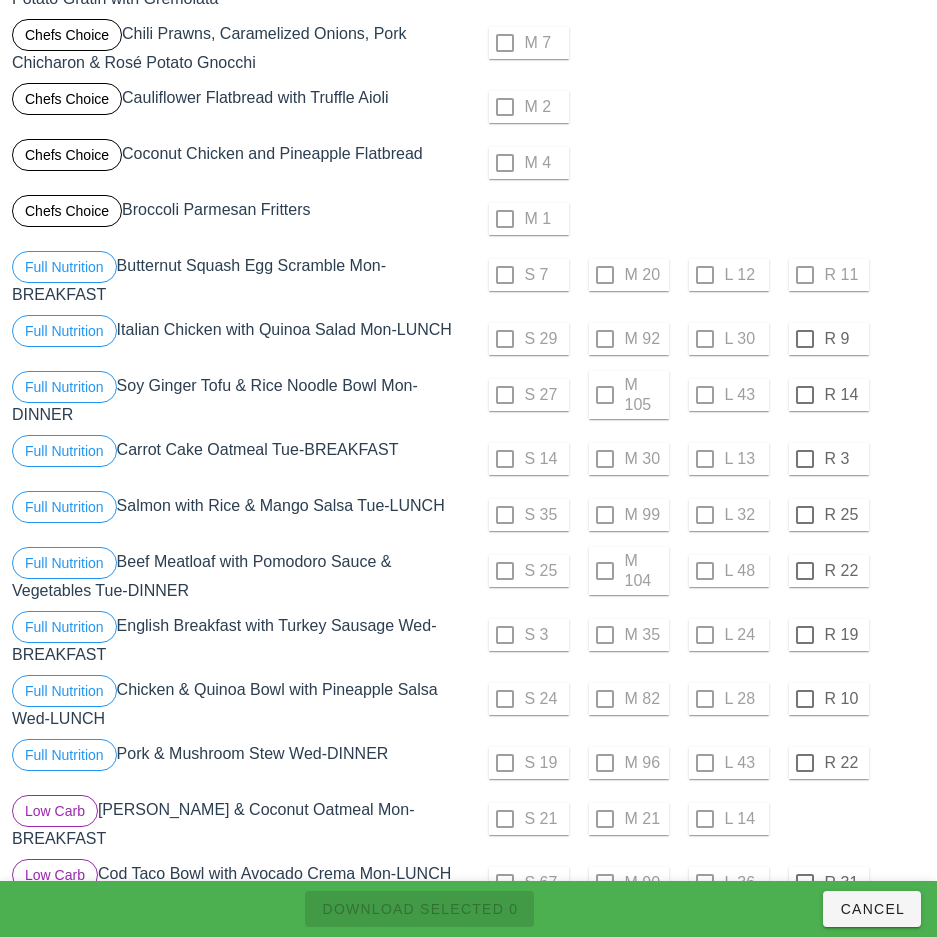 scroll, scrollTop: 1725, scrollLeft: 0, axis: vertical 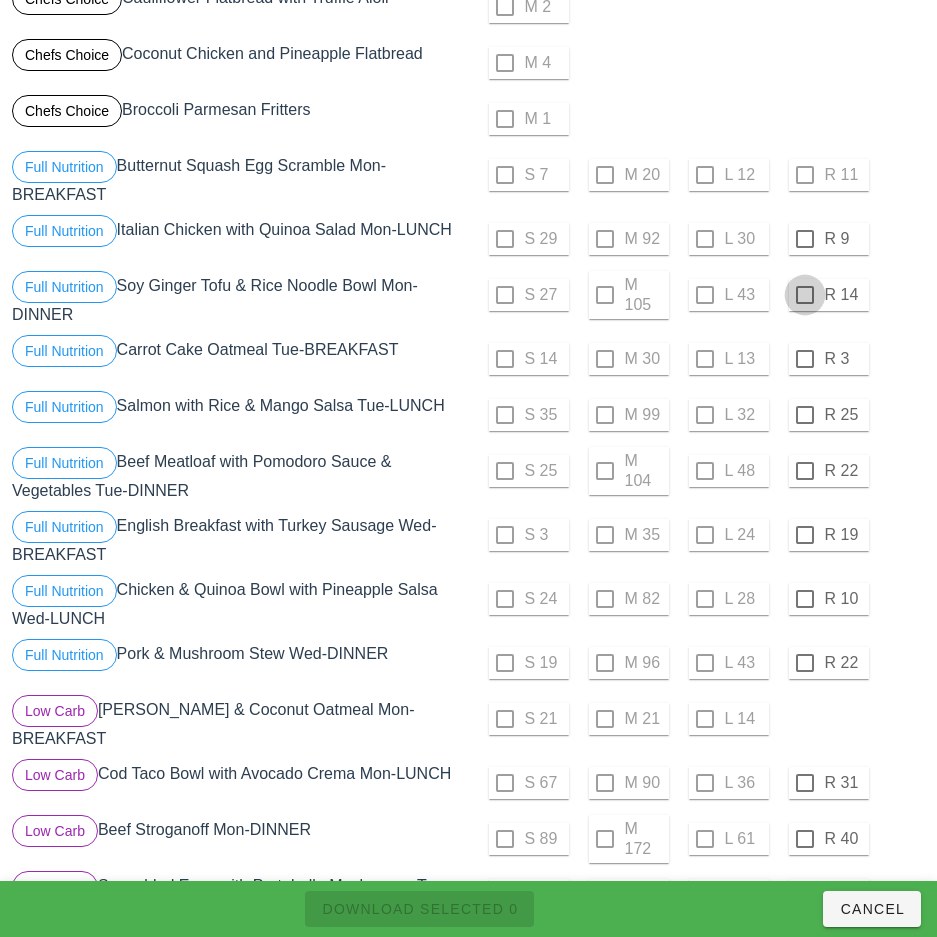click at bounding box center (805, 239) 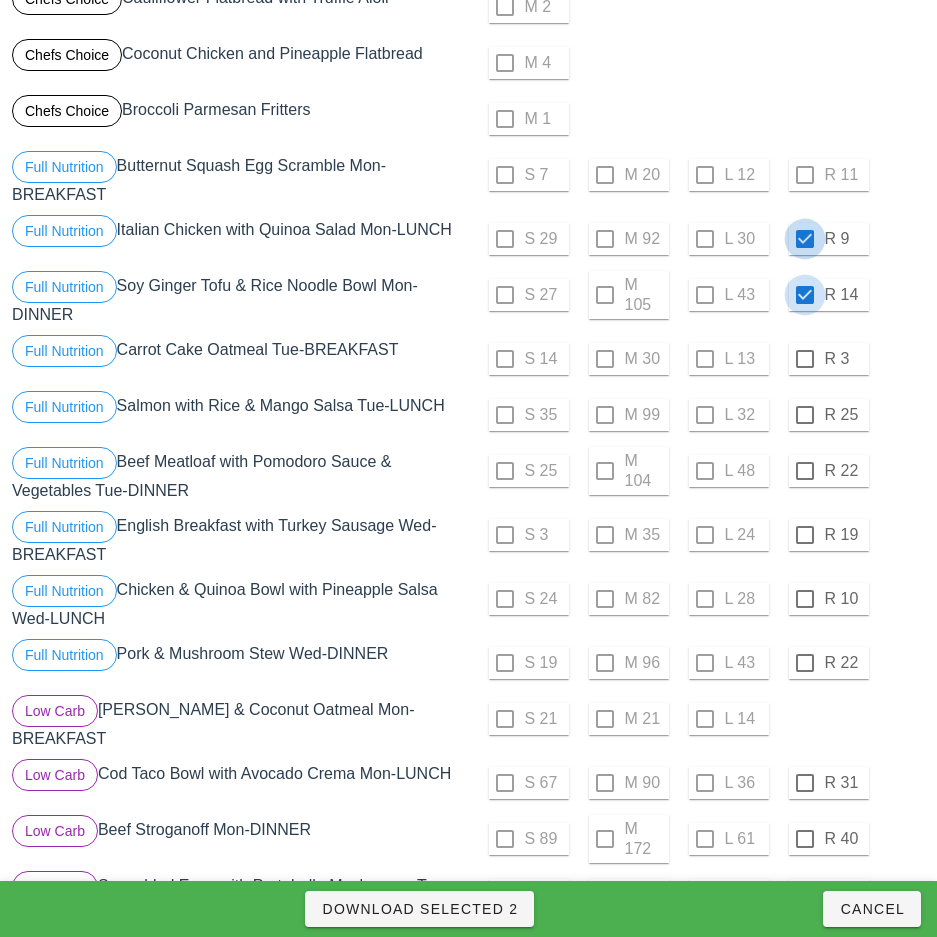 checkbox on "true" 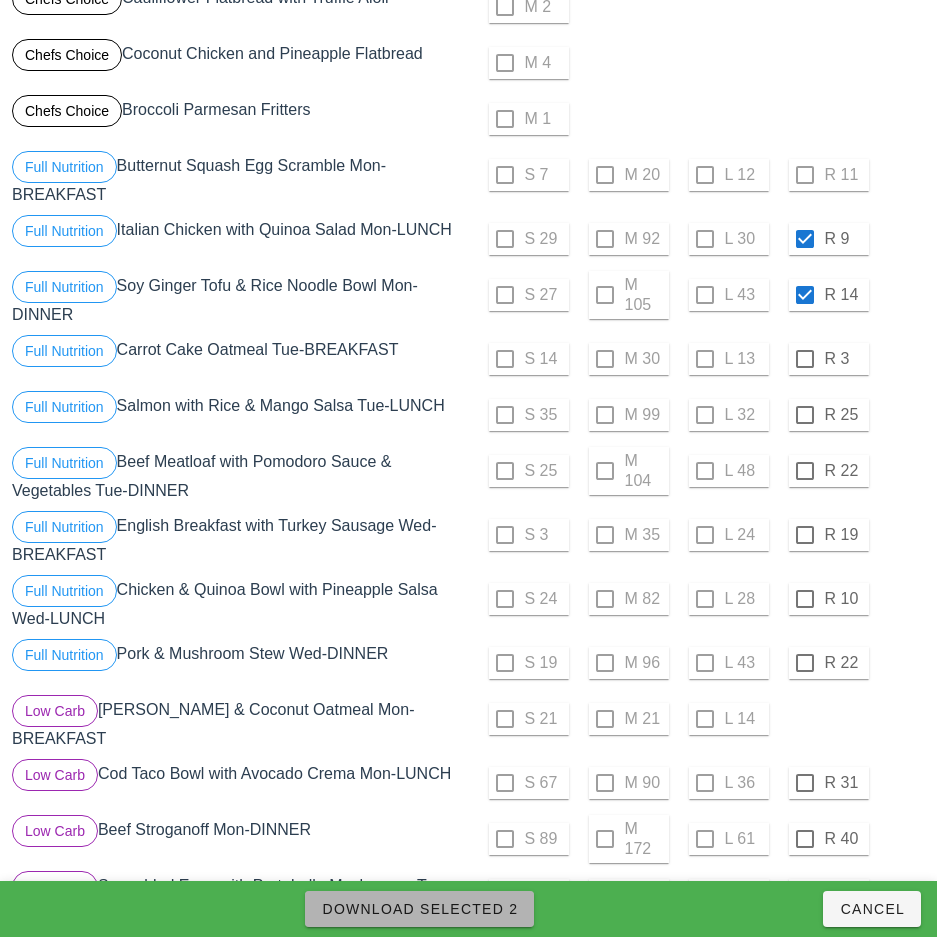 click on "Download Selected 2" at bounding box center (419, 909) 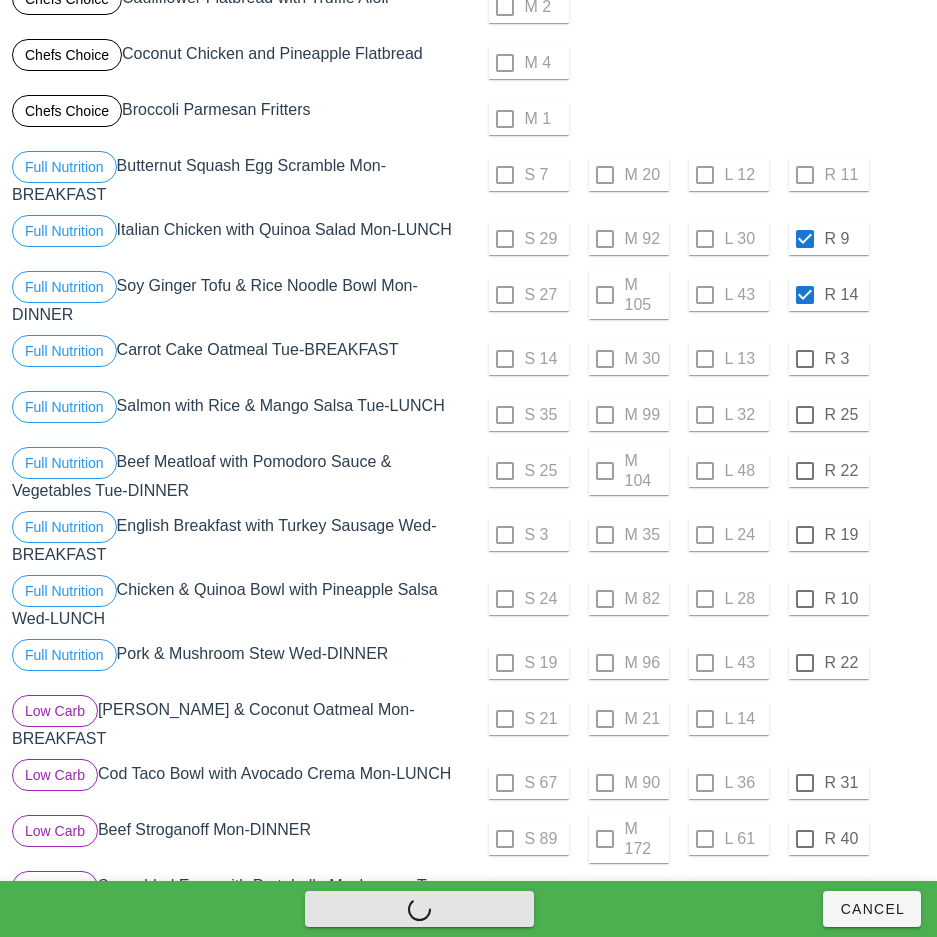 checkbox on "false" 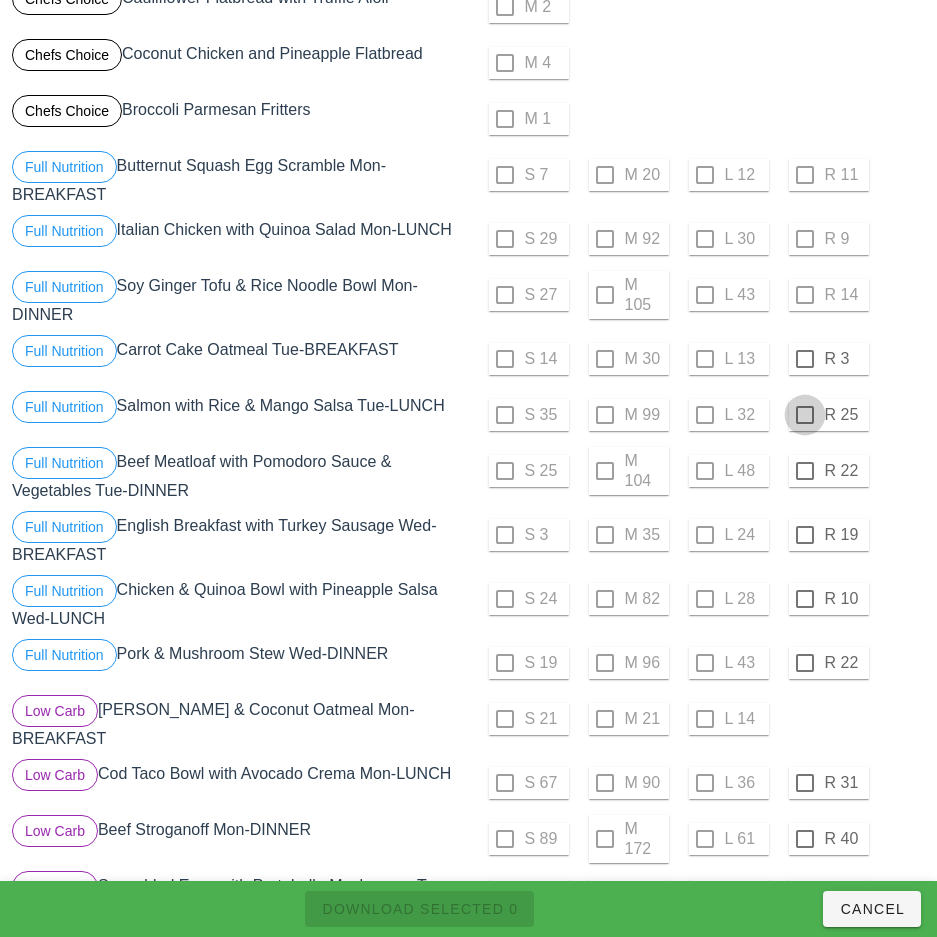 click at bounding box center (805, 359) 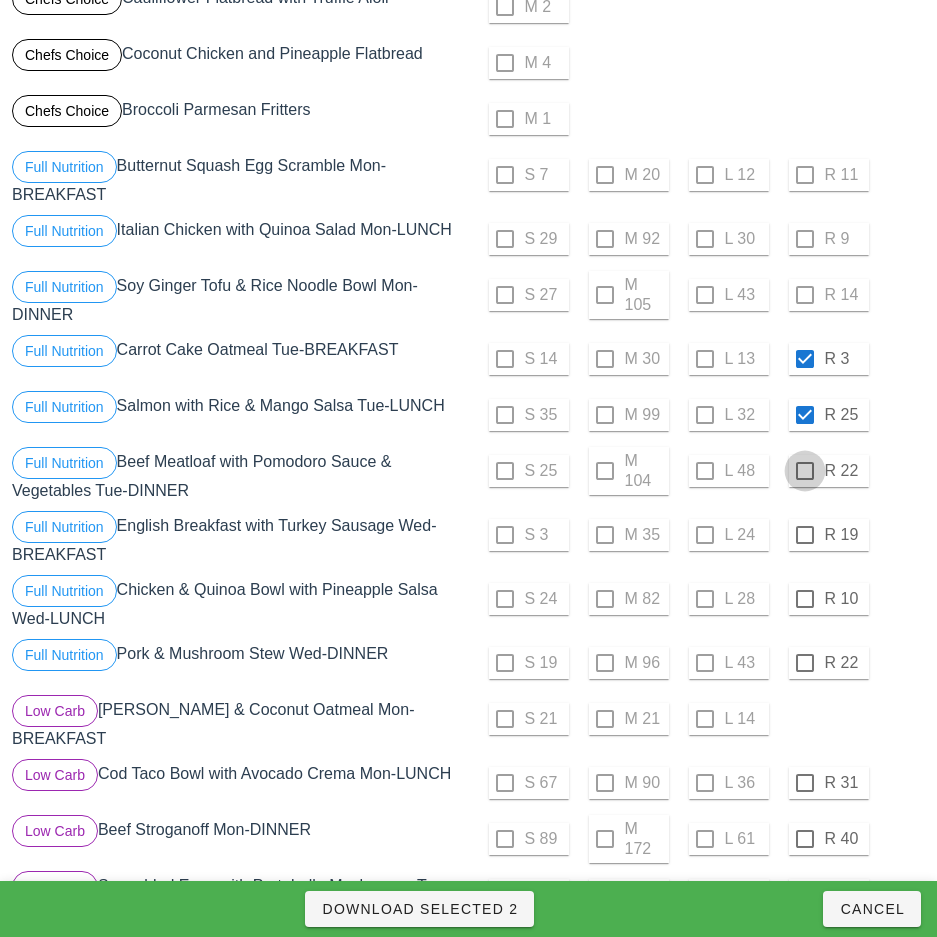 click at bounding box center (805, 471) 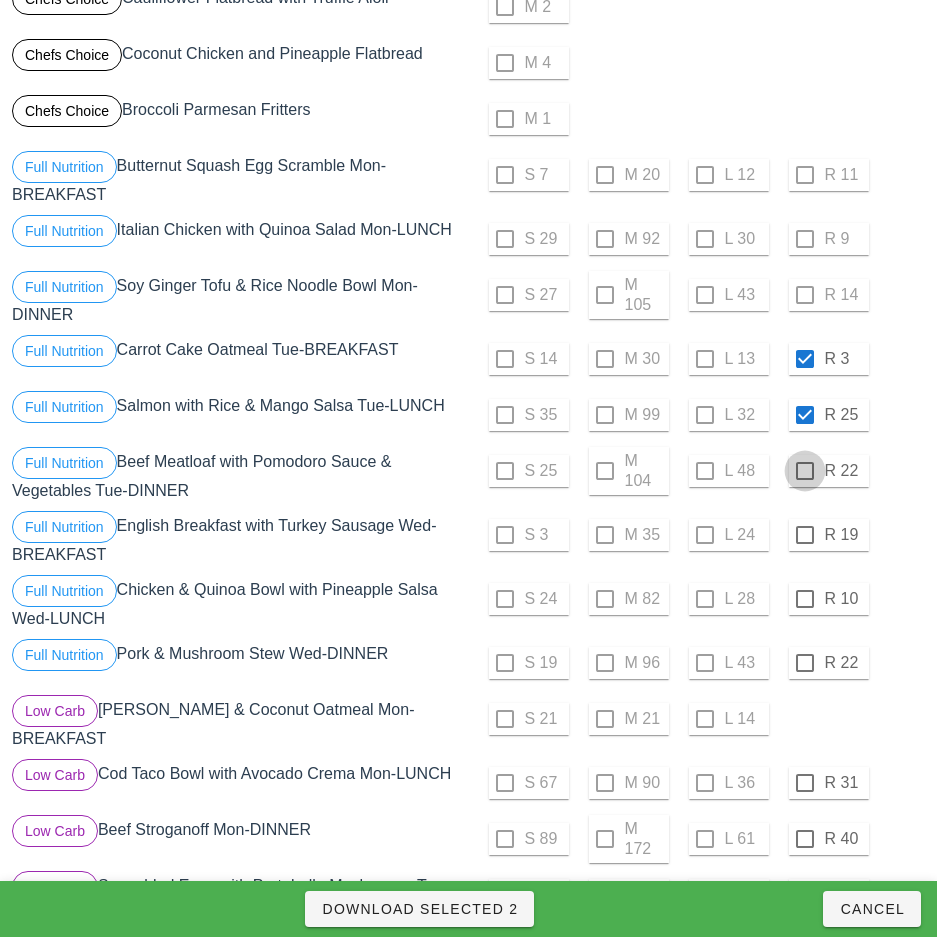 checkbox on "true" 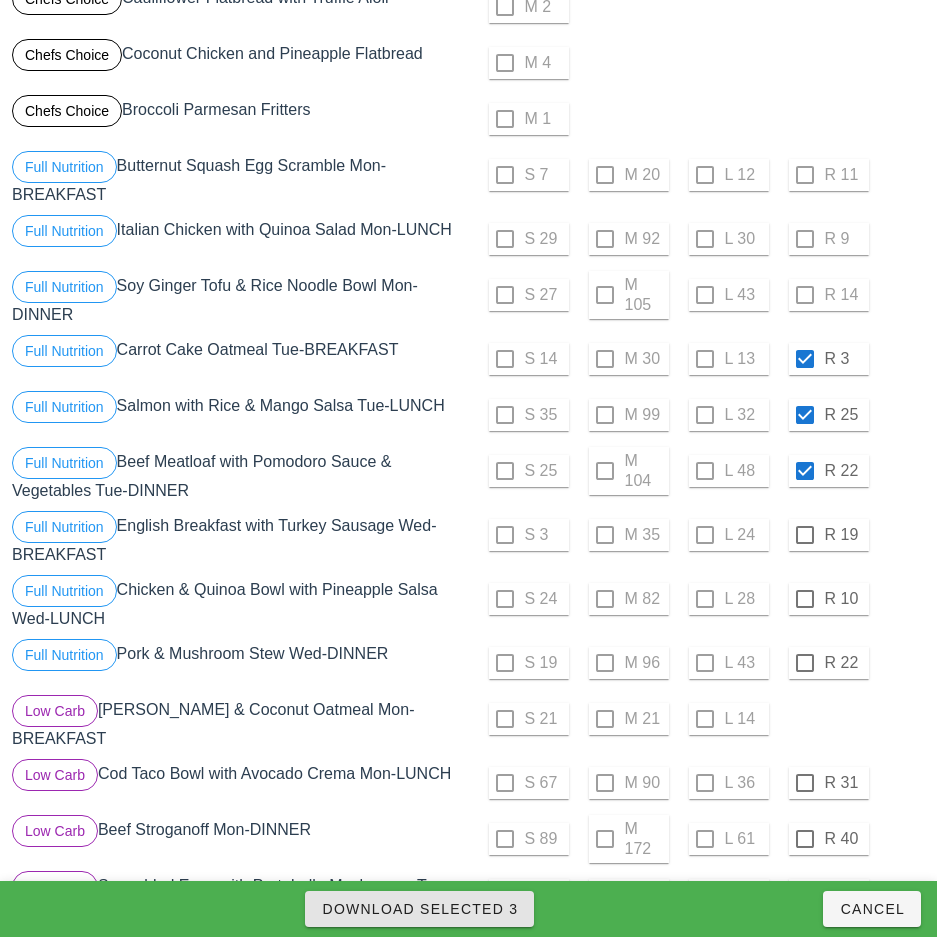 click on "Download Selected 3" at bounding box center [419, 909] 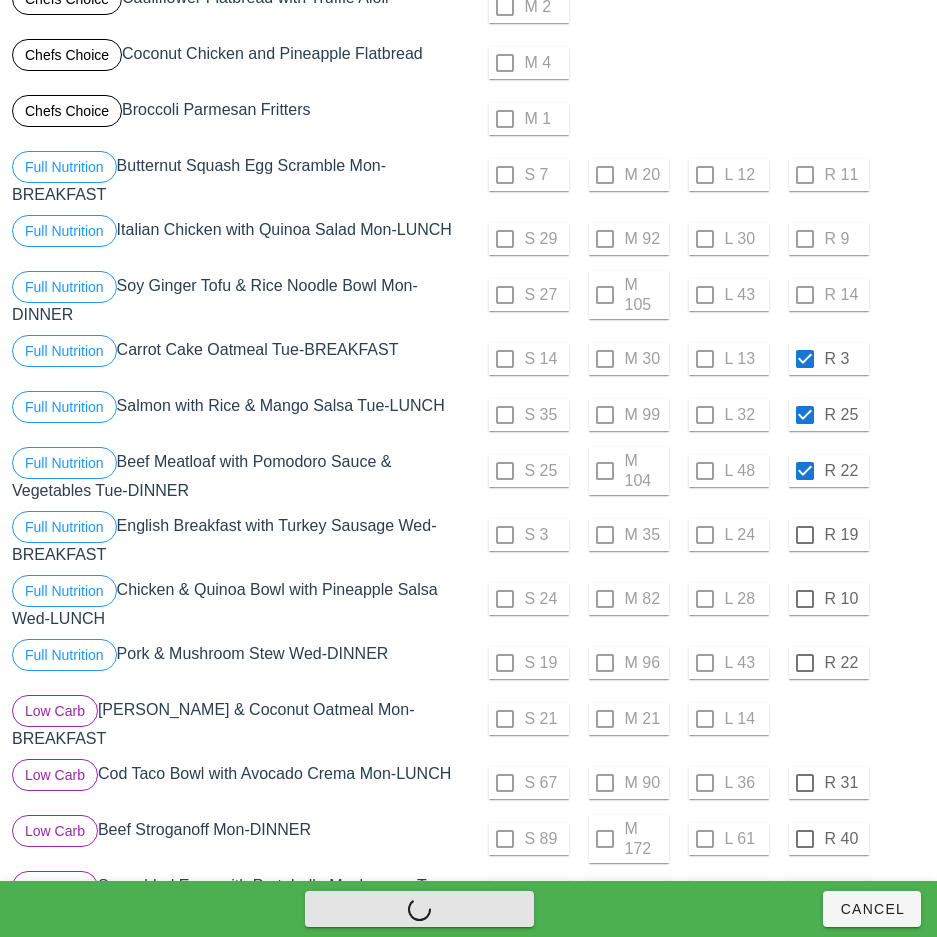 checkbox on "false" 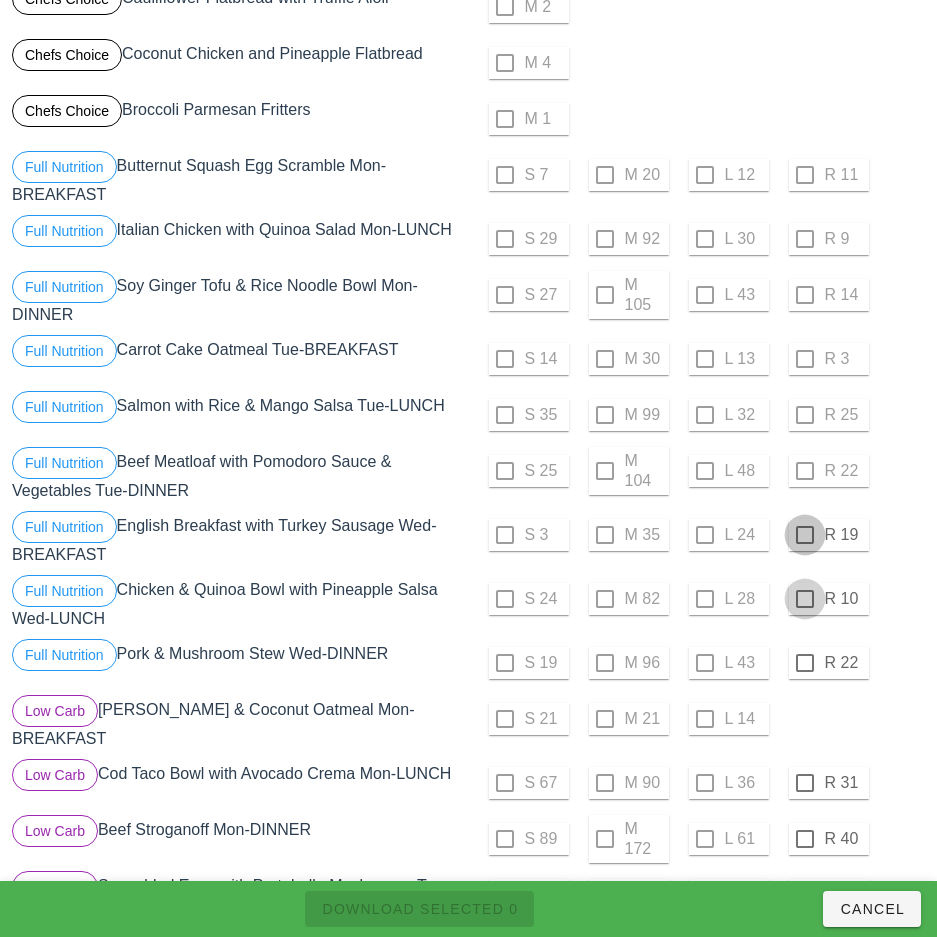 click at bounding box center [805, 535] 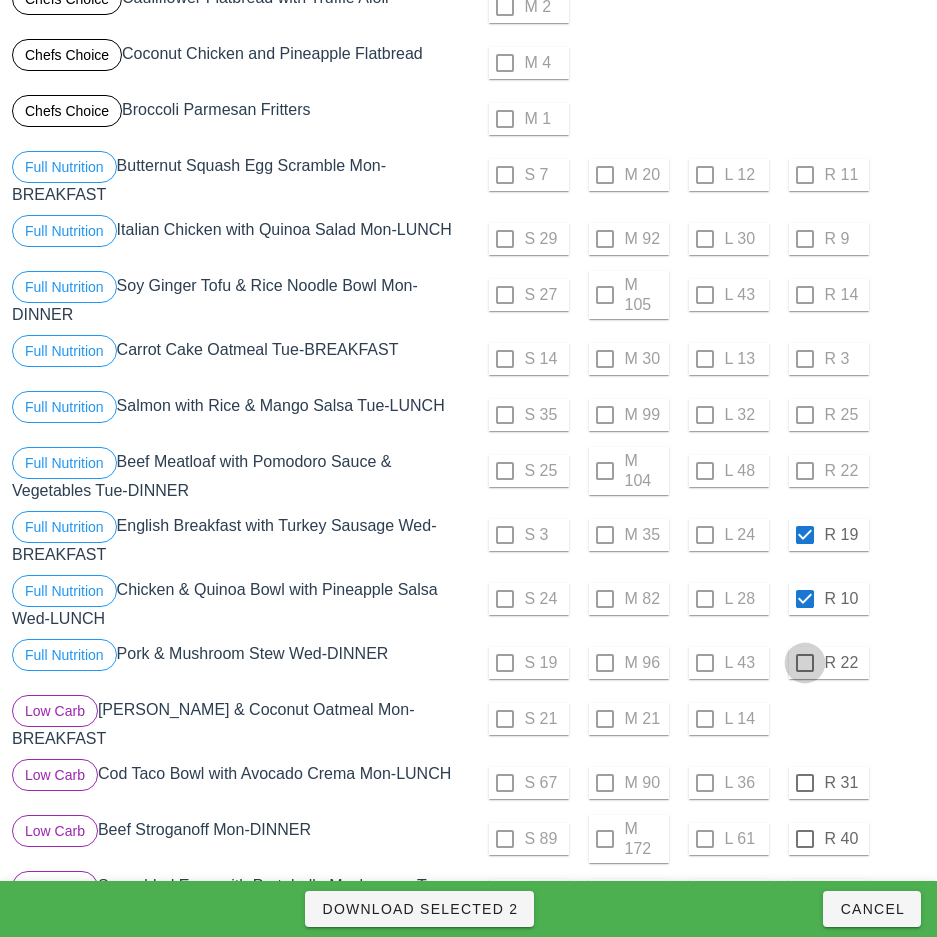 click at bounding box center [805, 663] 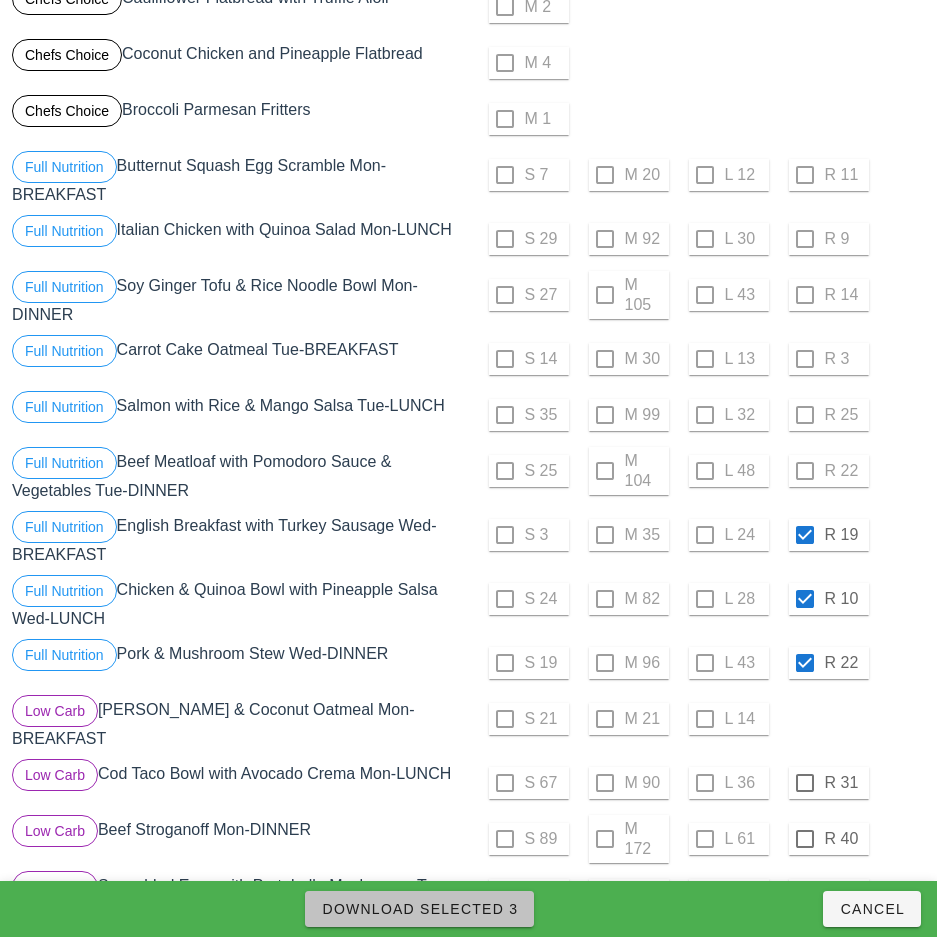click on "Download Selected 3" at bounding box center [419, 909] 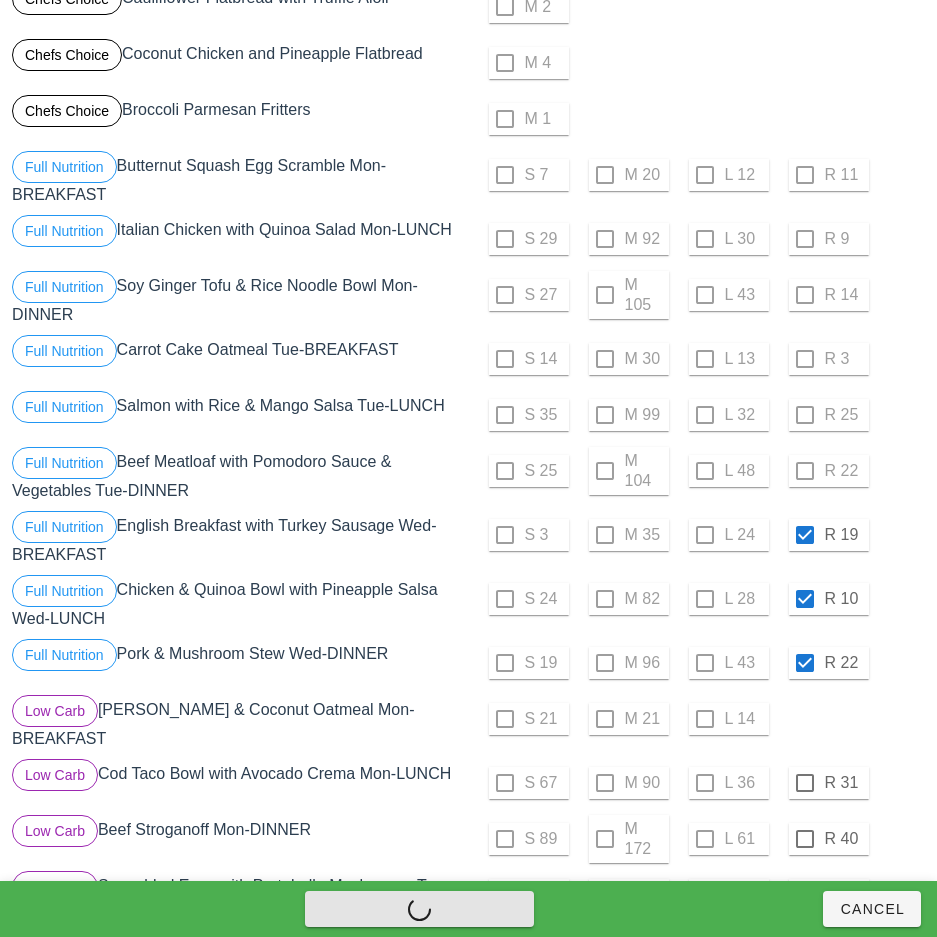 checkbox on "false" 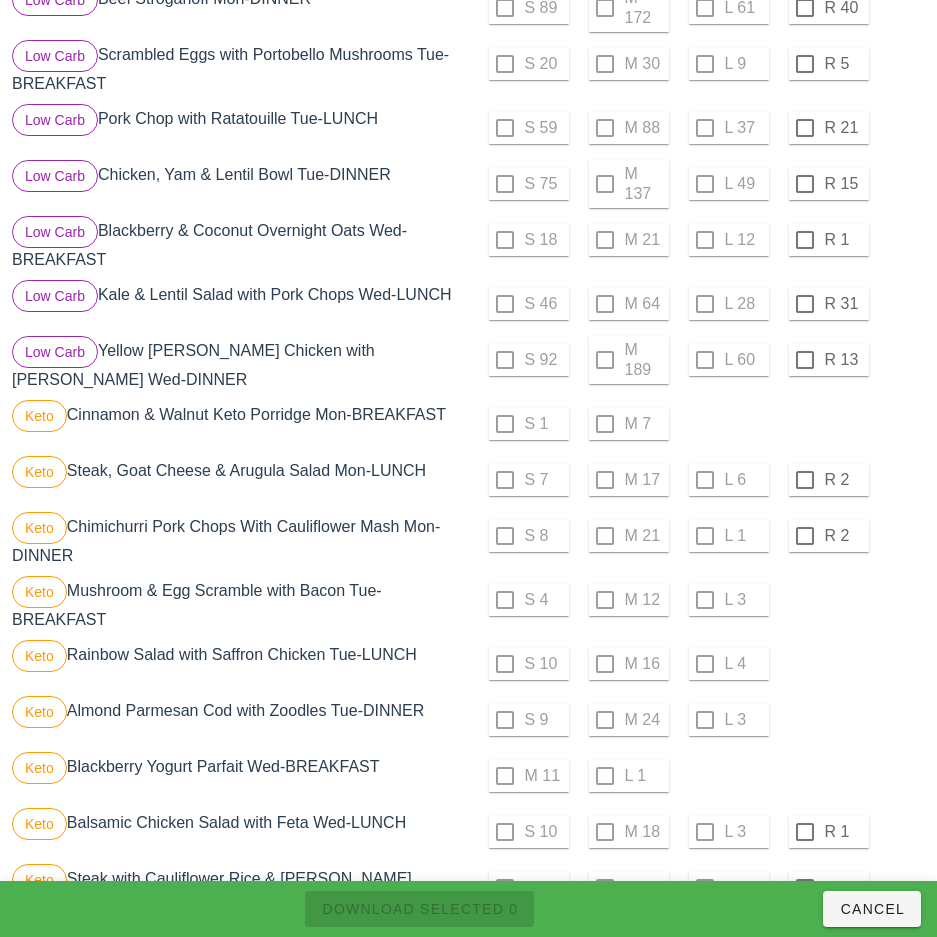 scroll, scrollTop: 2557, scrollLeft: 0, axis: vertical 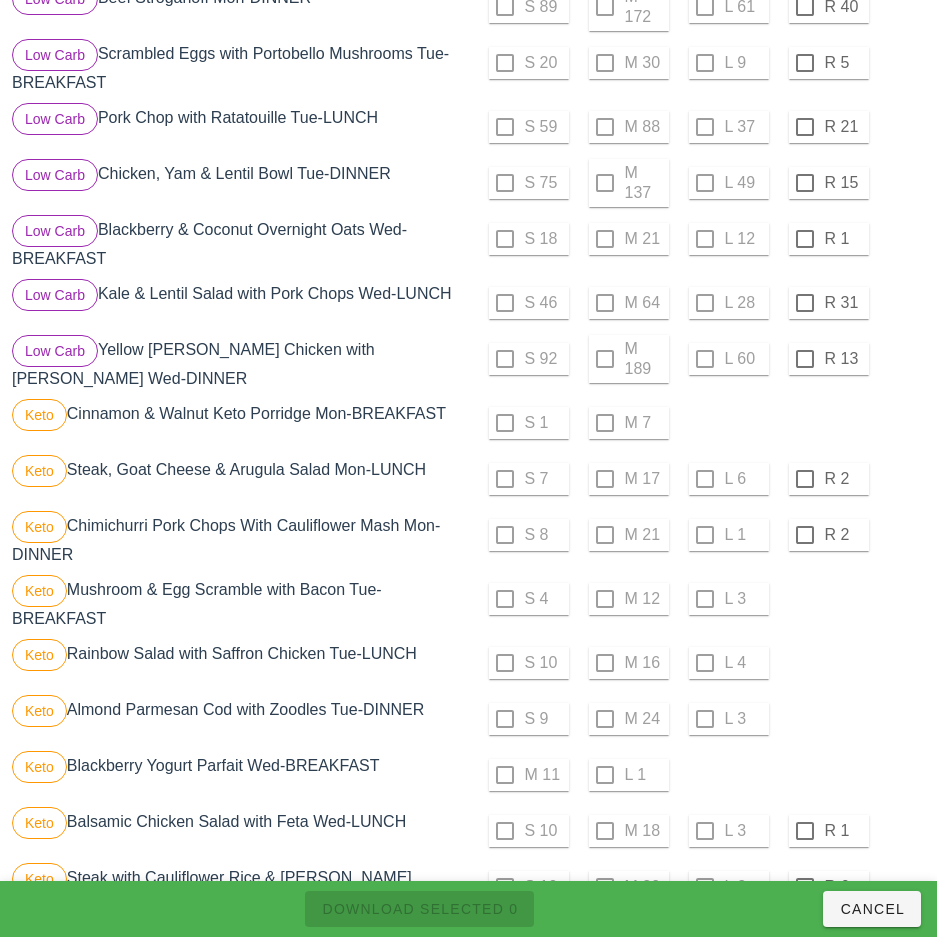 click at bounding box center [805, 479] 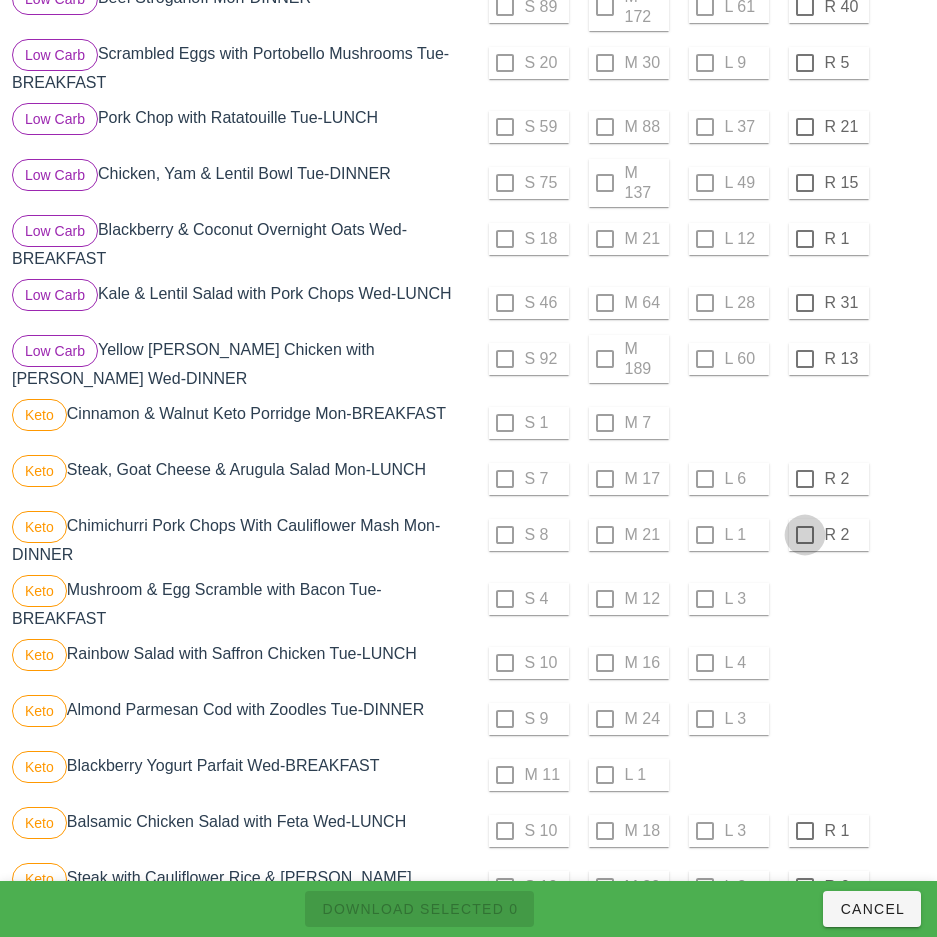 click at bounding box center (805, 535) 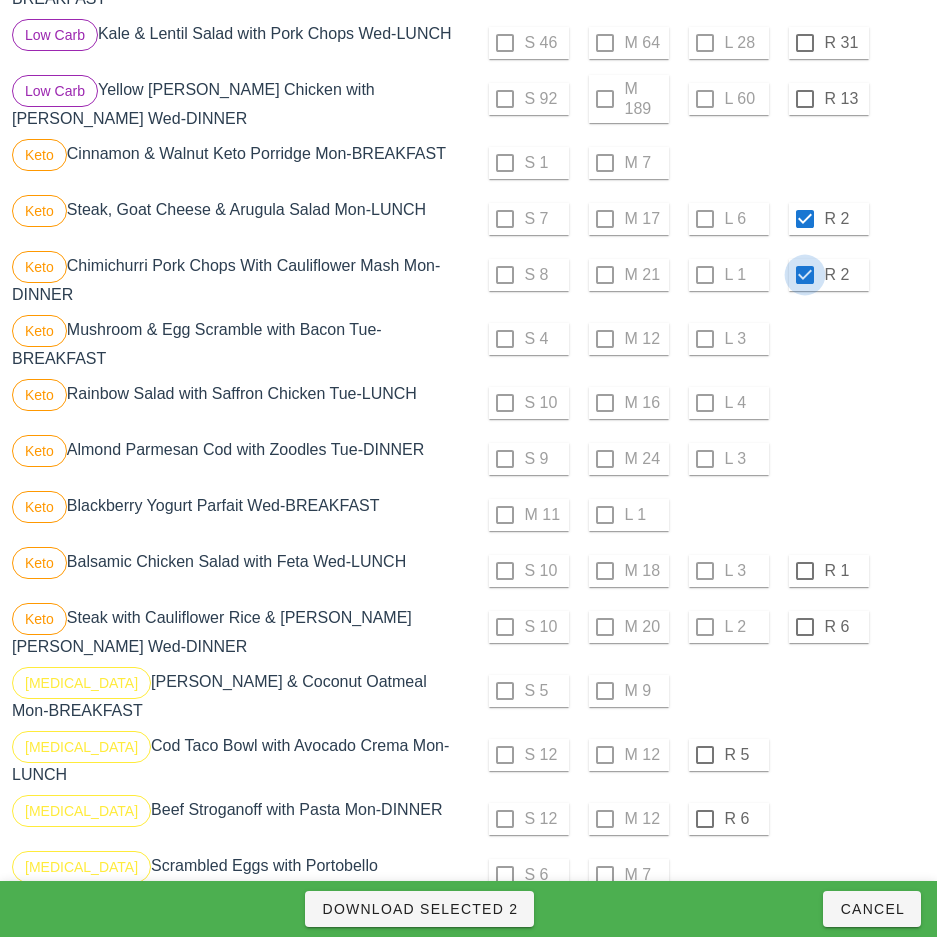scroll, scrollTop: 2828, scrollLeft: 0, axis: vertical 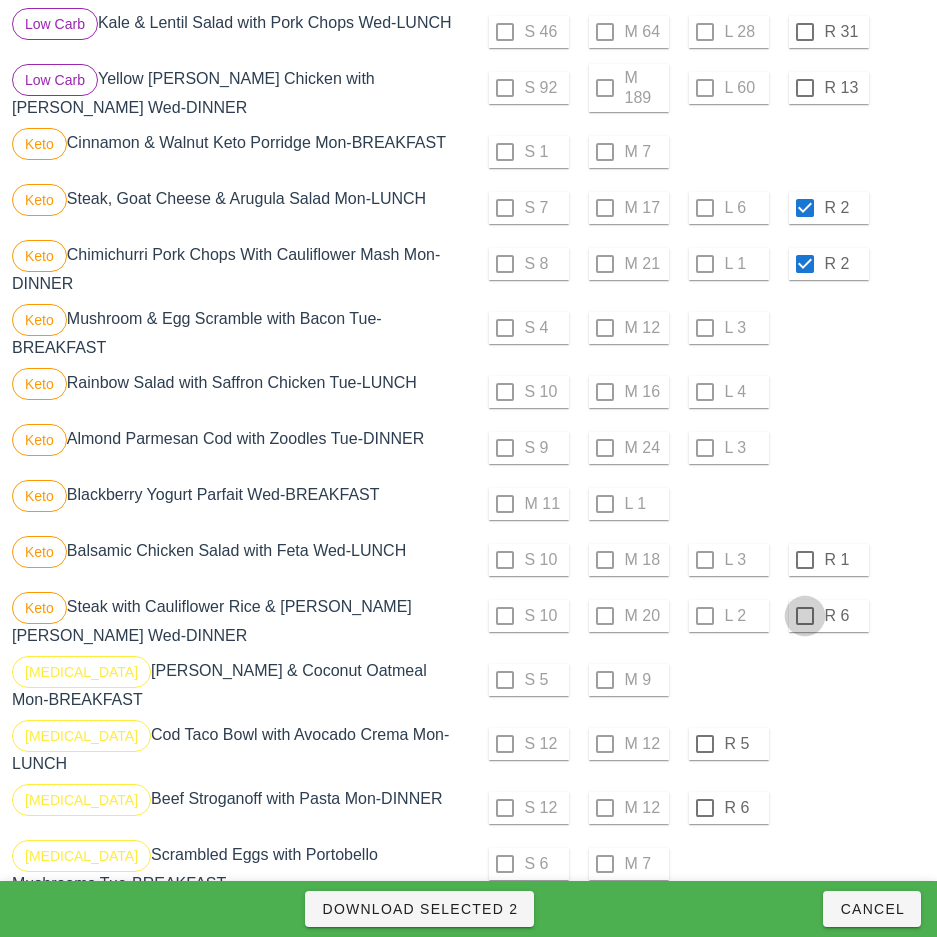 click at bounding box center [805, 560] 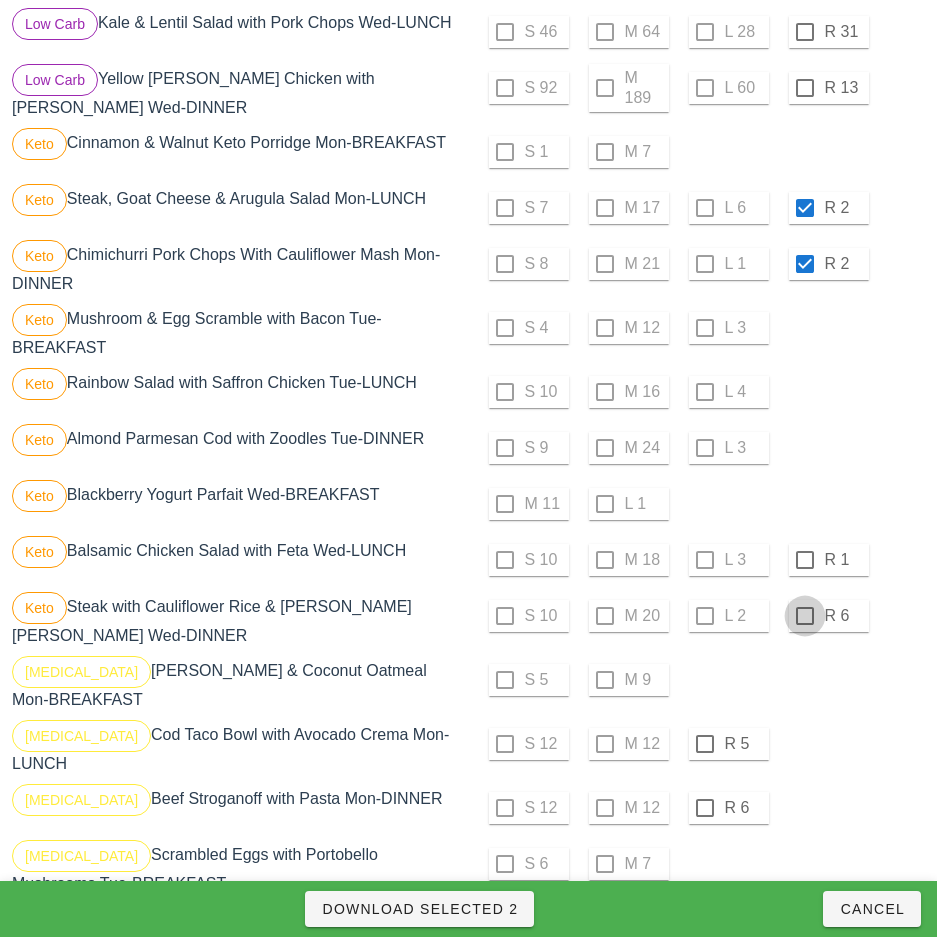 click at bounding box center [805, 616] 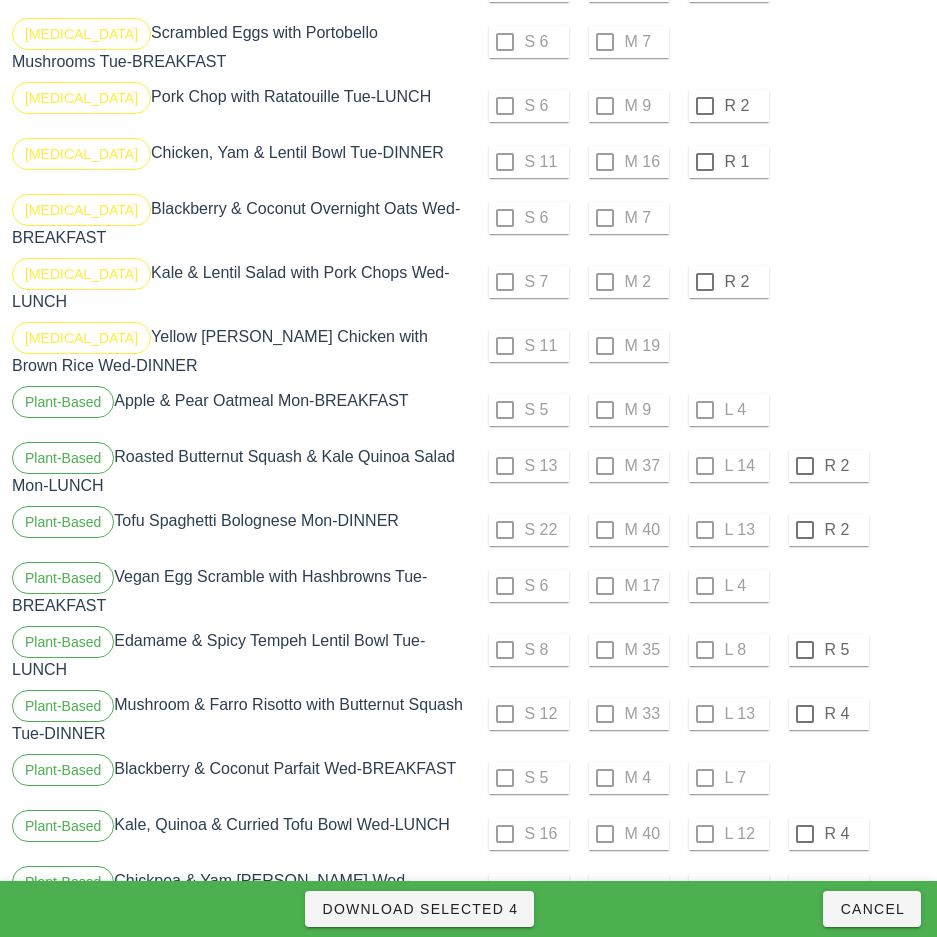 scroll, scrollTop: 3651, scrollLeft: 0, axis: vertical 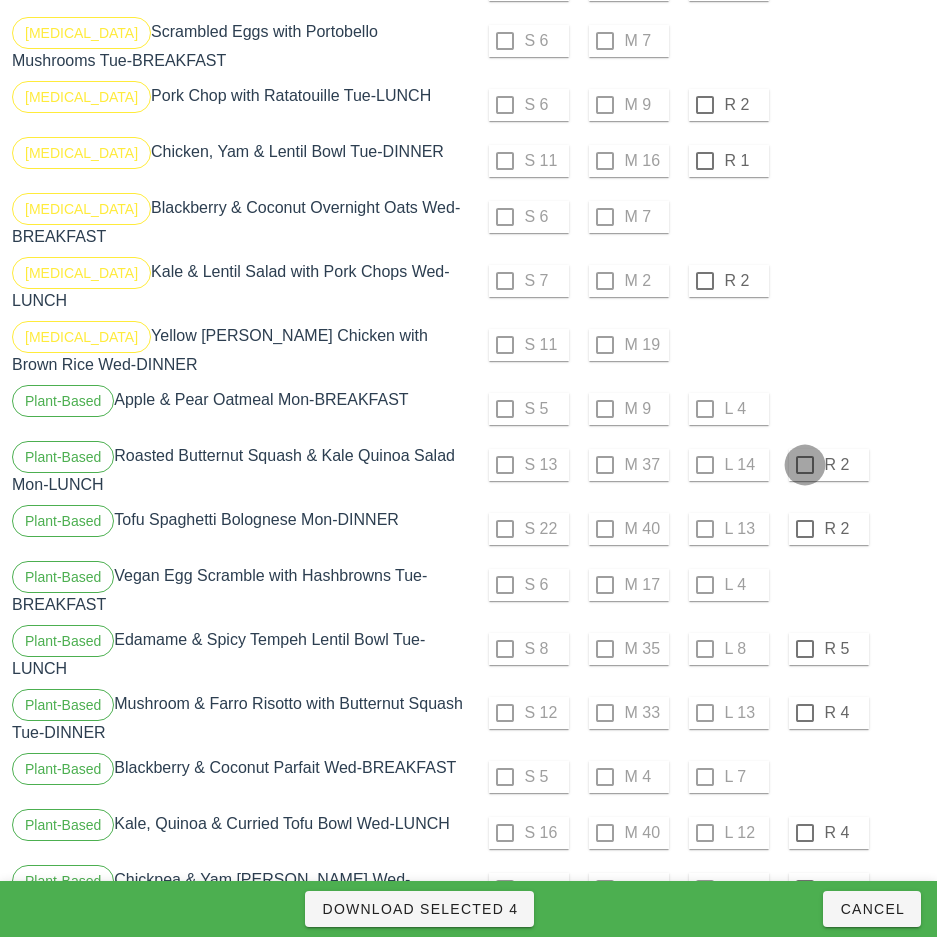 click at bounding box center (805, 465) 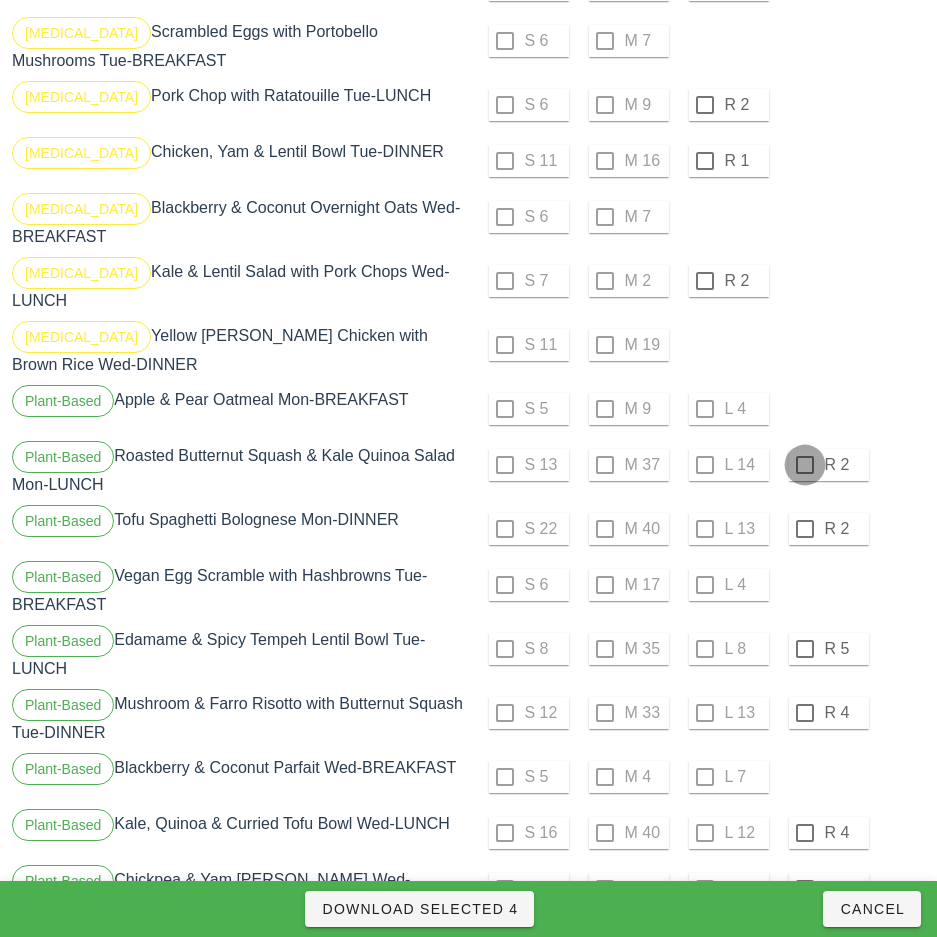 checkbox on "true" 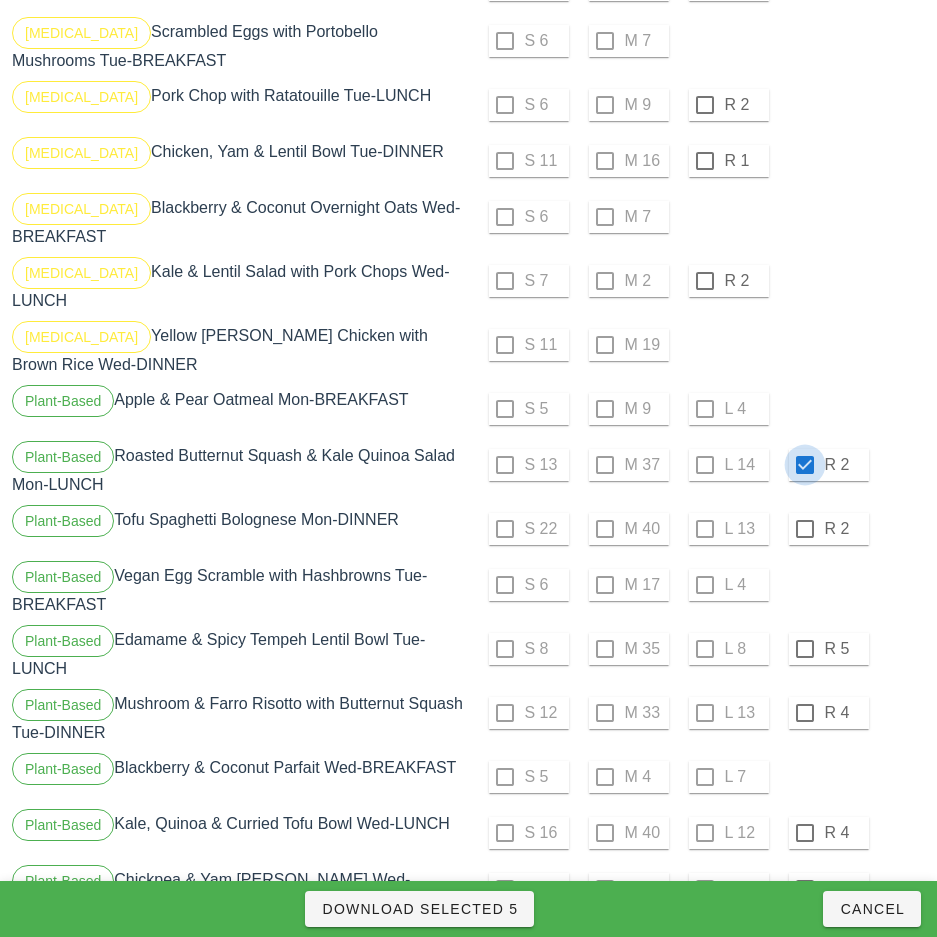 click at bounding box center (805, 529) 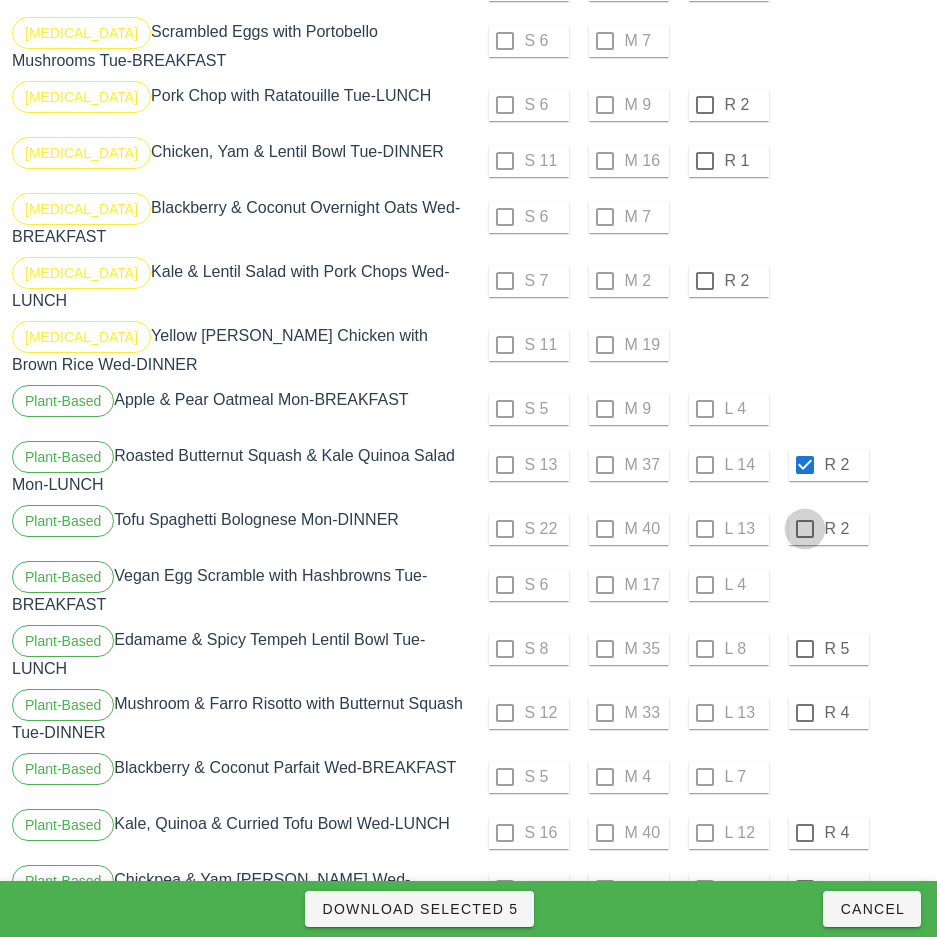 checkbox on "true" 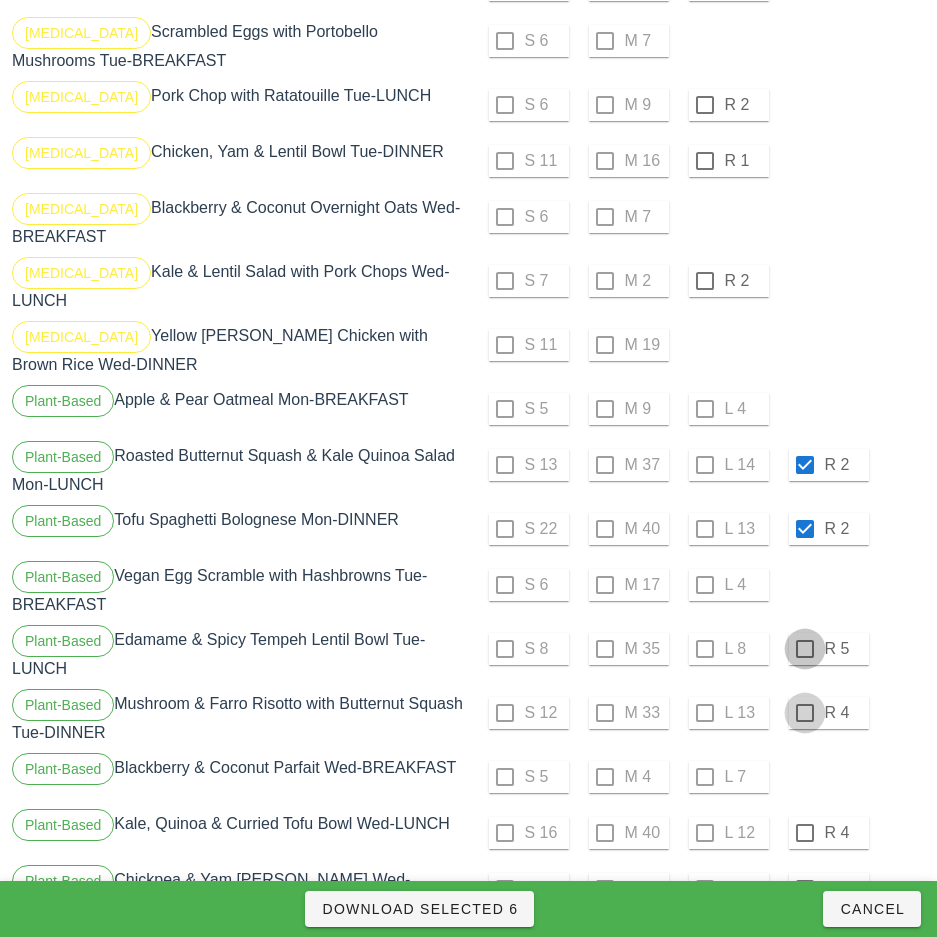 click at bounding box center [805, 649] 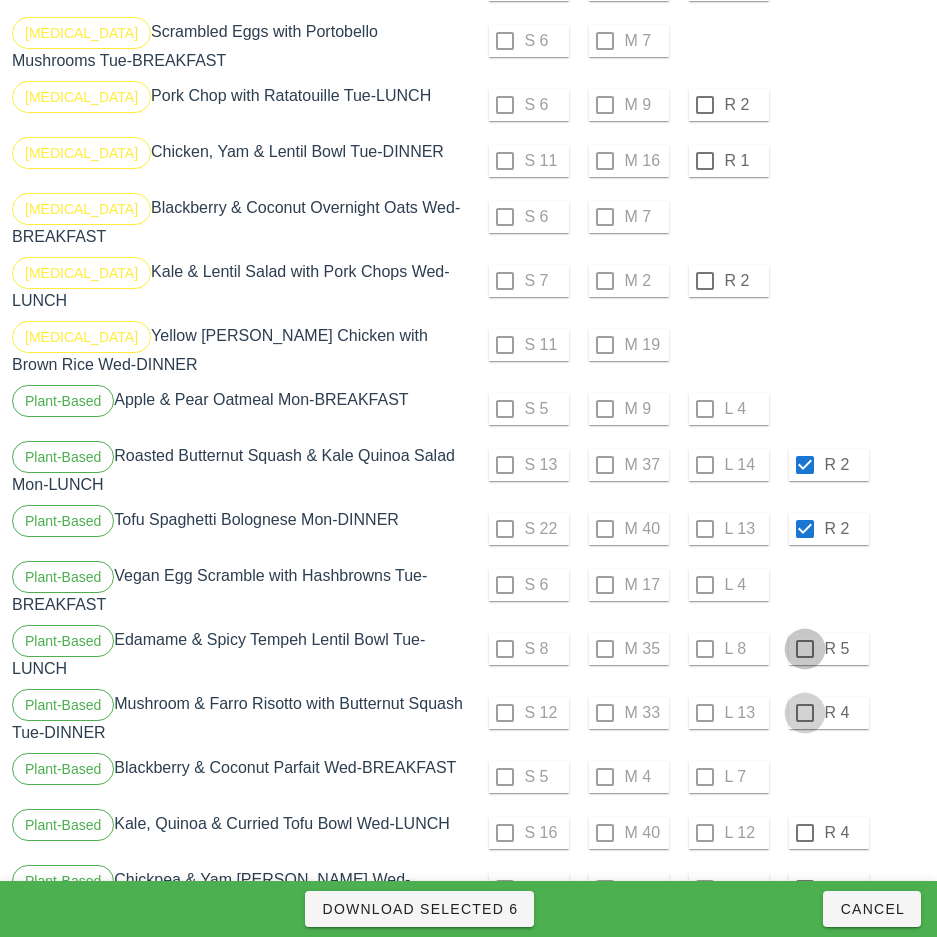click at bounding box center [805, 713] 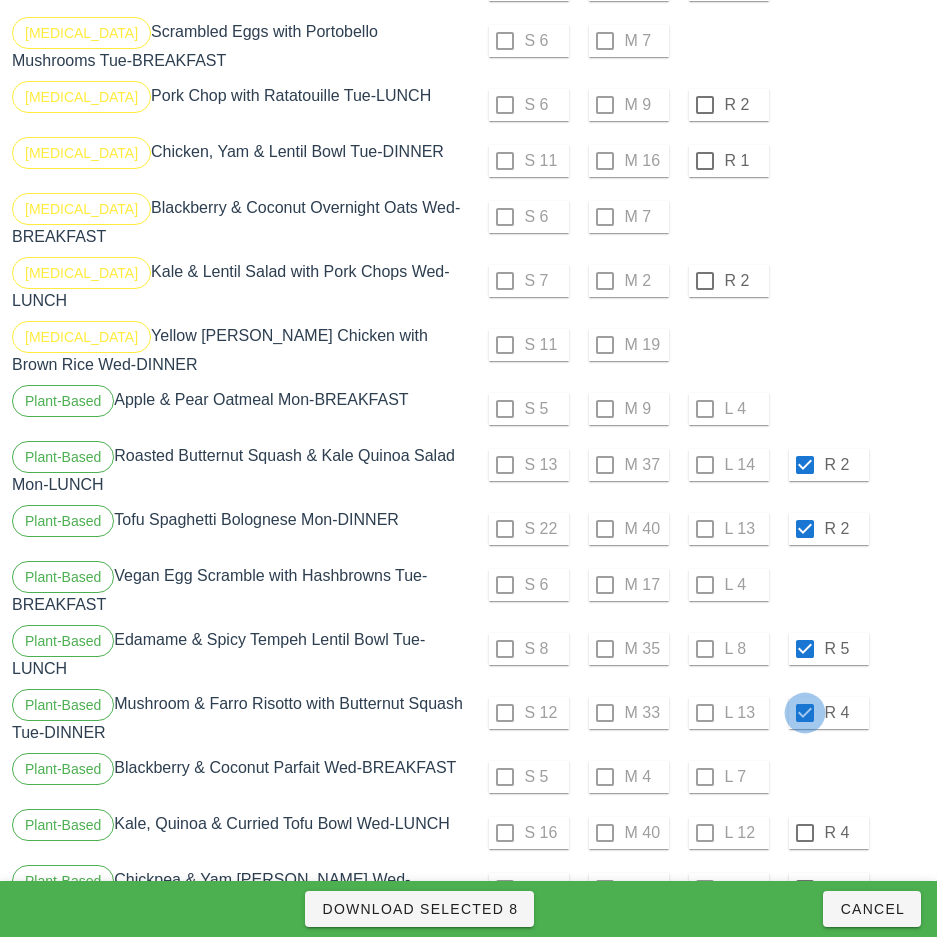 scroll, scrollTop: 3879, scrollLeft: 0, axis: vertical 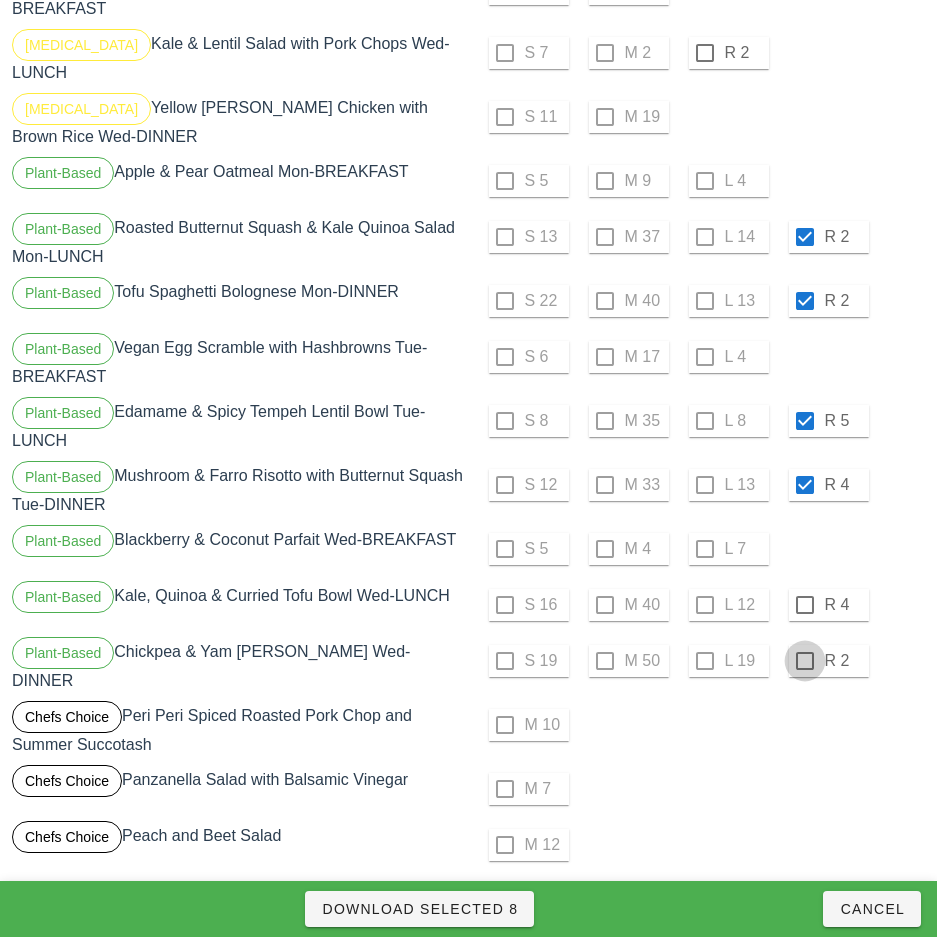 click at bounding box center (805, 605) 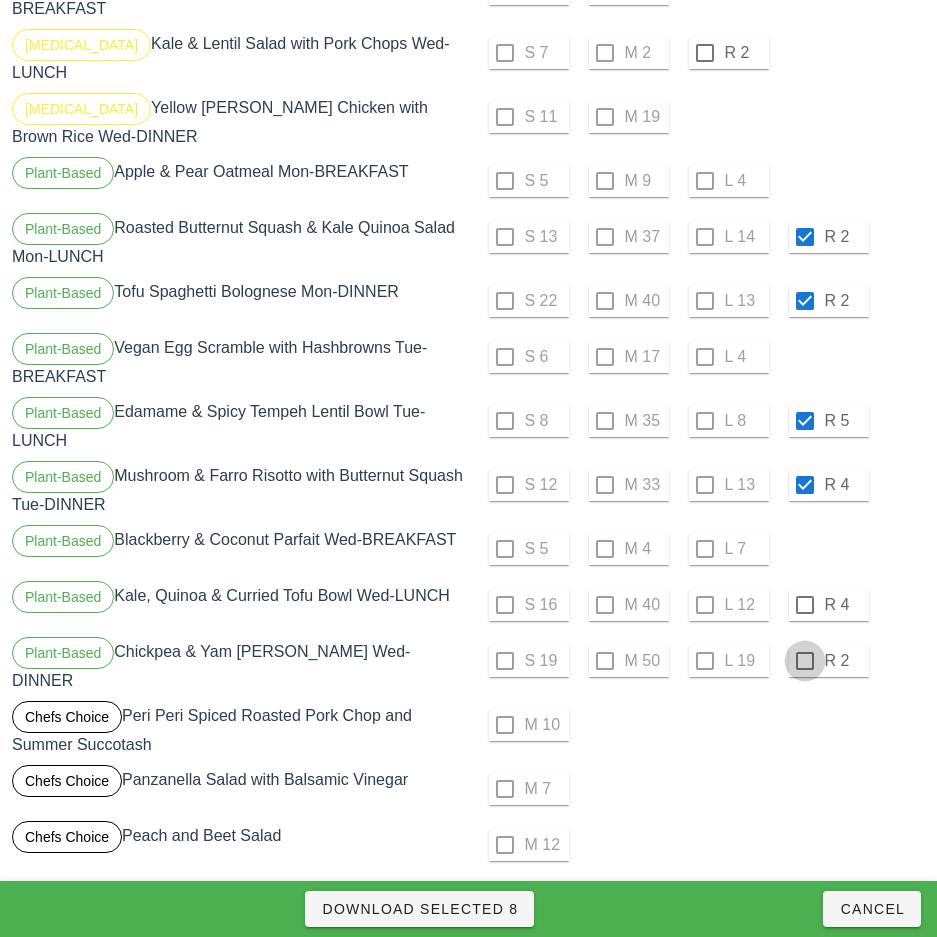 click at bounding box center [805, 661] 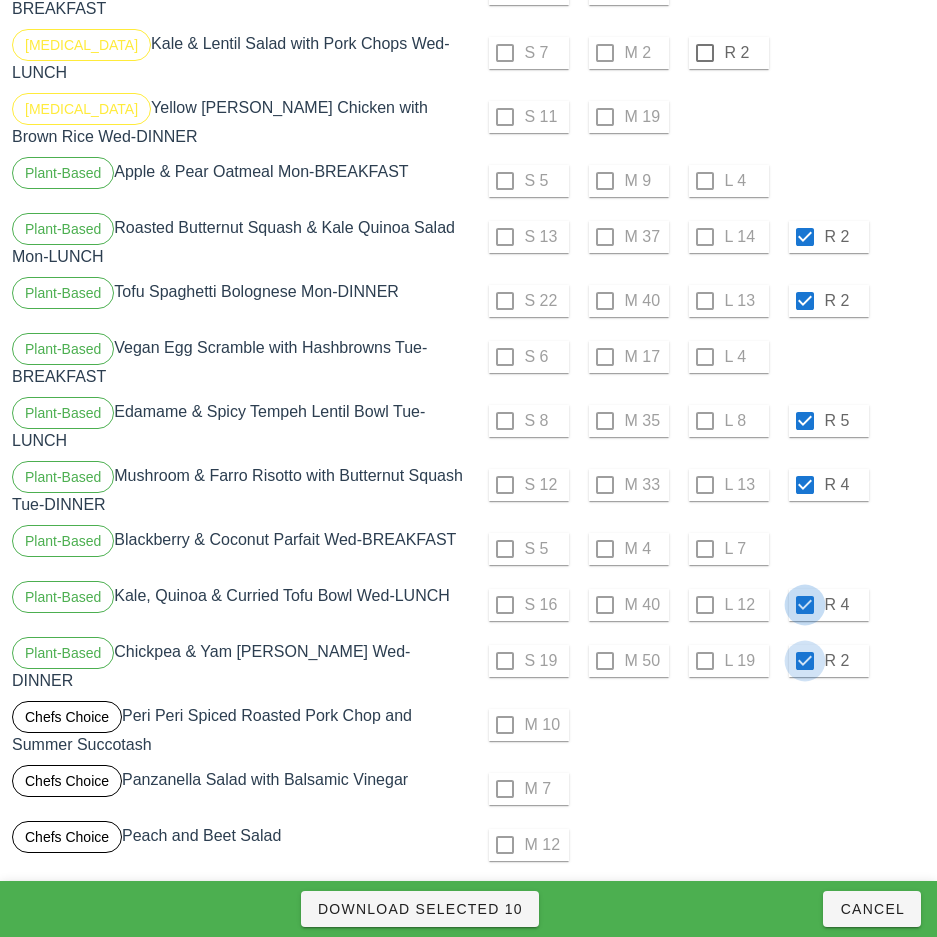 checkbox on "true" 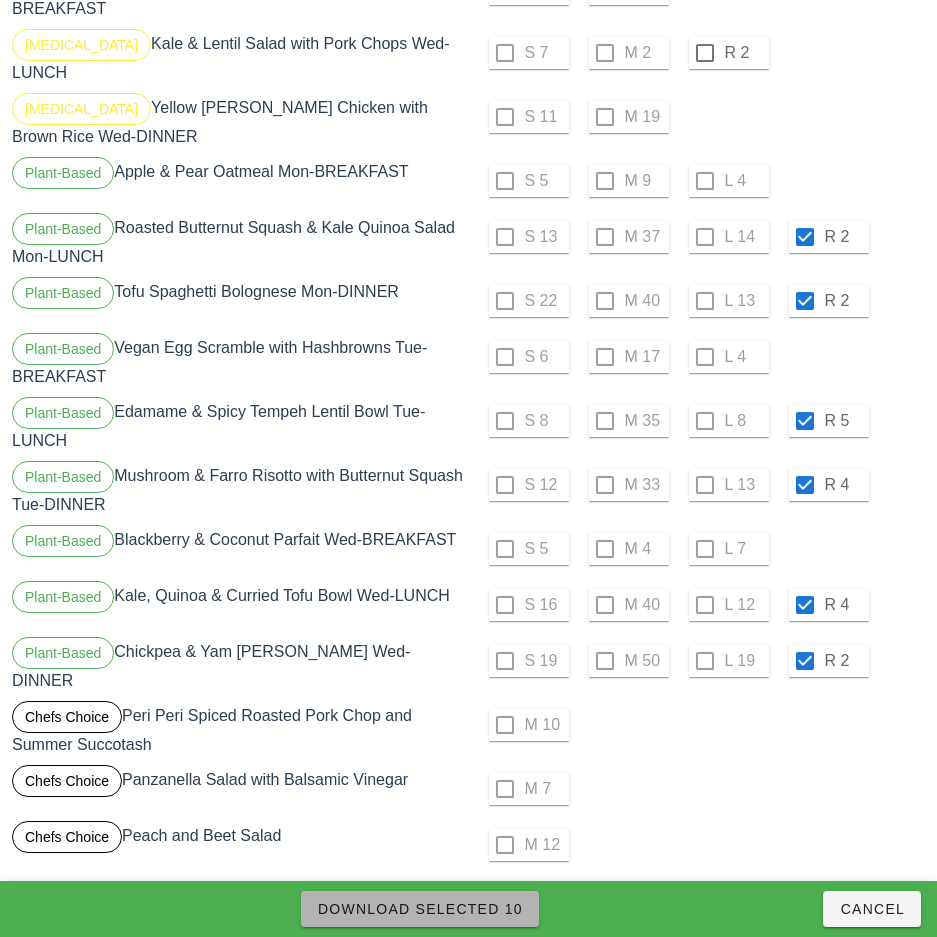 click on "Download Selected 10" at bounding box center (420, 909) 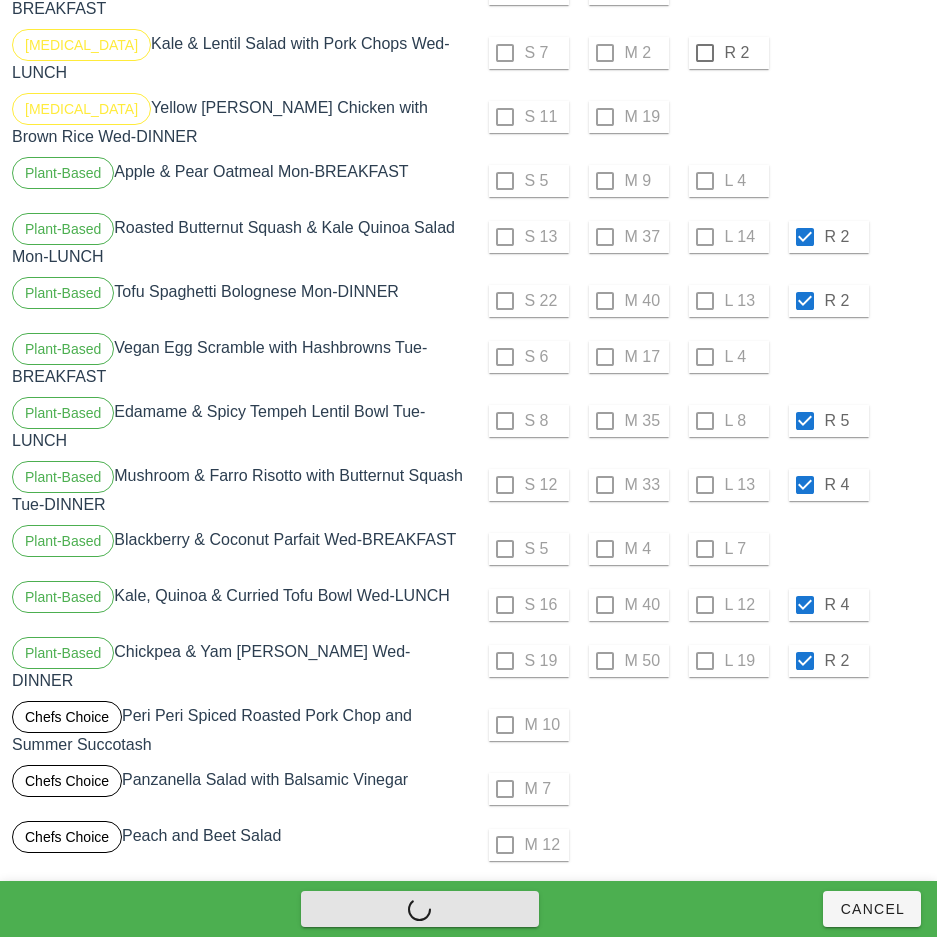 checkbox on "false" 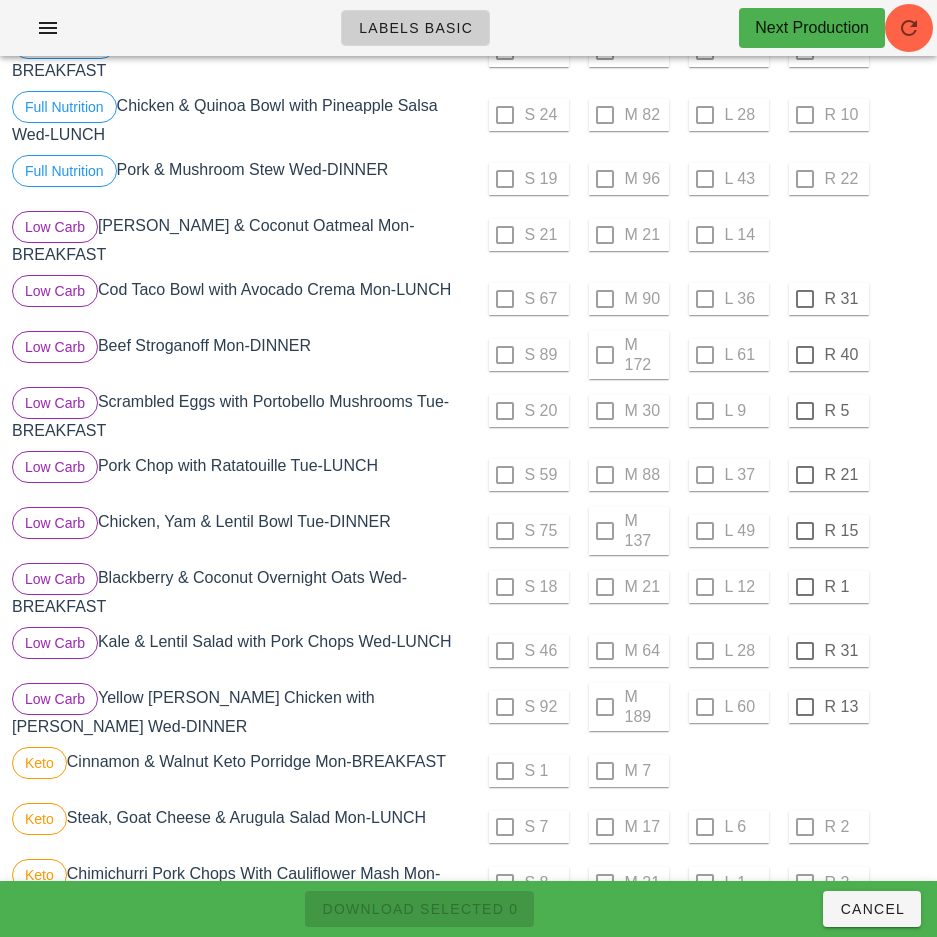 scroll, scrollTop: 2208, scrollLeft: 0, axis: vertical 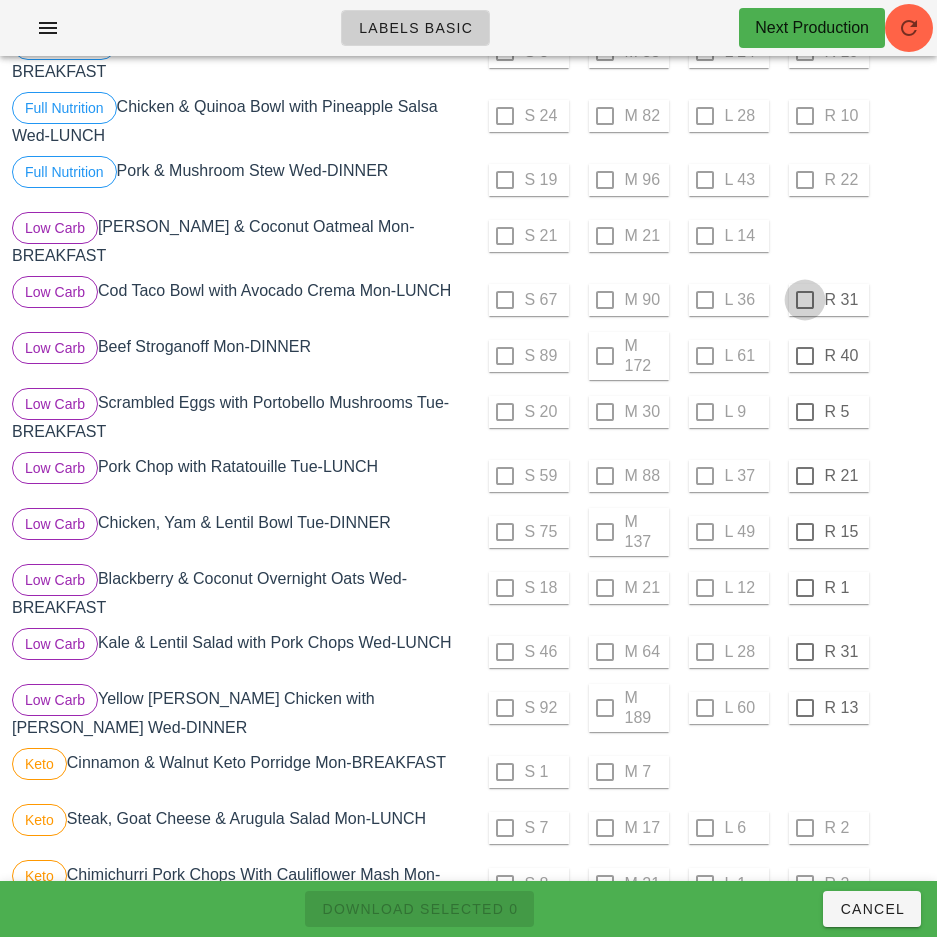 click at bounding box center [805, 300] 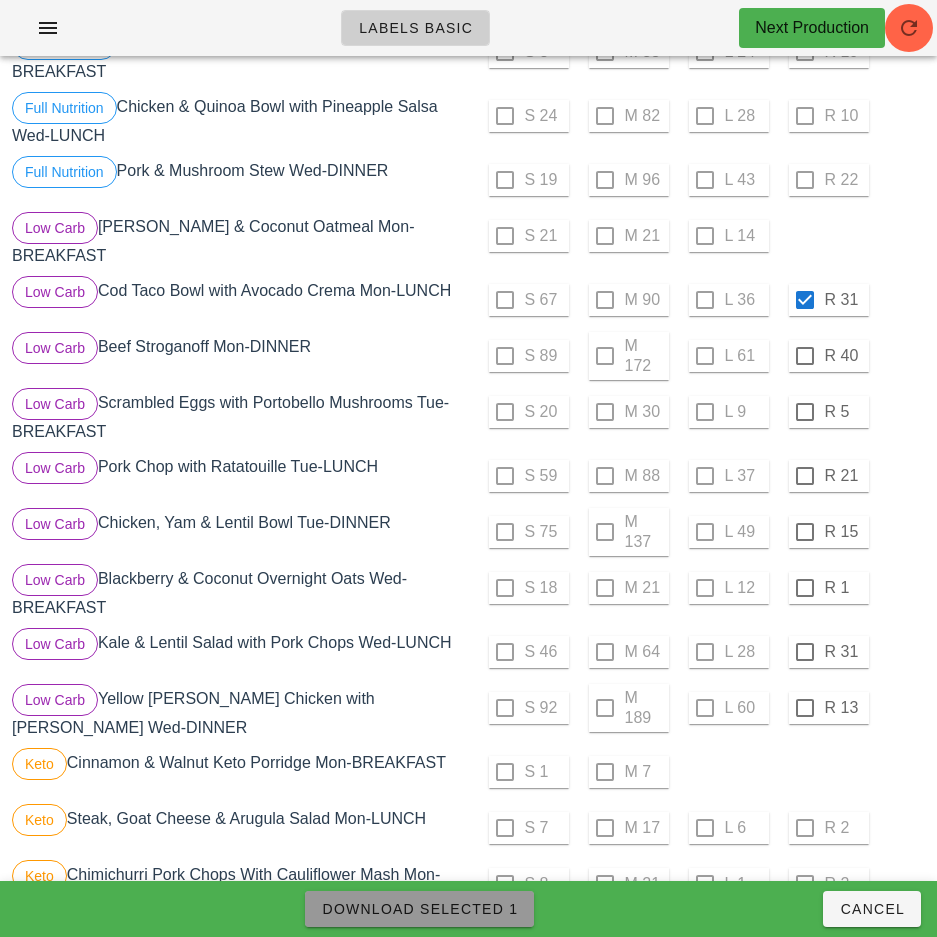 click on "Download Selected 1" at bounding box center (419, 909) 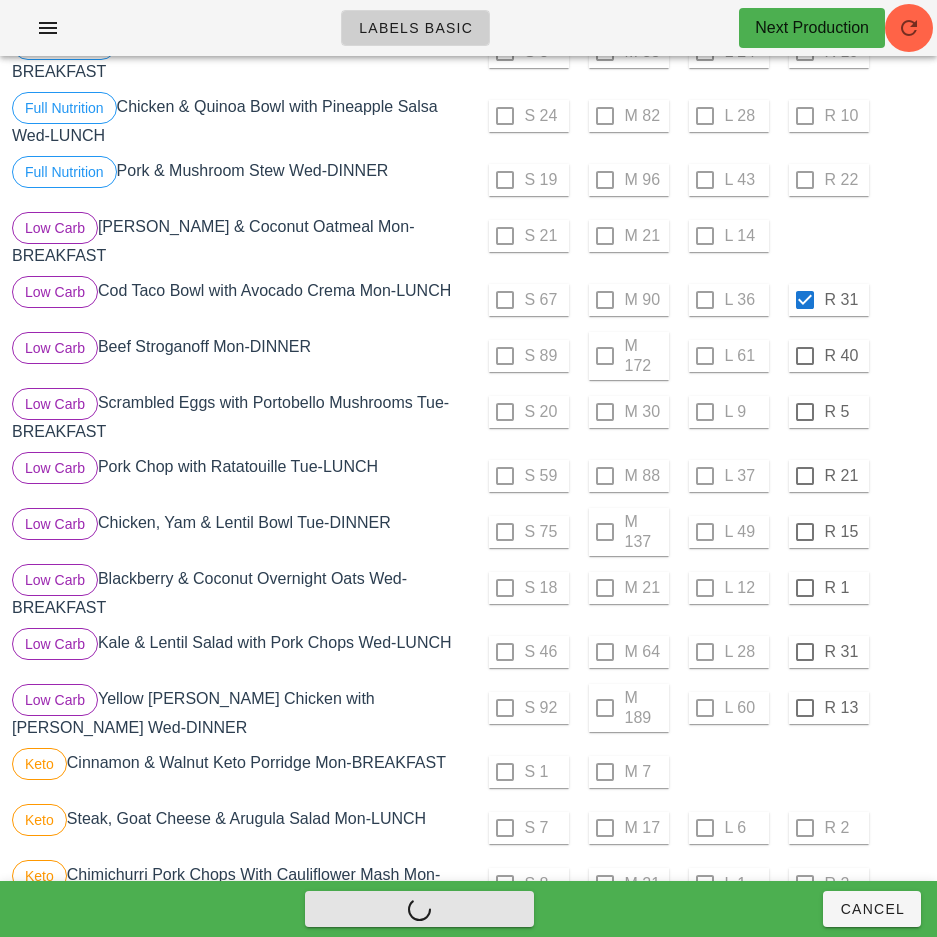 checkbox on "false" 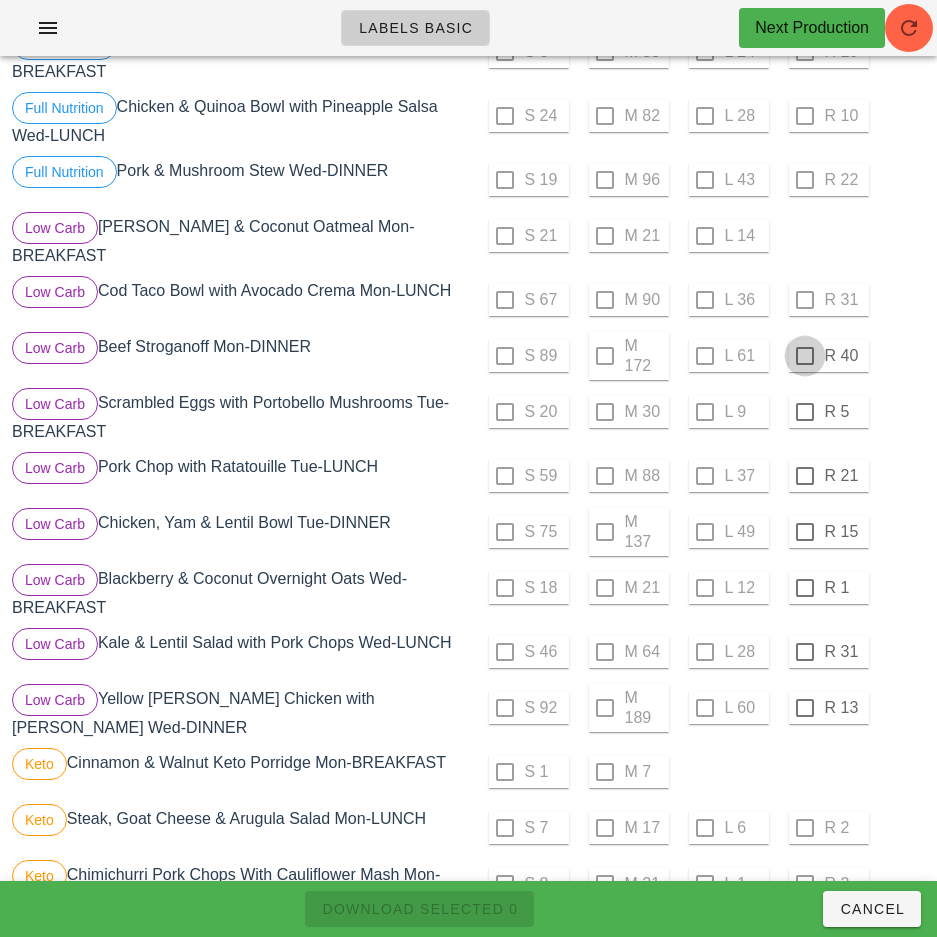 click at bounding box center (805, 356) 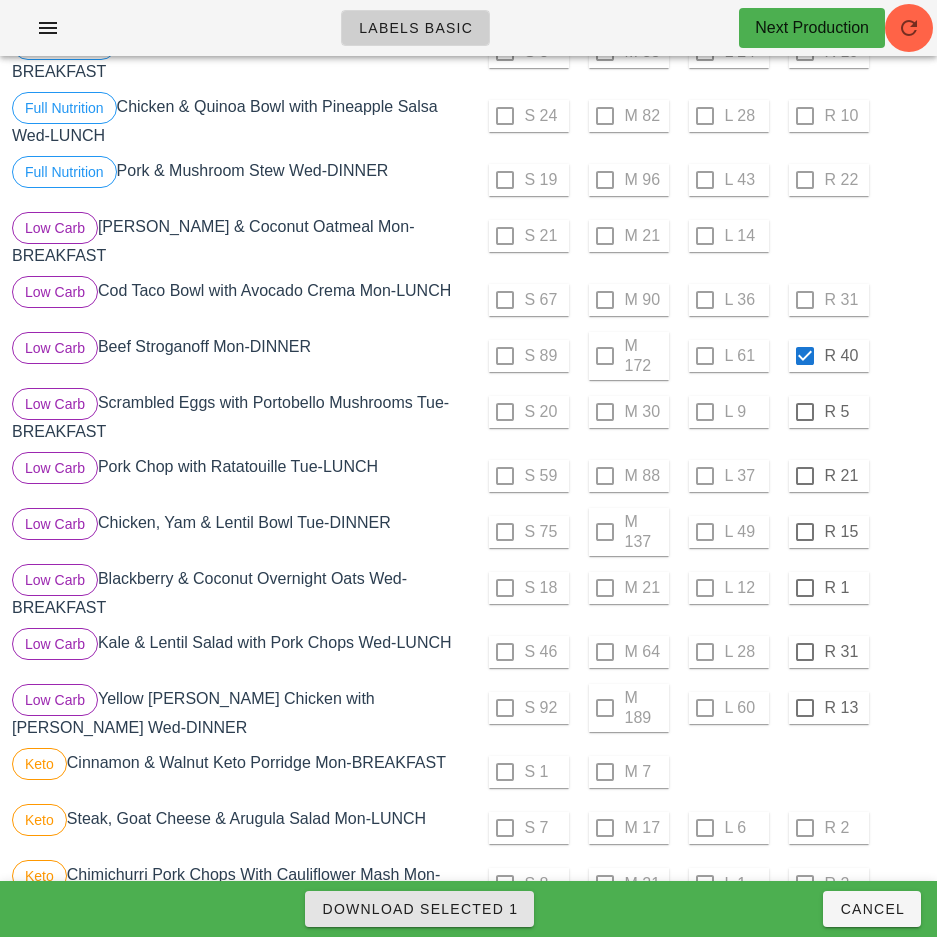 click on "Download Selected 1" at bounding box center [419, 909] 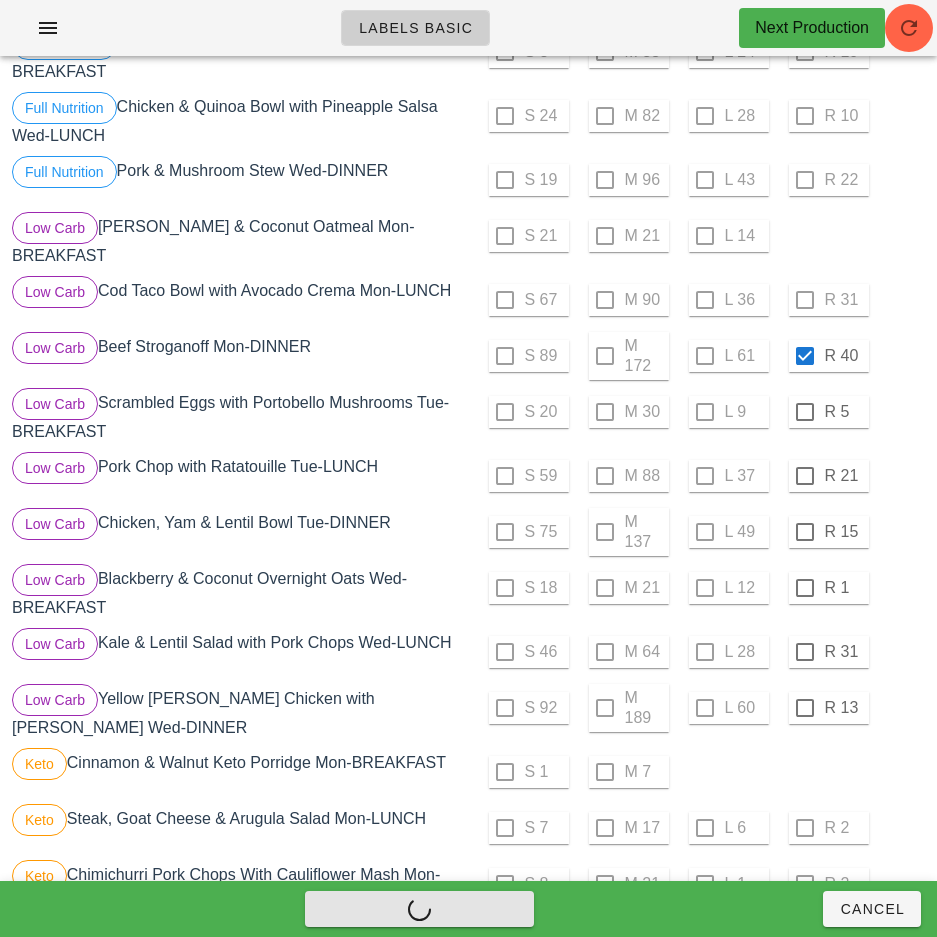 checkbox on "false" 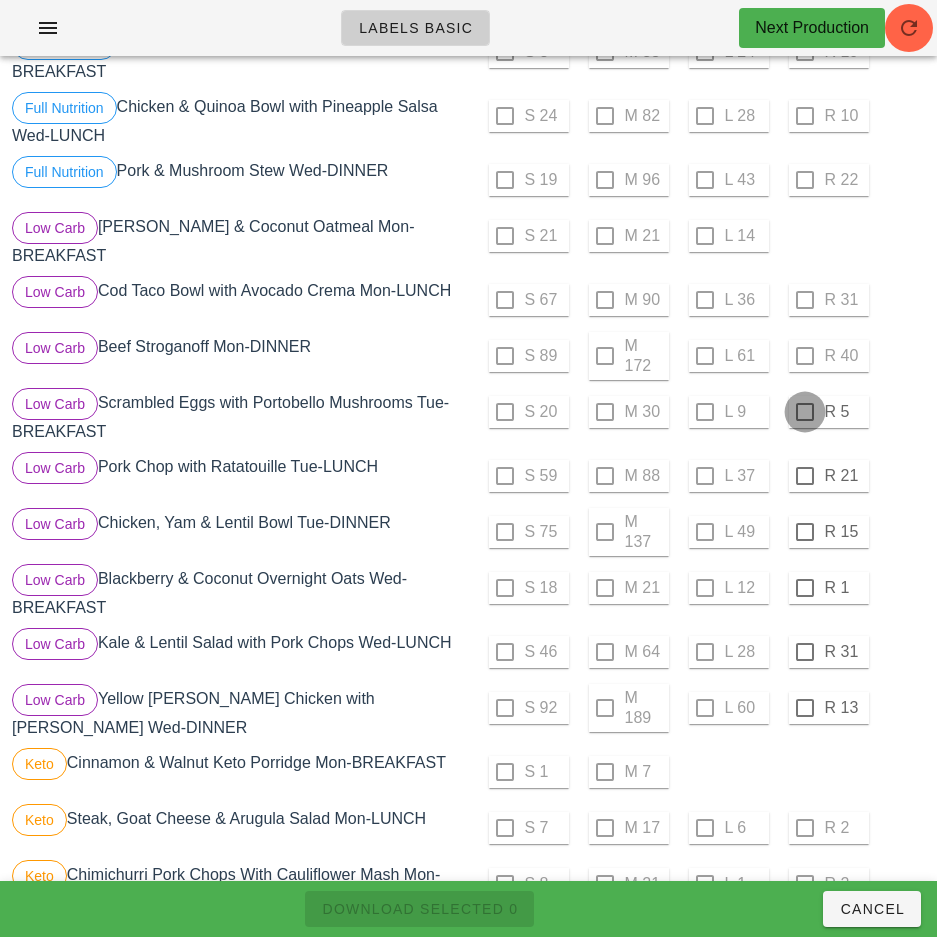 click at bounding box center (805, 412) 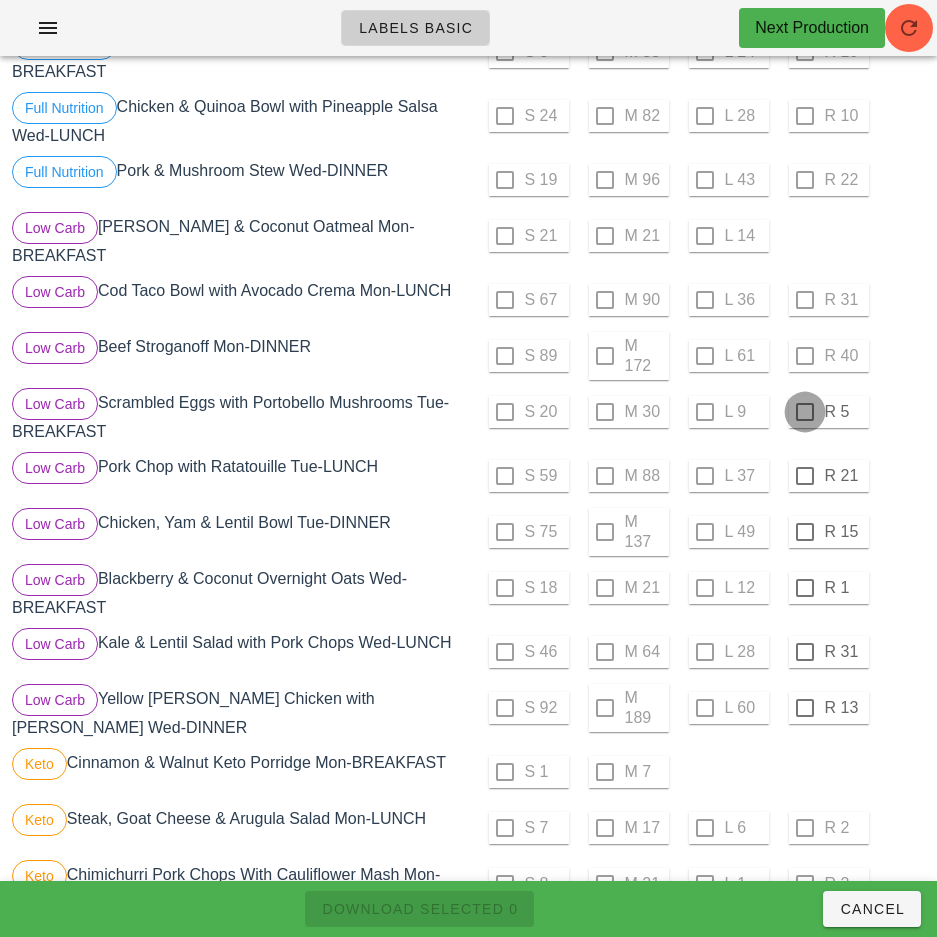 checkbox on "true" 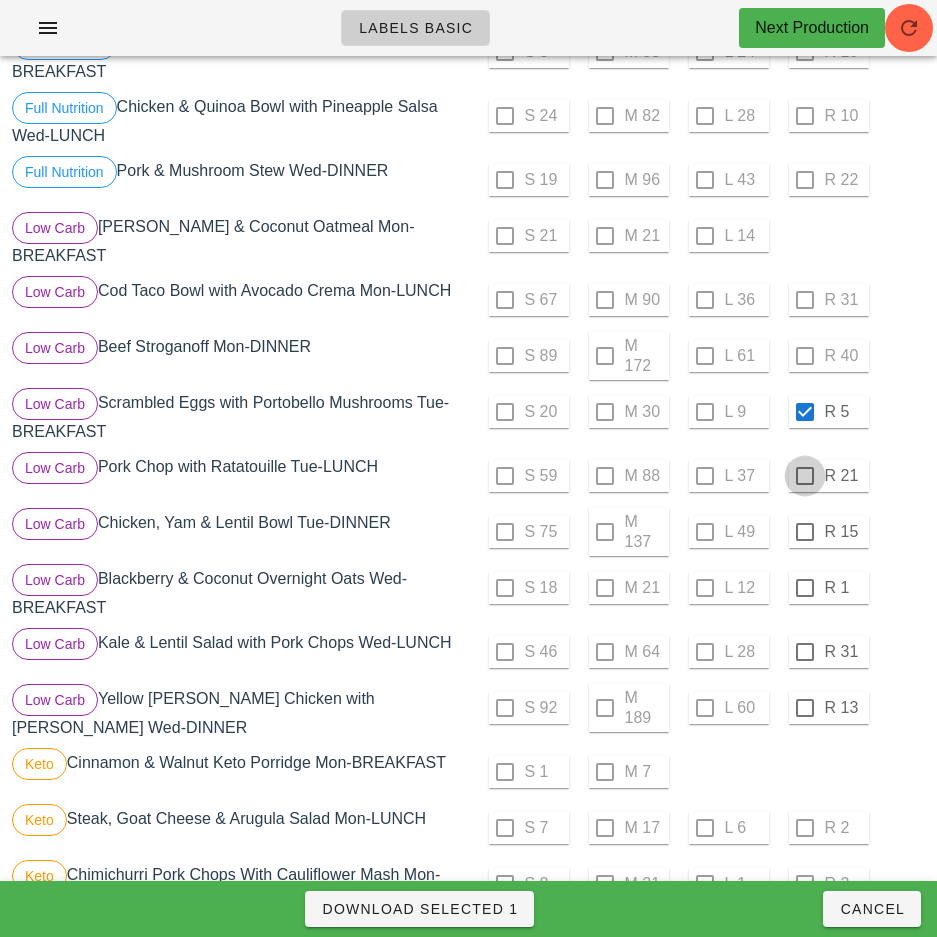click at bounding box center (805, 476) 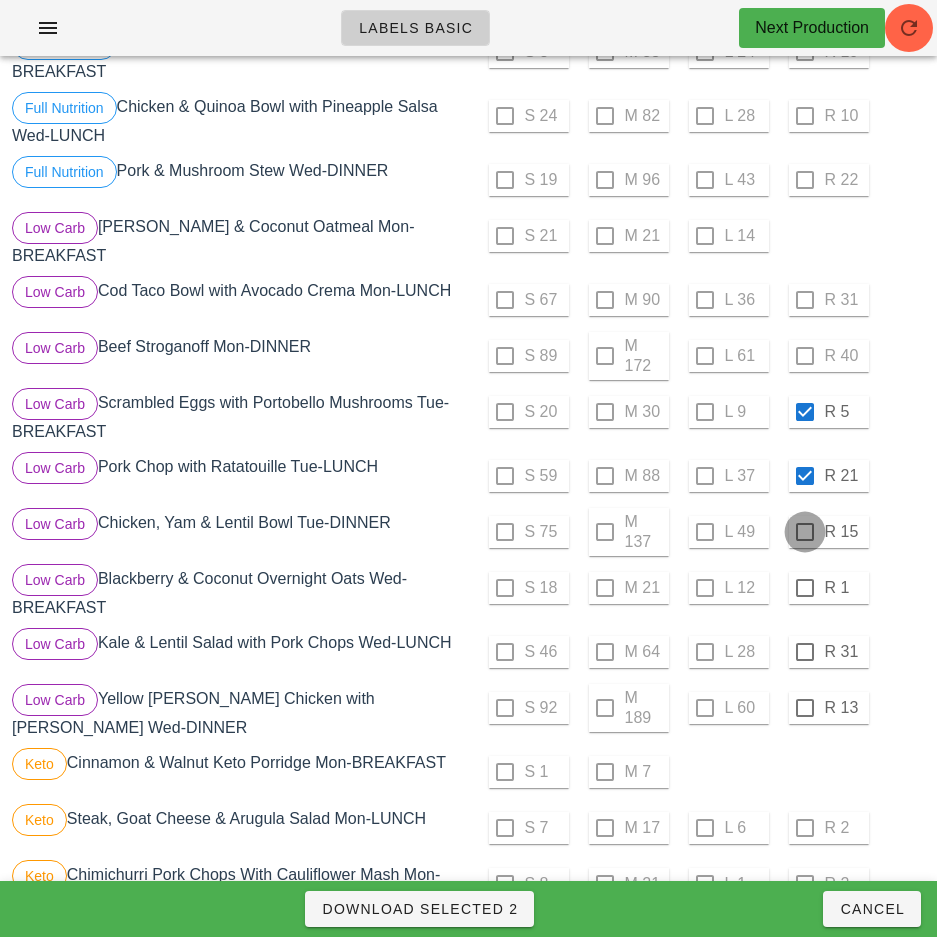 click at bounding box center [805, 532] 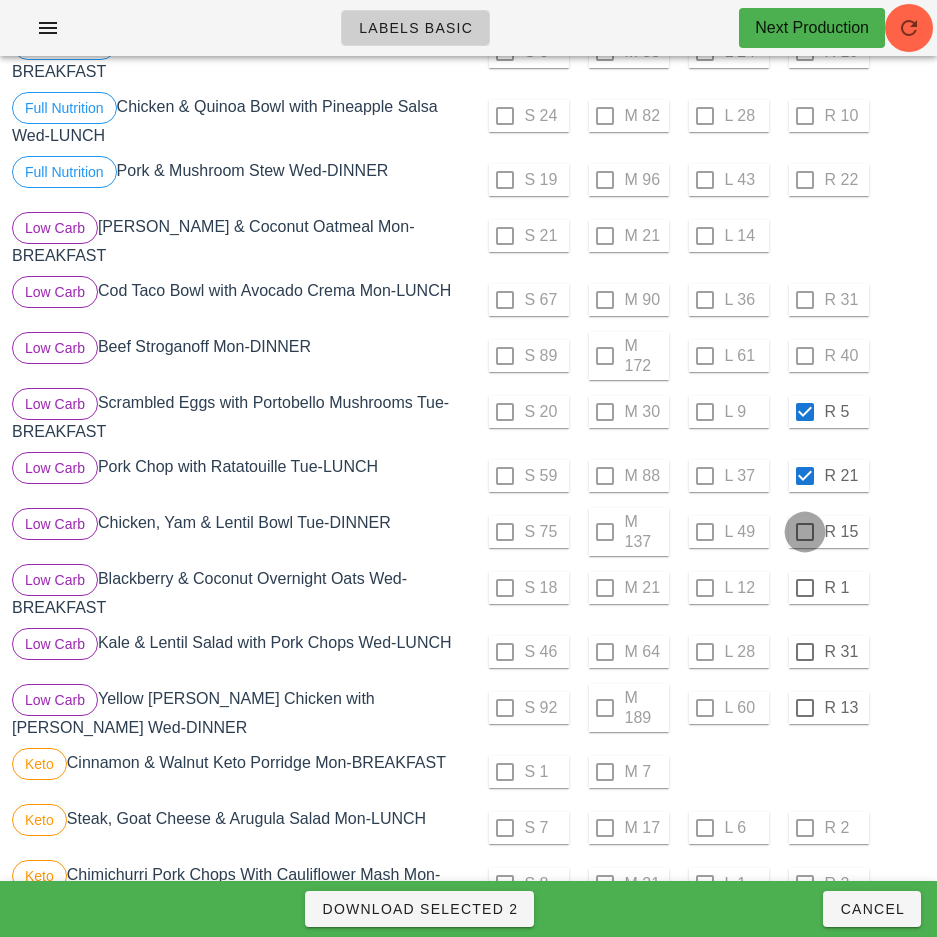 checkbox on "true" 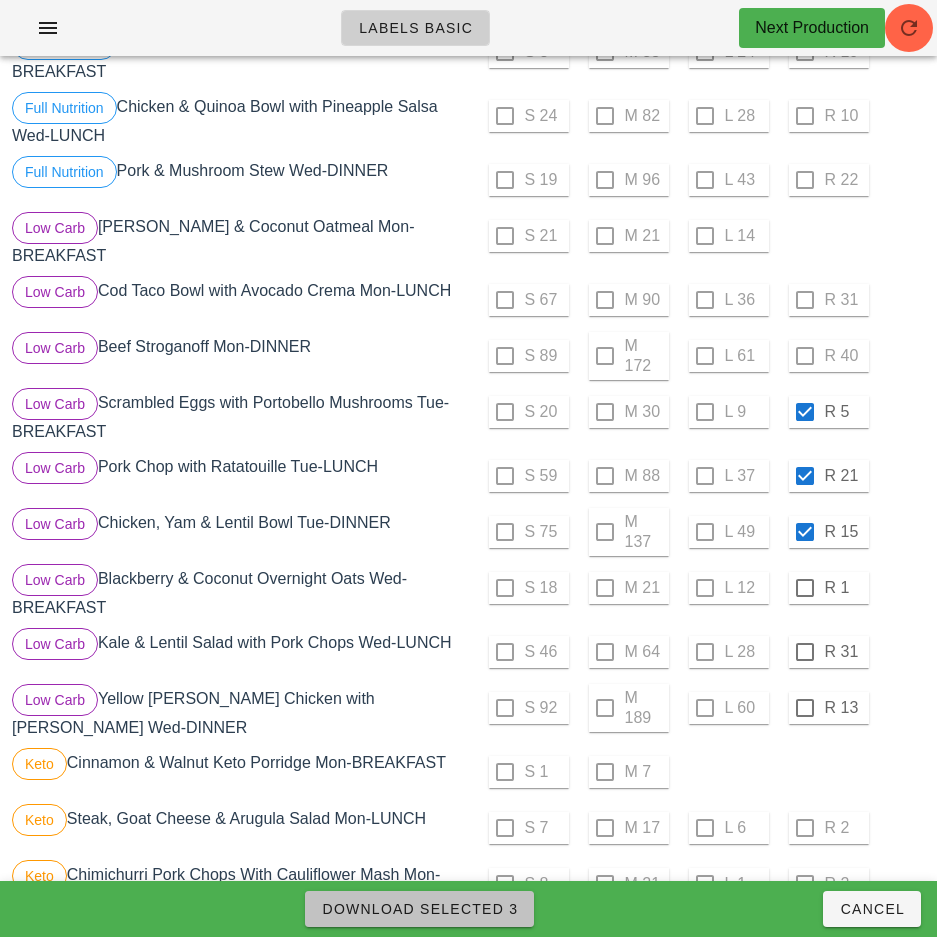 click on "Download Selected 3" at bounding box center [419, 909] 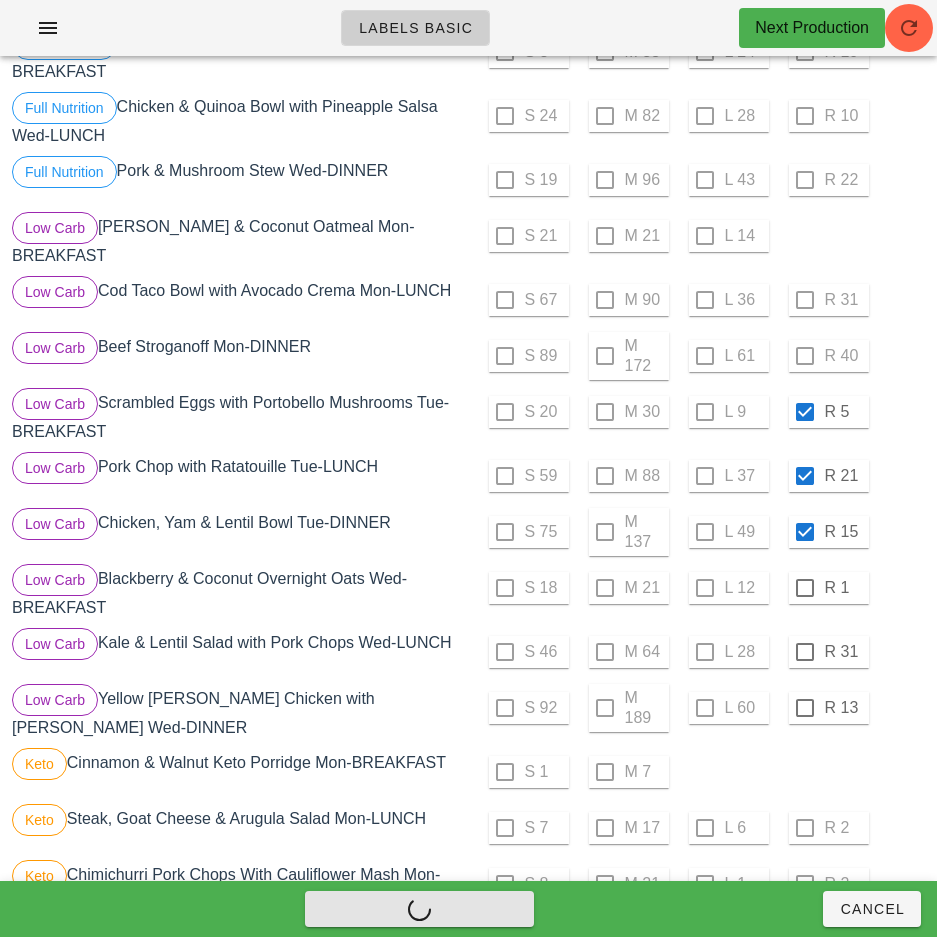 checkbox on "false" 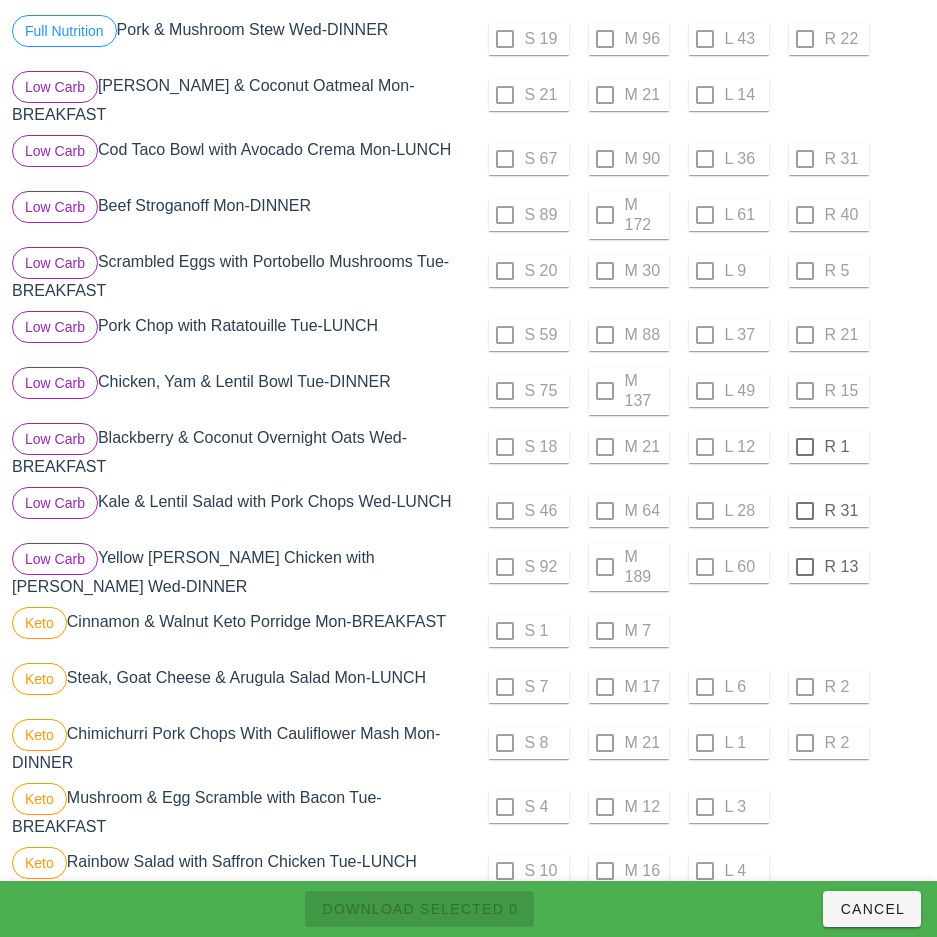 scroll, scrollTop: 2350, scrollLeft: 0, axis: vertical 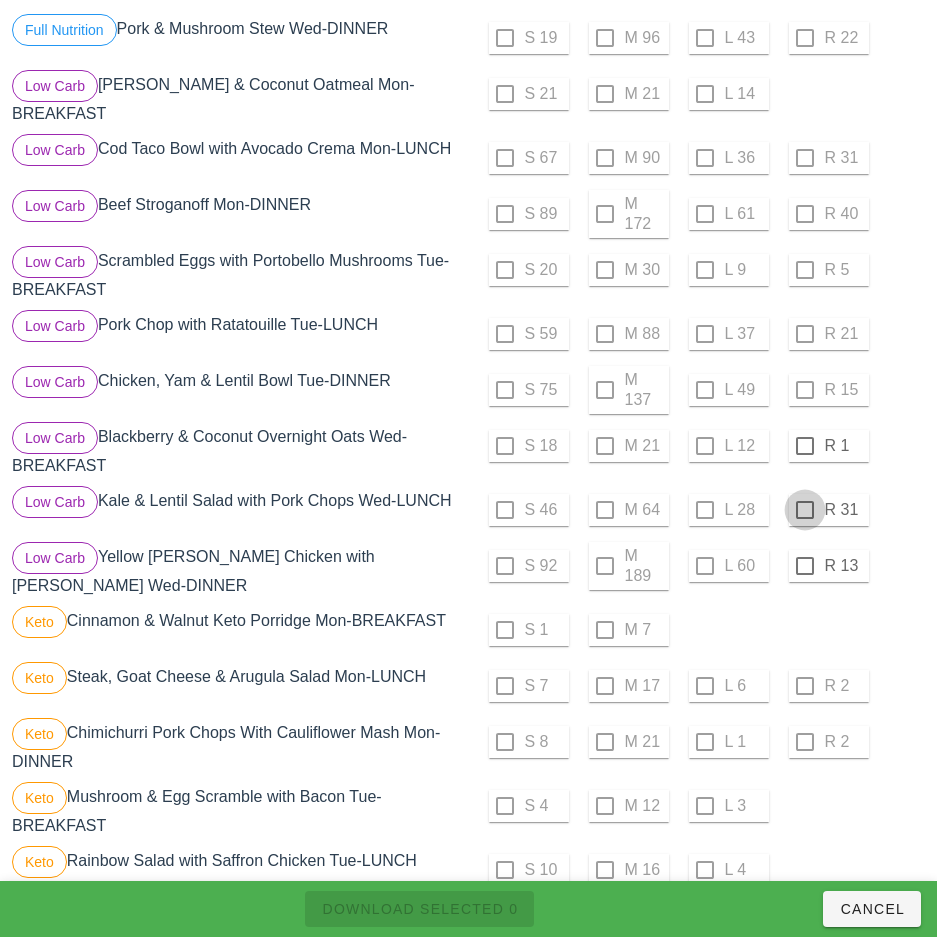 click at bounding box center [805, 446] 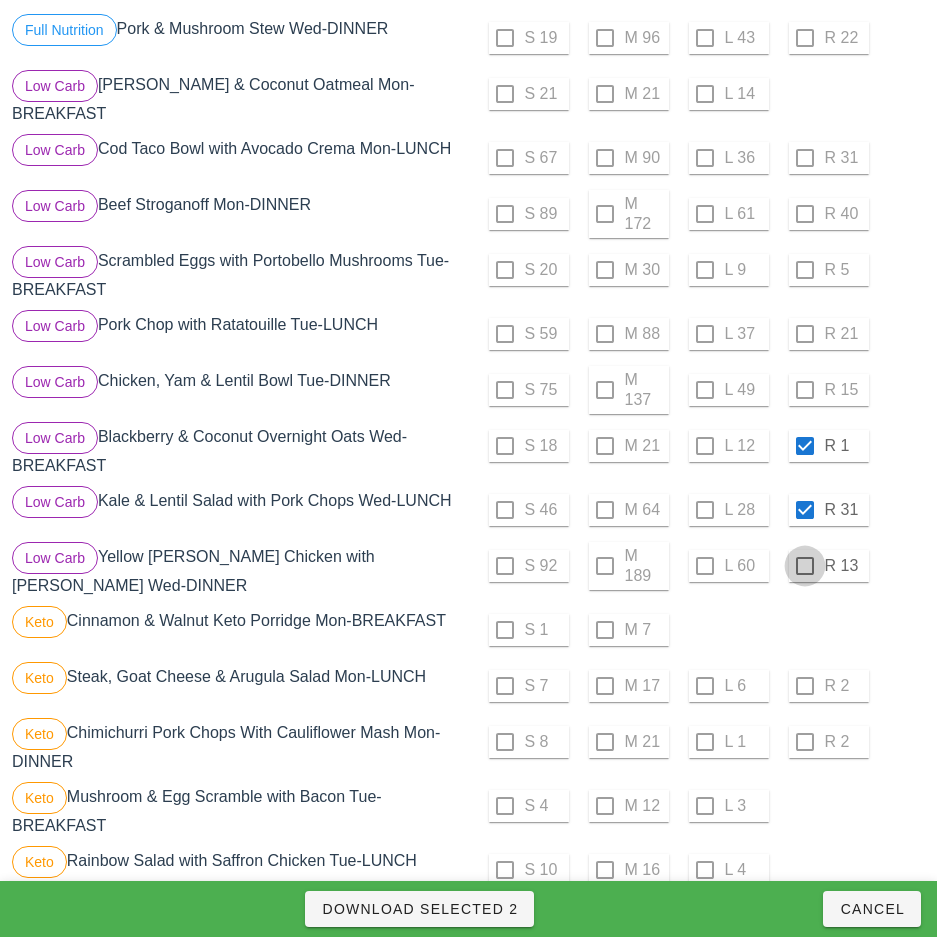 click at bounding box center (805, 566) 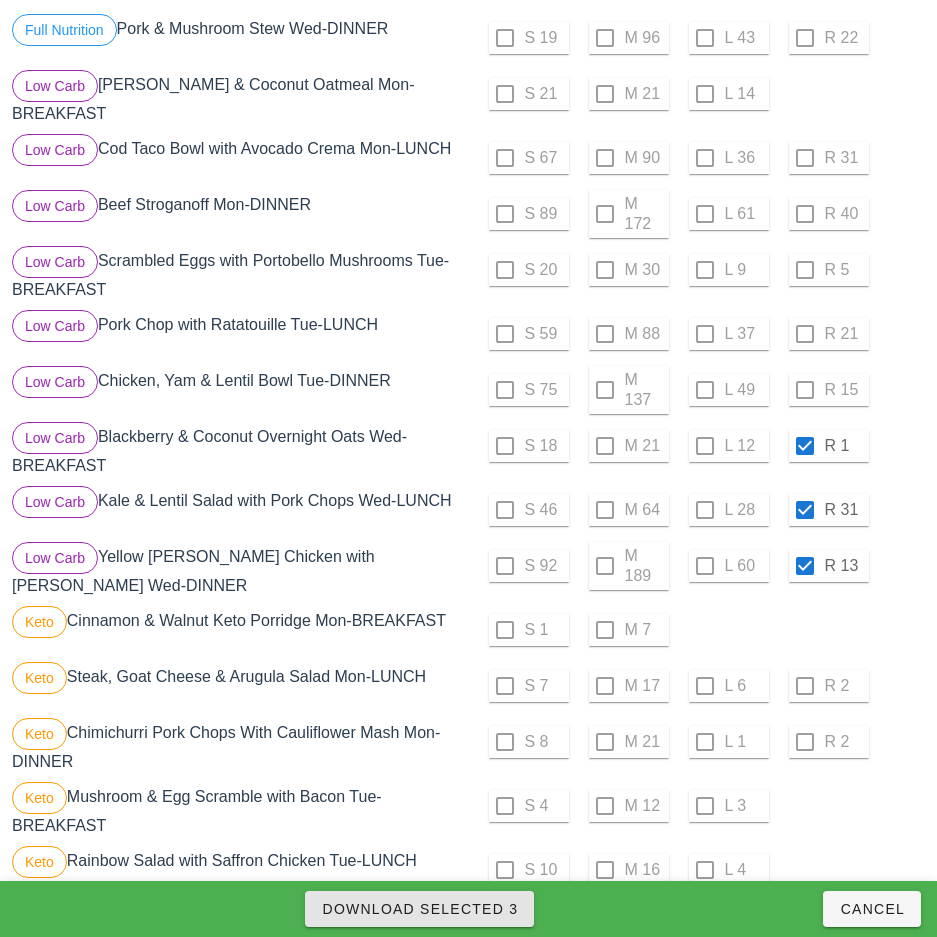 click on "Download Selected 3" at bounding box center [419, 909] 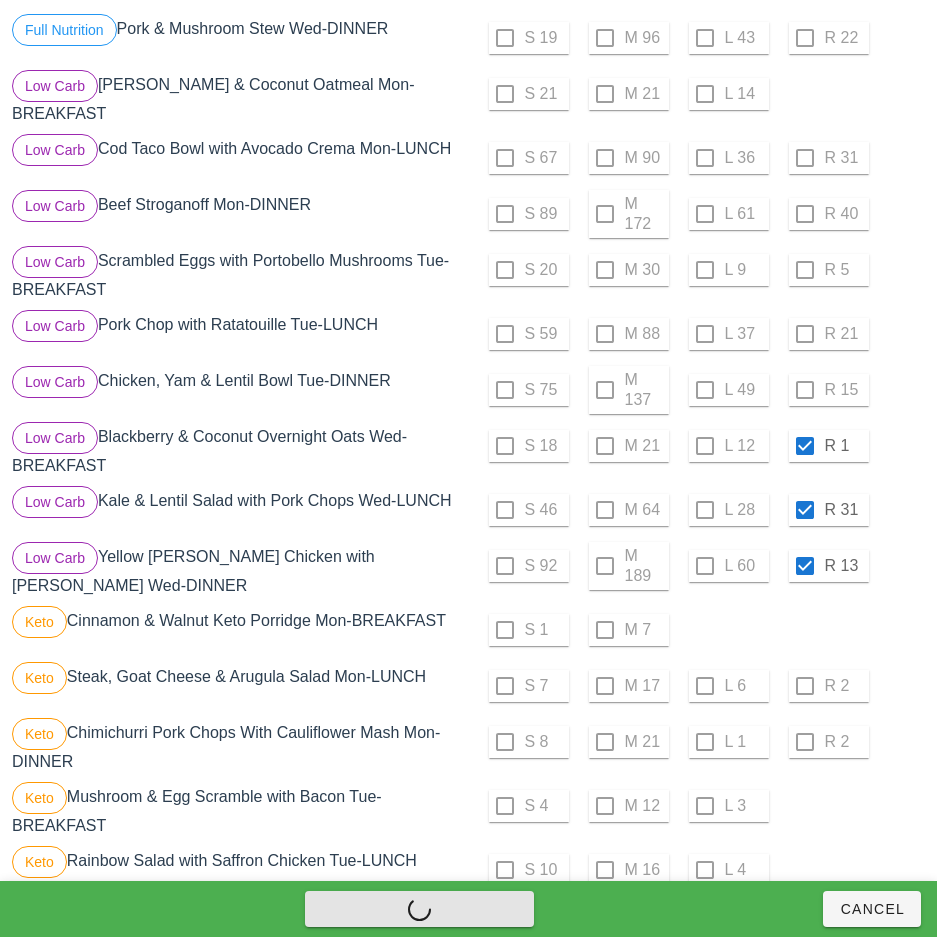 checkbox on "false" 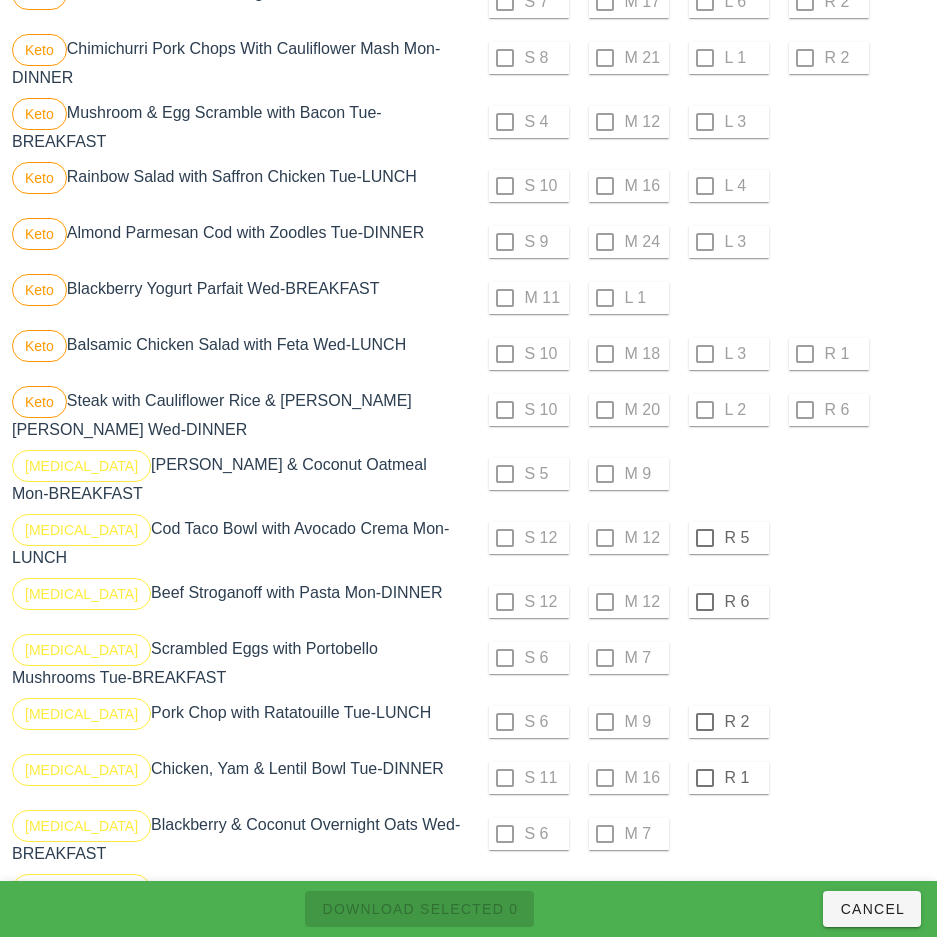 scroll, scrollTop: 3075, scrollLeft: 0, axis: vertical 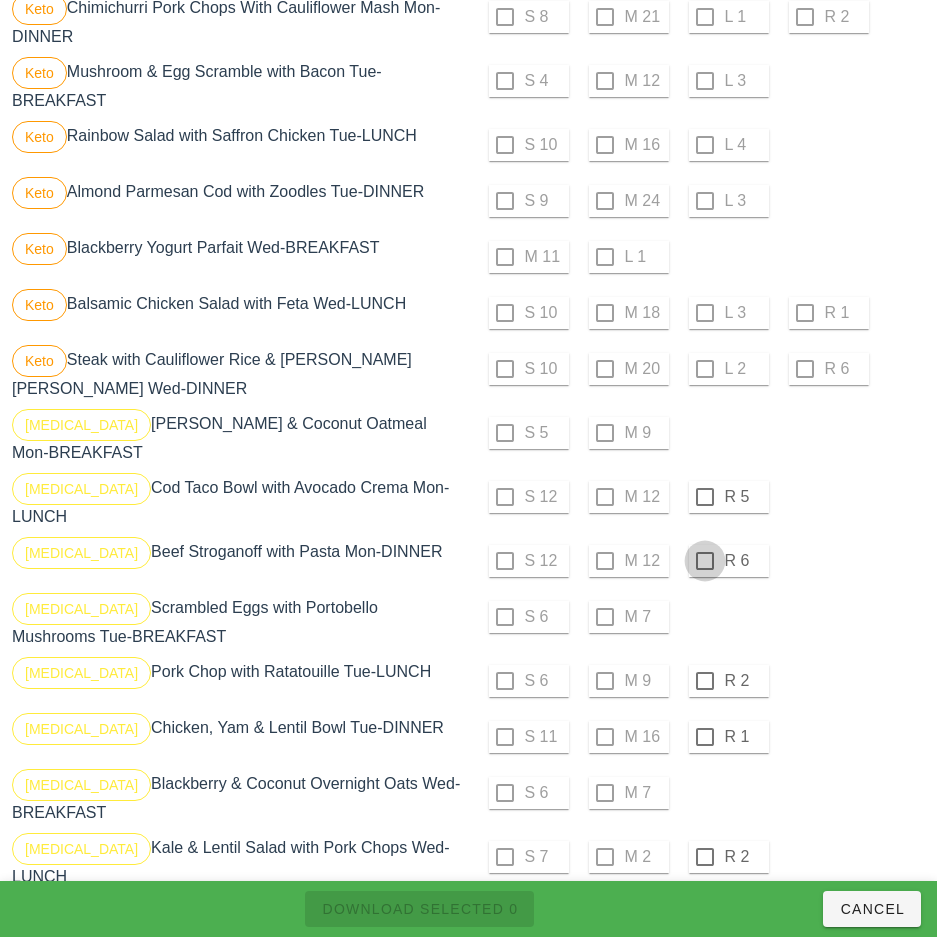 click at bounding box center [705, 497] 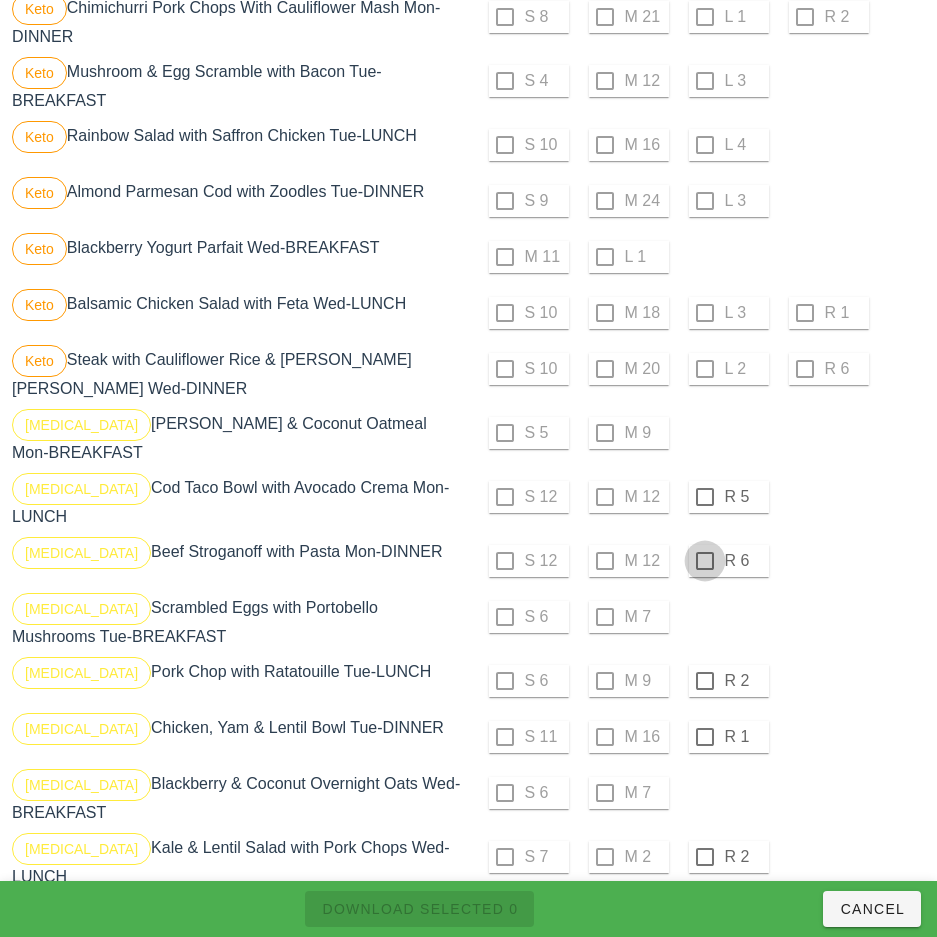 click at bounding box center (705, 561) 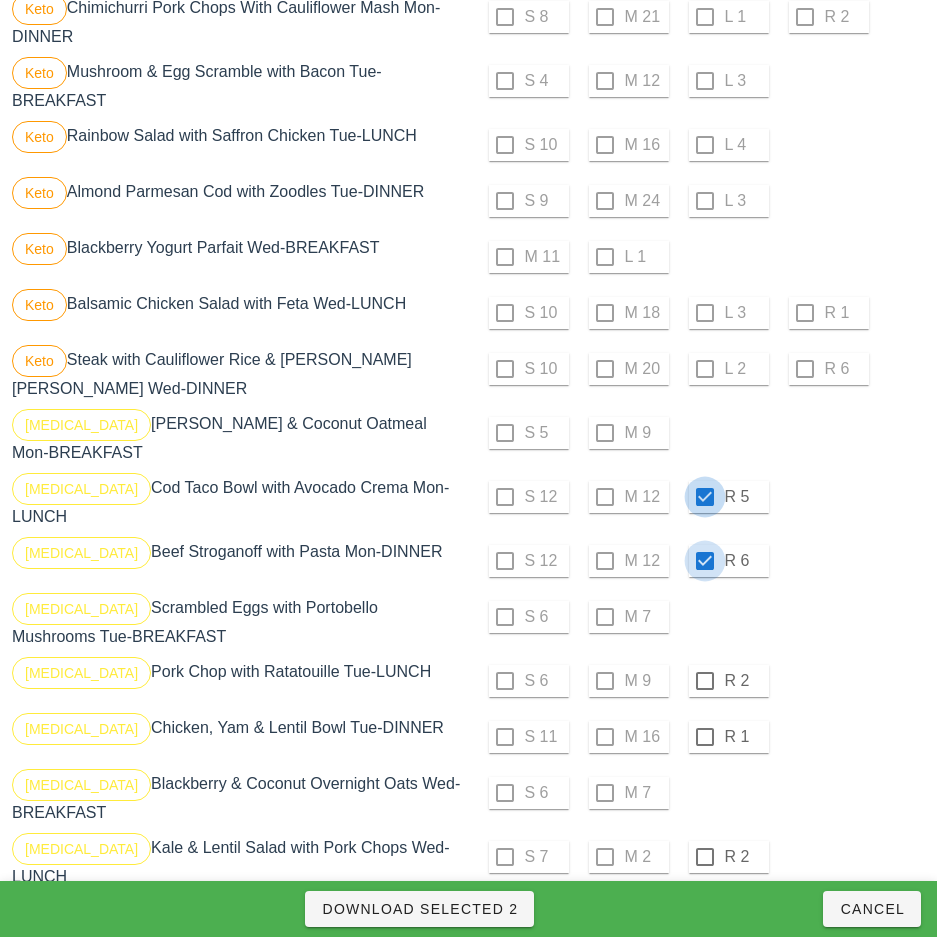 checkbox on "true" 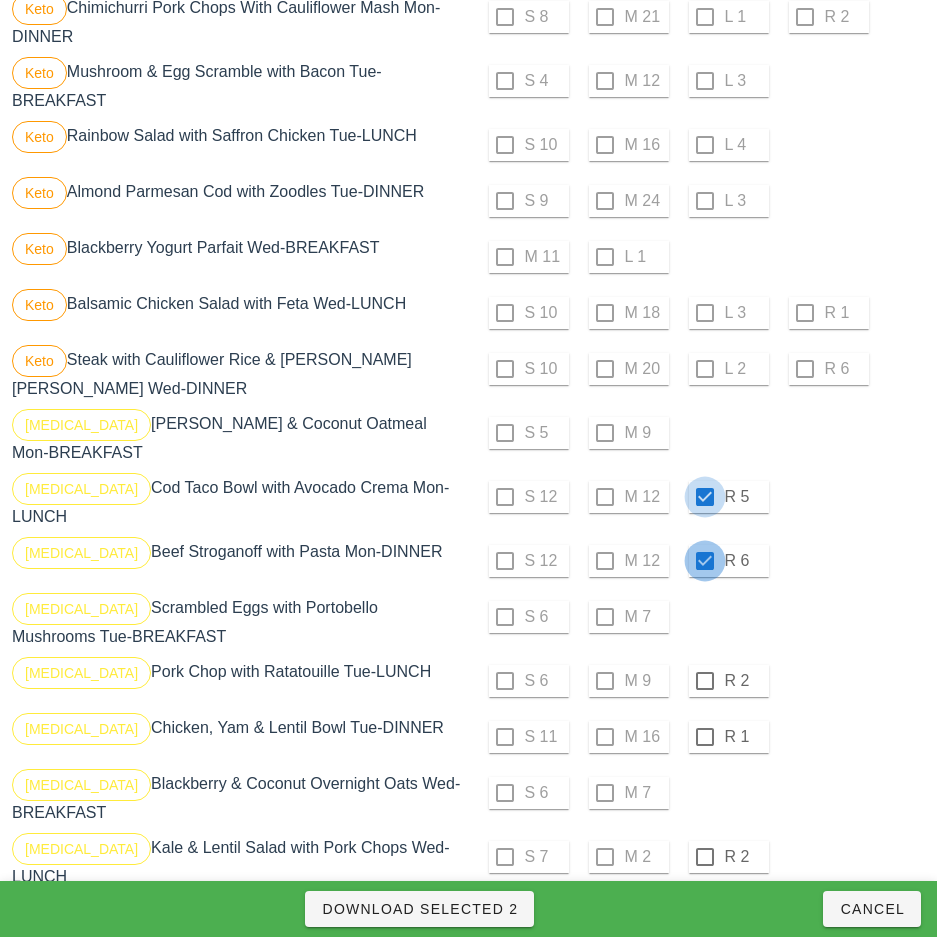scroll, scrollTop: 3259, scrollLeft: 0, axis: vertical 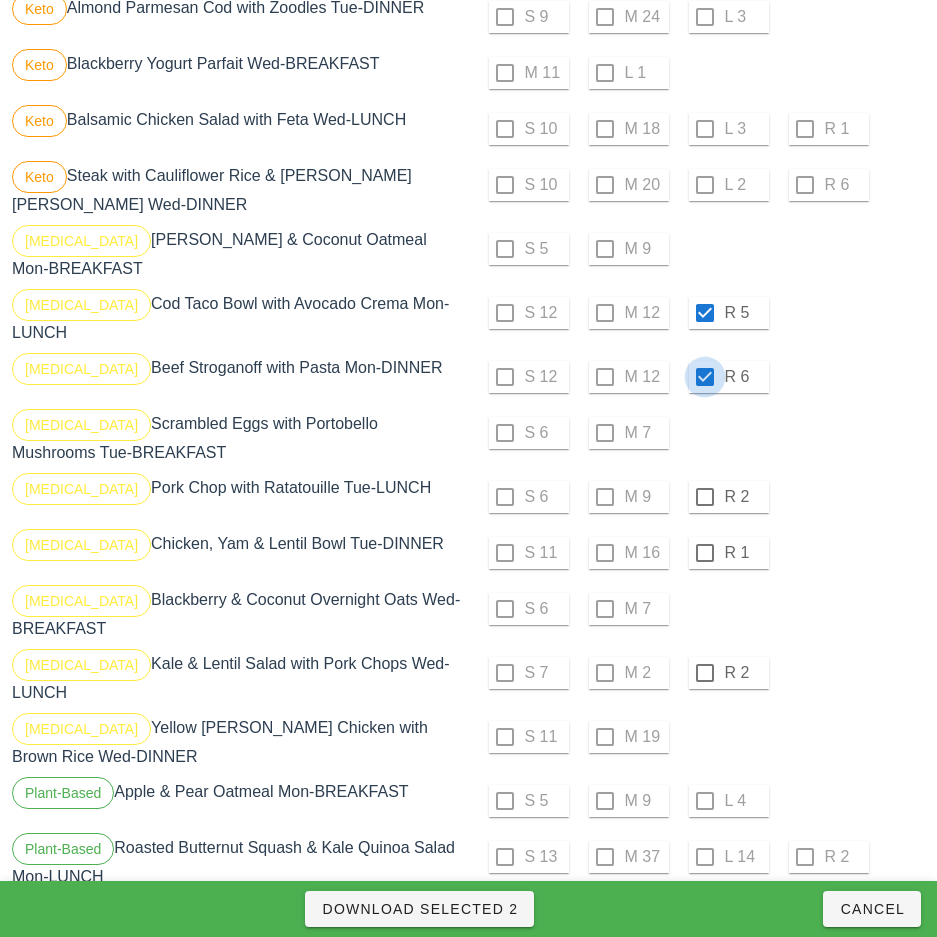 click at bounding box center [705, 497] 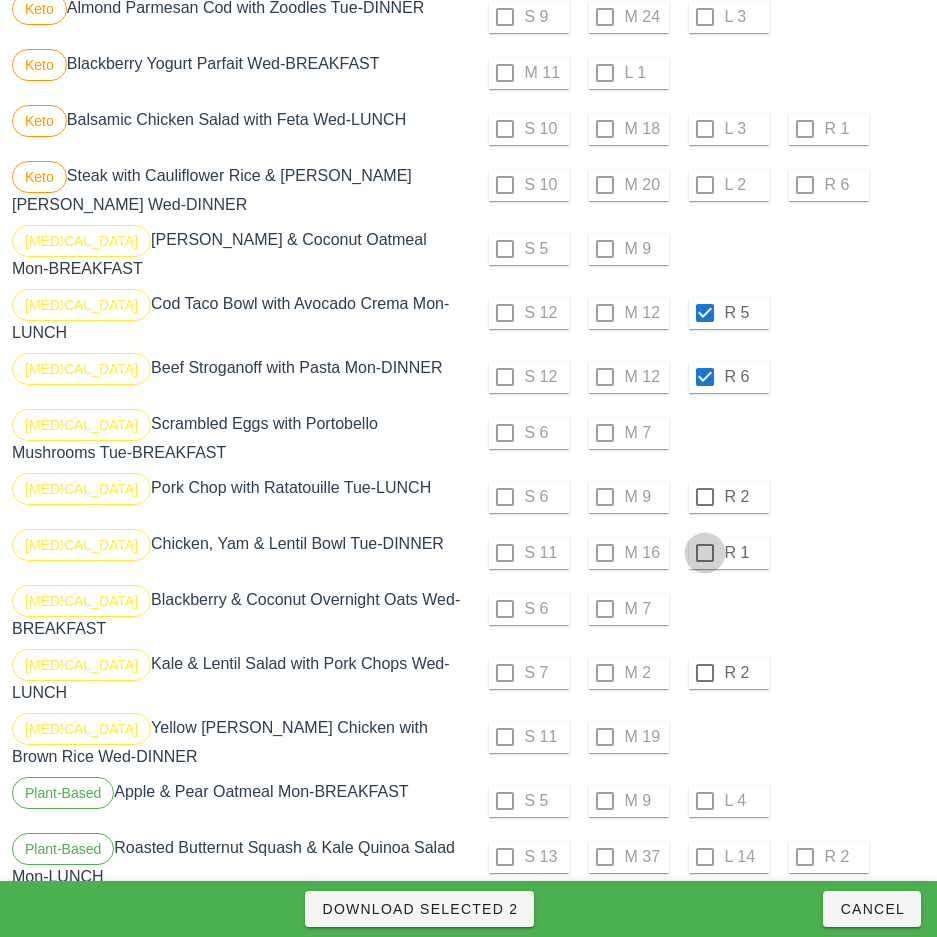 click at bounding box center [705, 553] 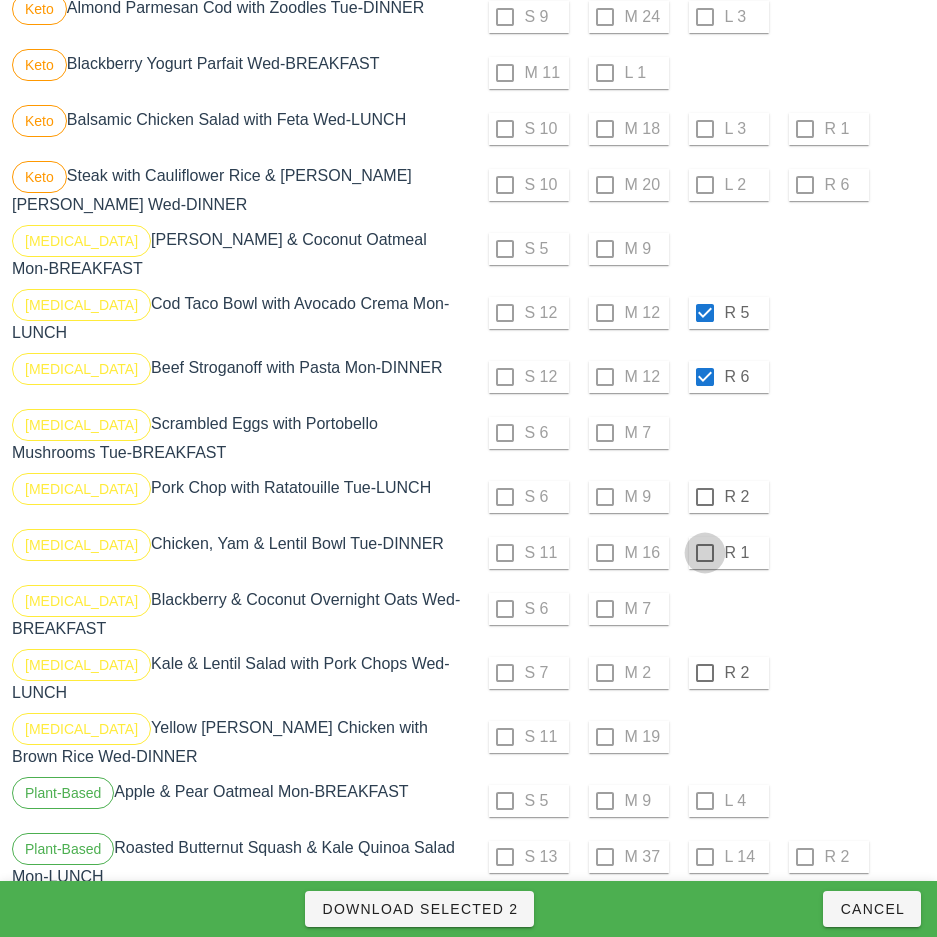 checkbox on "true" 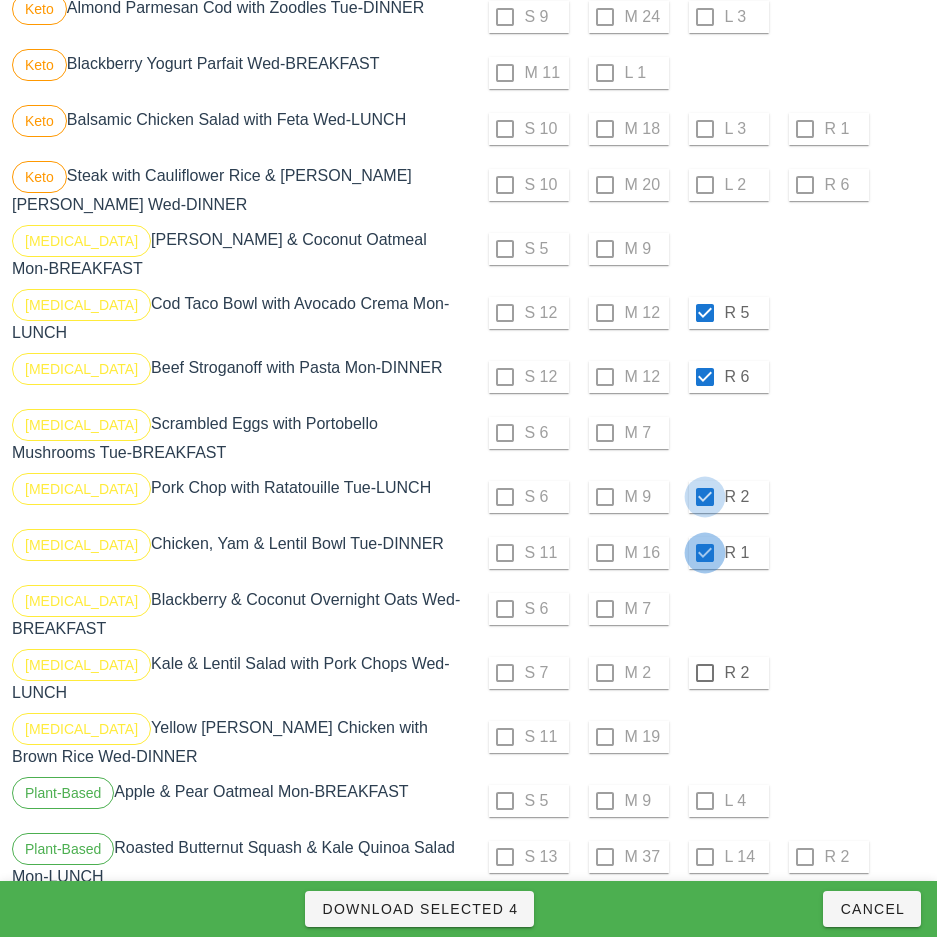 scroll, scrollTop: 3337, scrollLeft: 0, axis: vertical 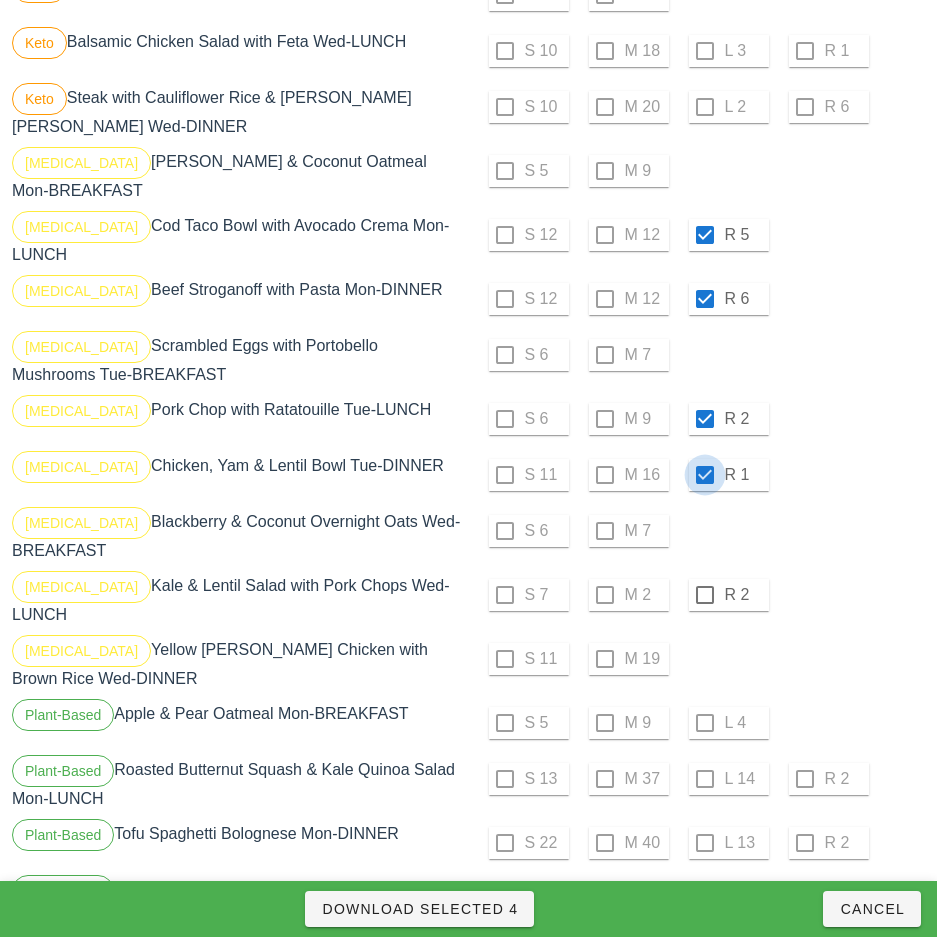 click at bounding box center [705, 595] 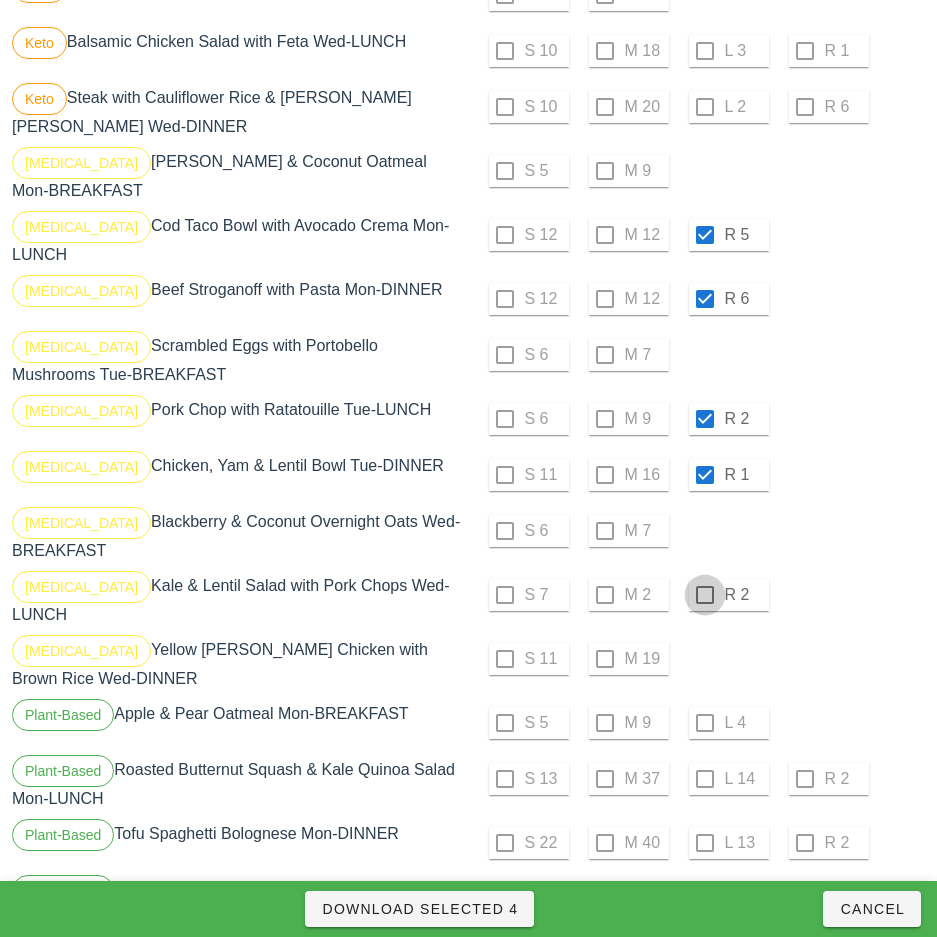 checkbox on "true" 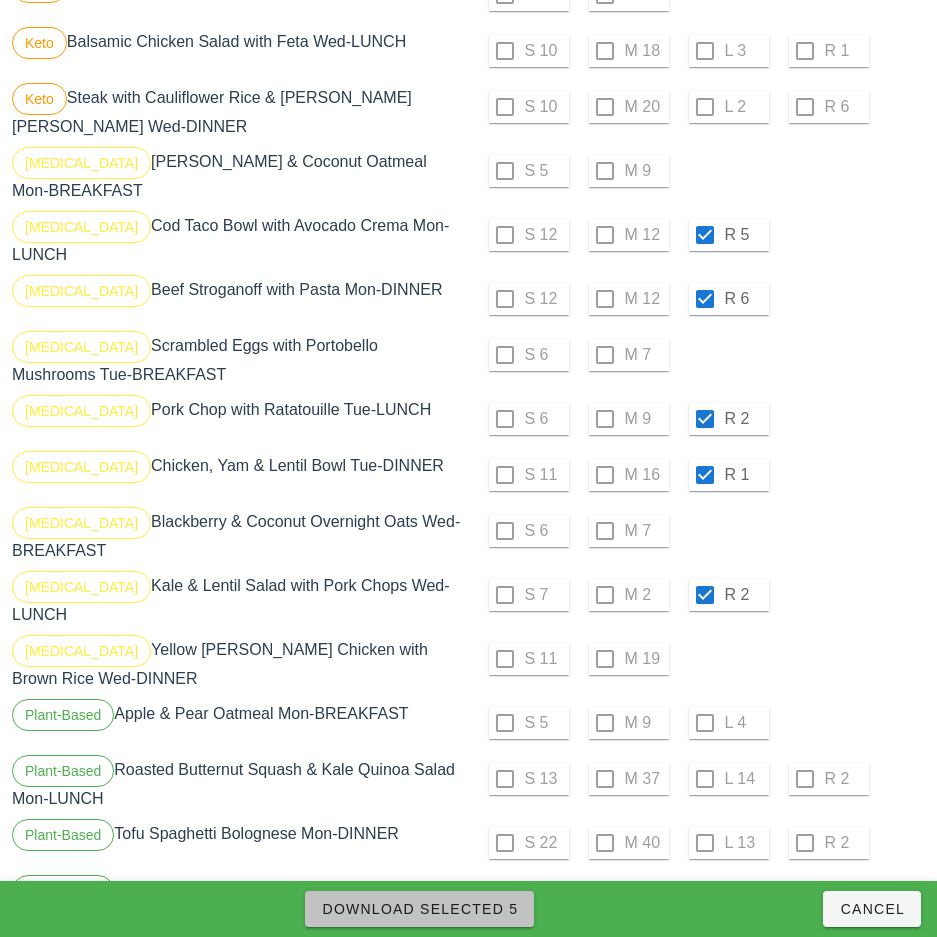 click on "Download Selected 5" at bounding box center (419, 909) 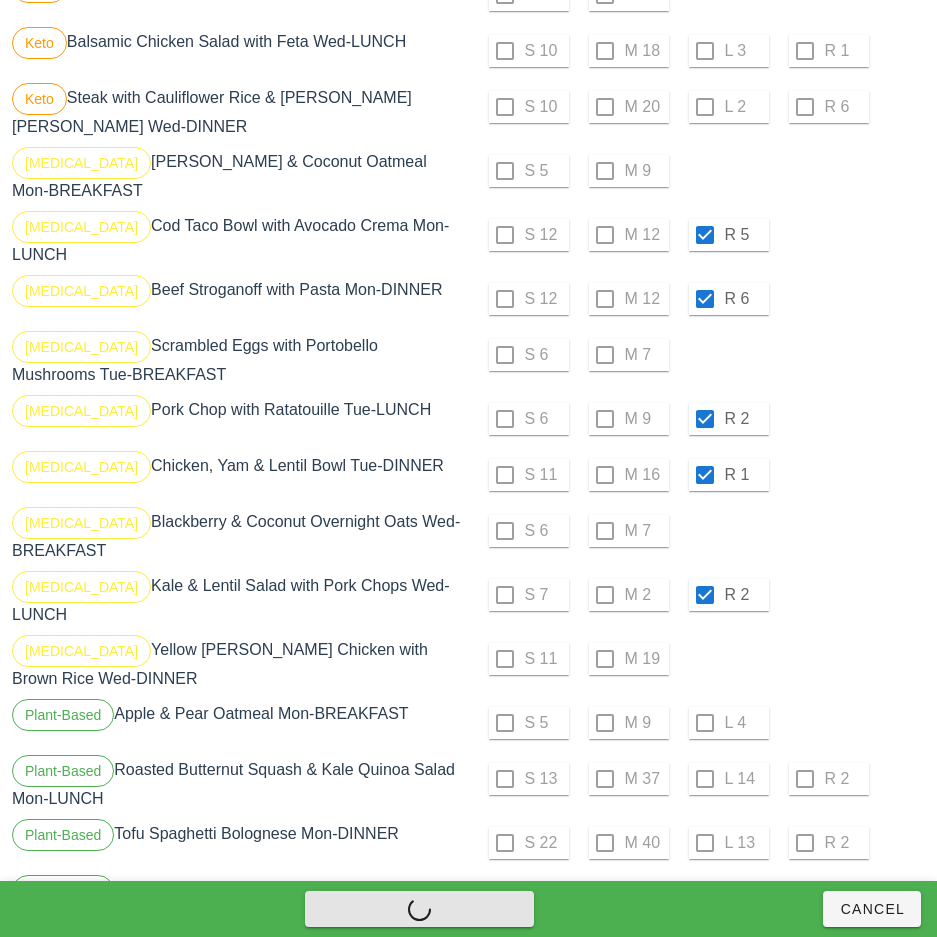 checkbox on "false" 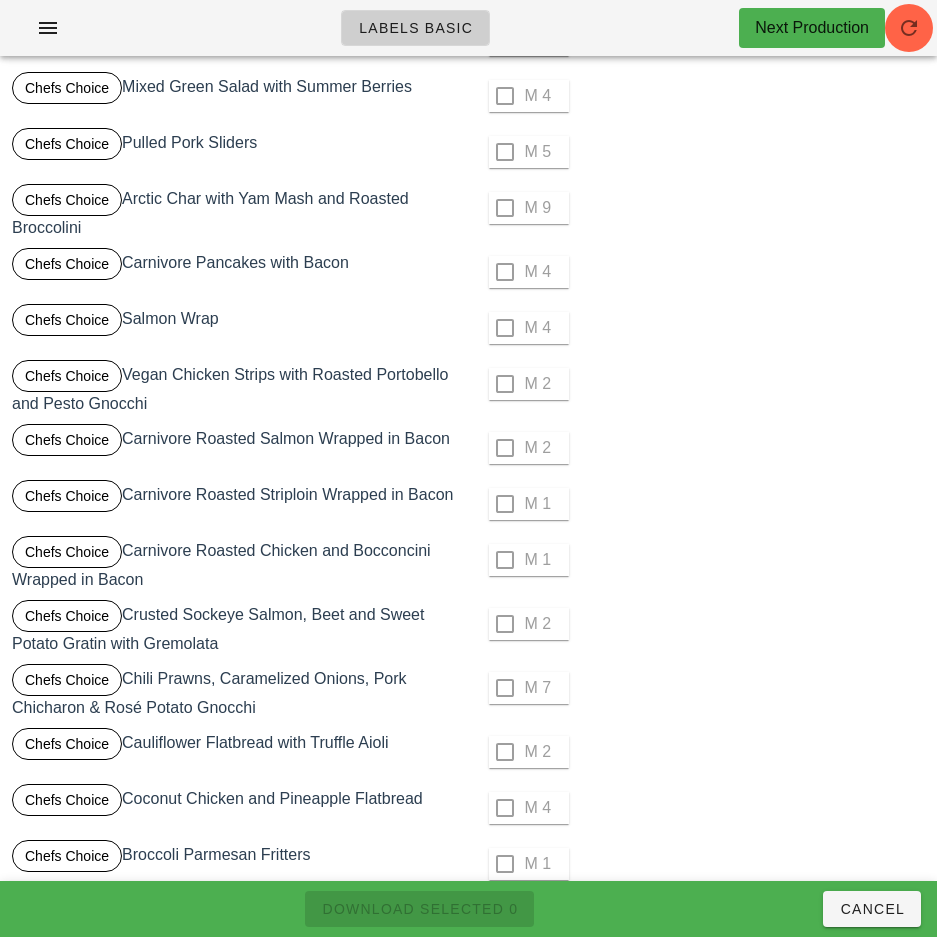 scroll, scrollTop: 0, scrollLeft: 0, axis: both 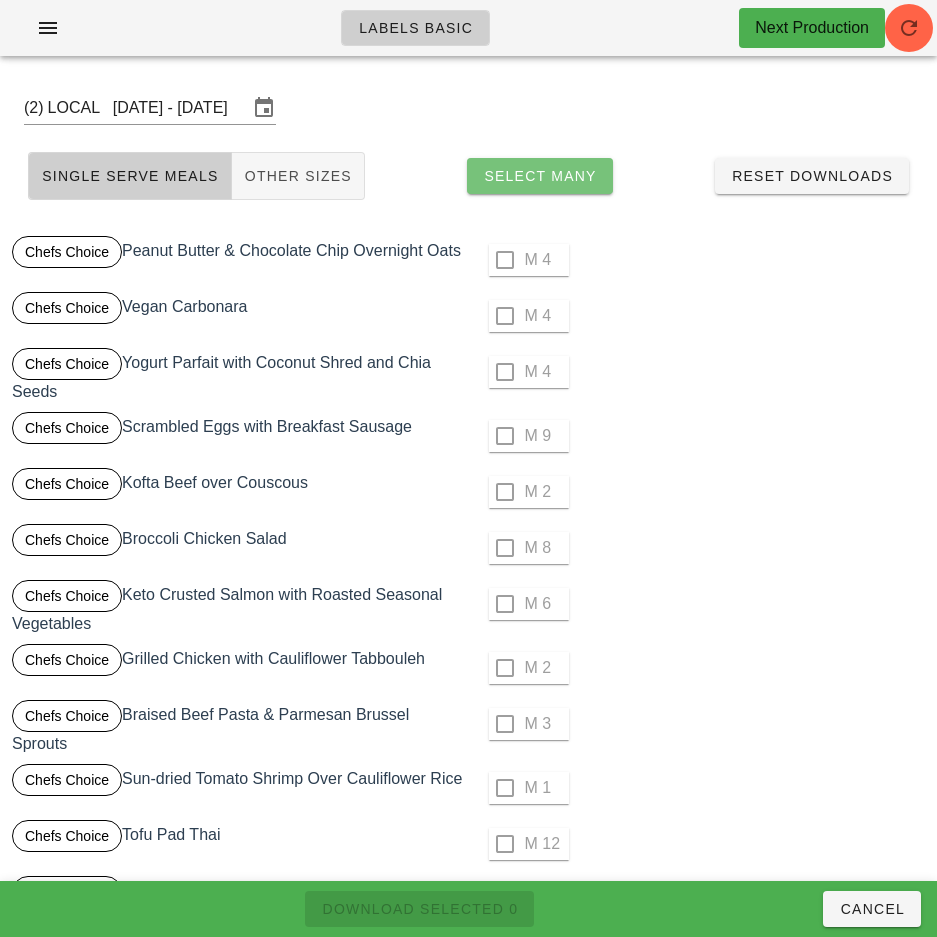 click on "Select Many" at bounding box center (540, 176) 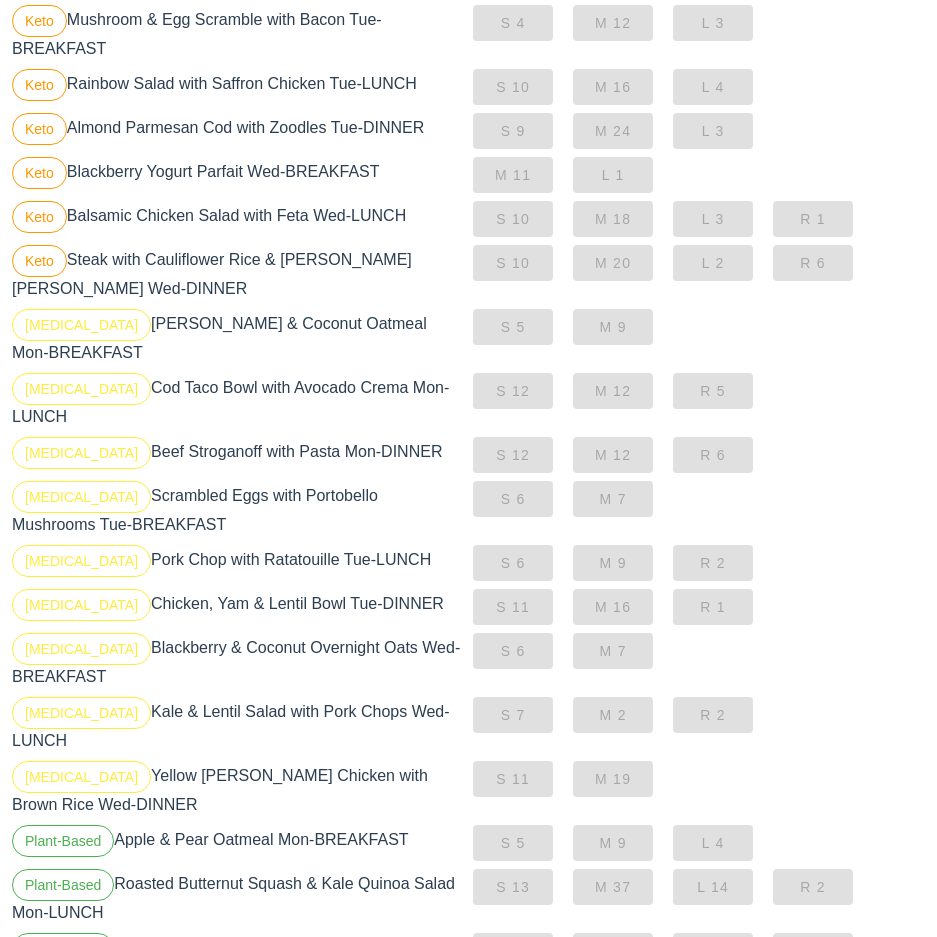 scroll, scrollTop: 3327, scrollLeft: 0, axis: vertical 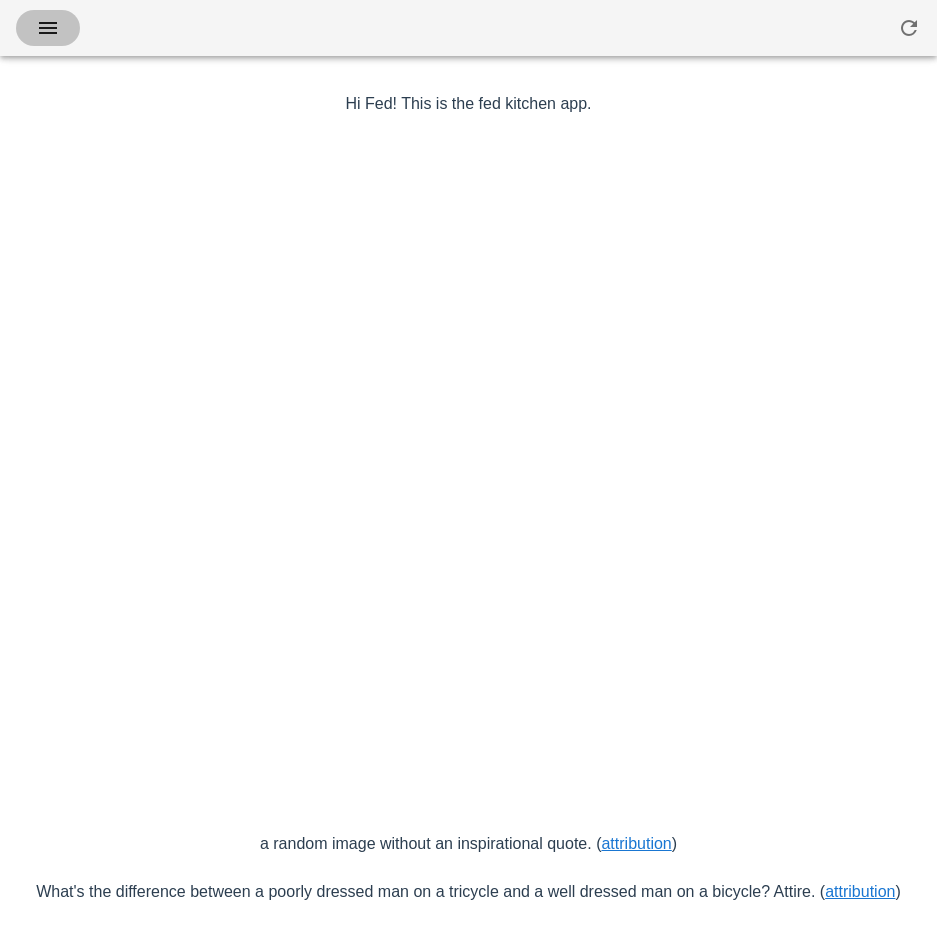 click at bounding box center [48, 28] 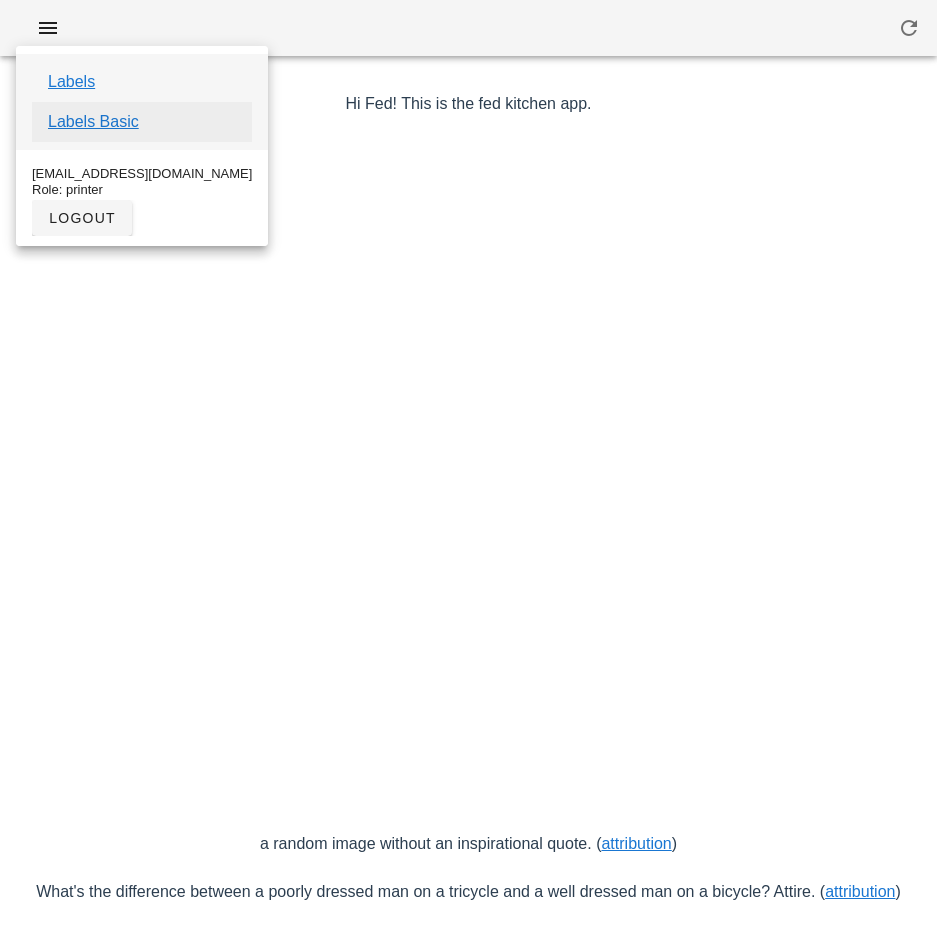 click on "Labels Basic" at bounding box center (93, 122) 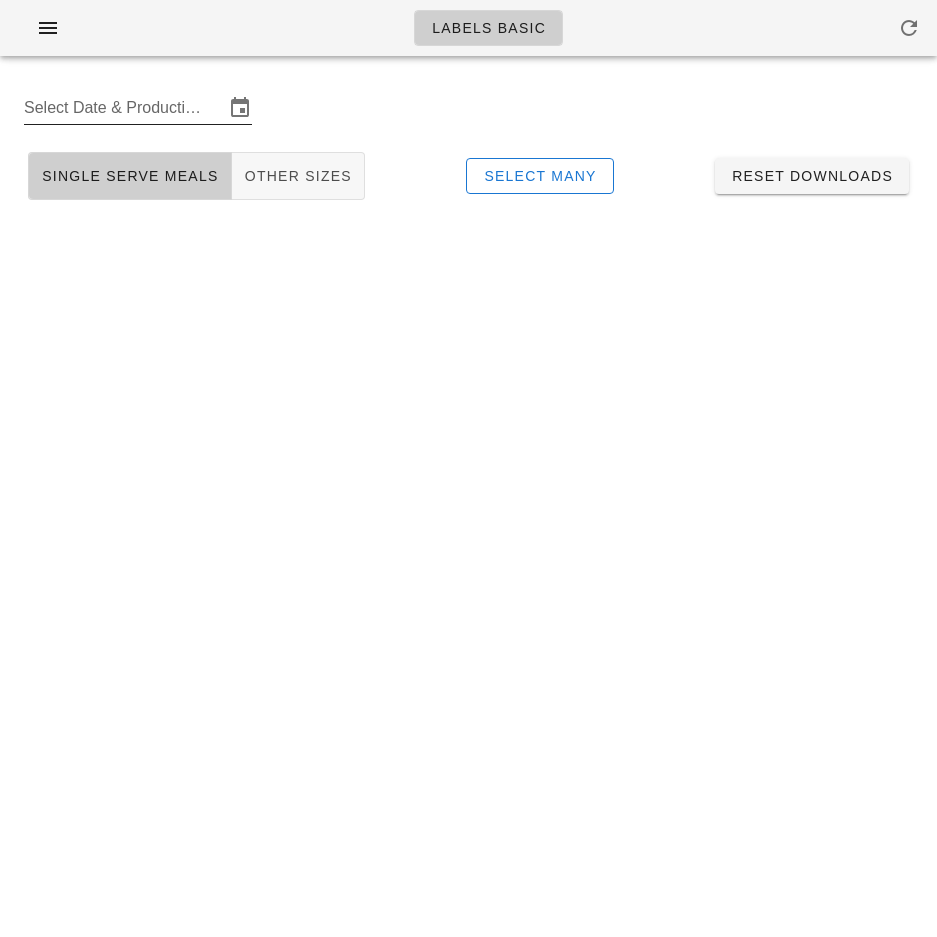 click on "Select Date & Production Cycle" at bounding box center (124, 108) 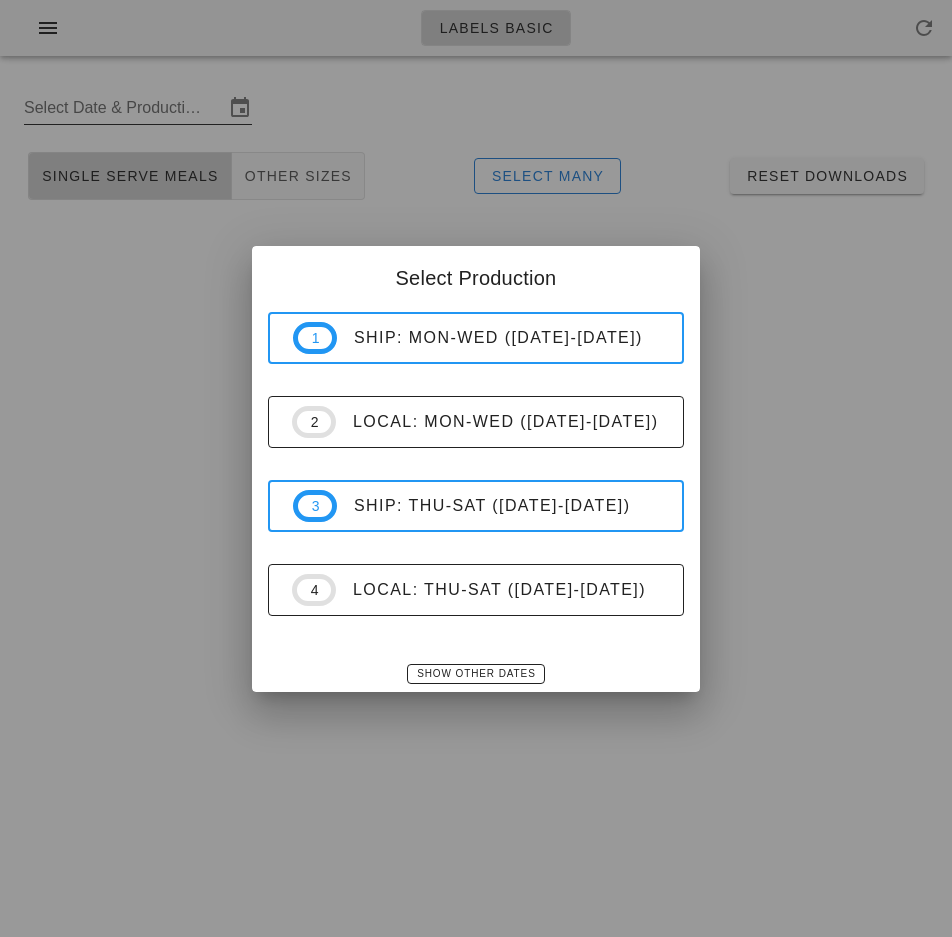click on "ship: Mon-Wed ([DATE]-[DATE])" at bounding box center (498, 338) 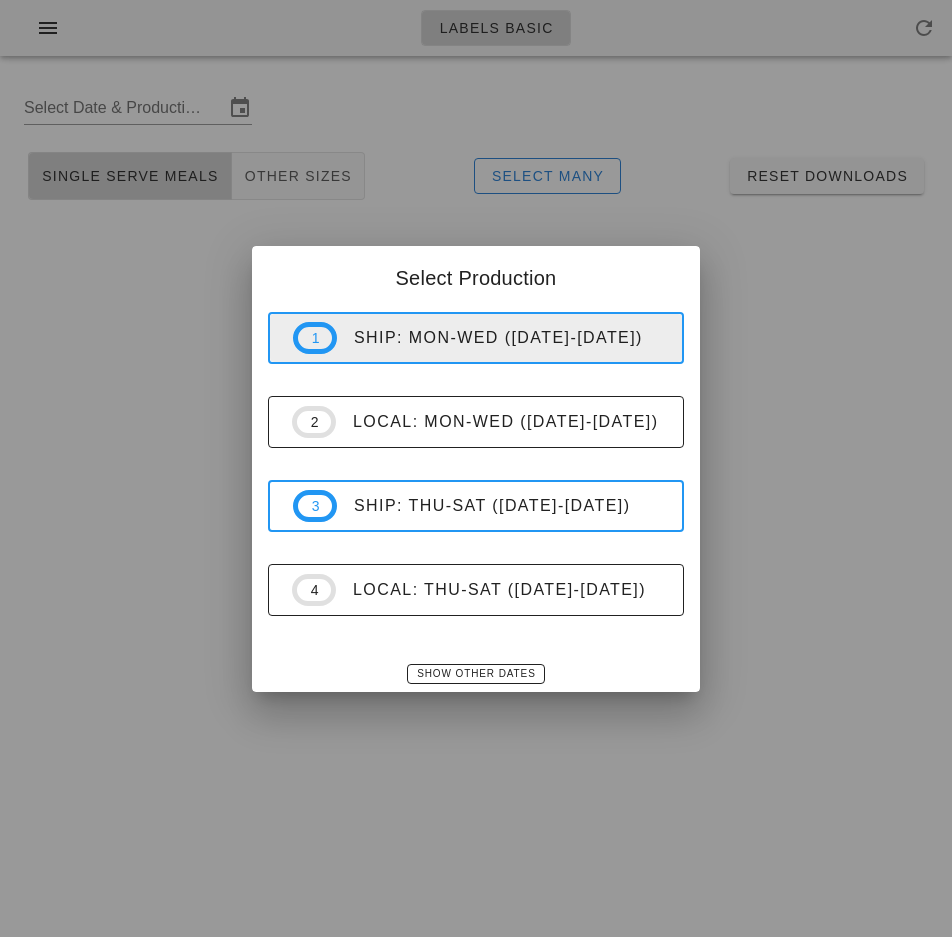 type on "SHIP   [DATE] - [DATE]" 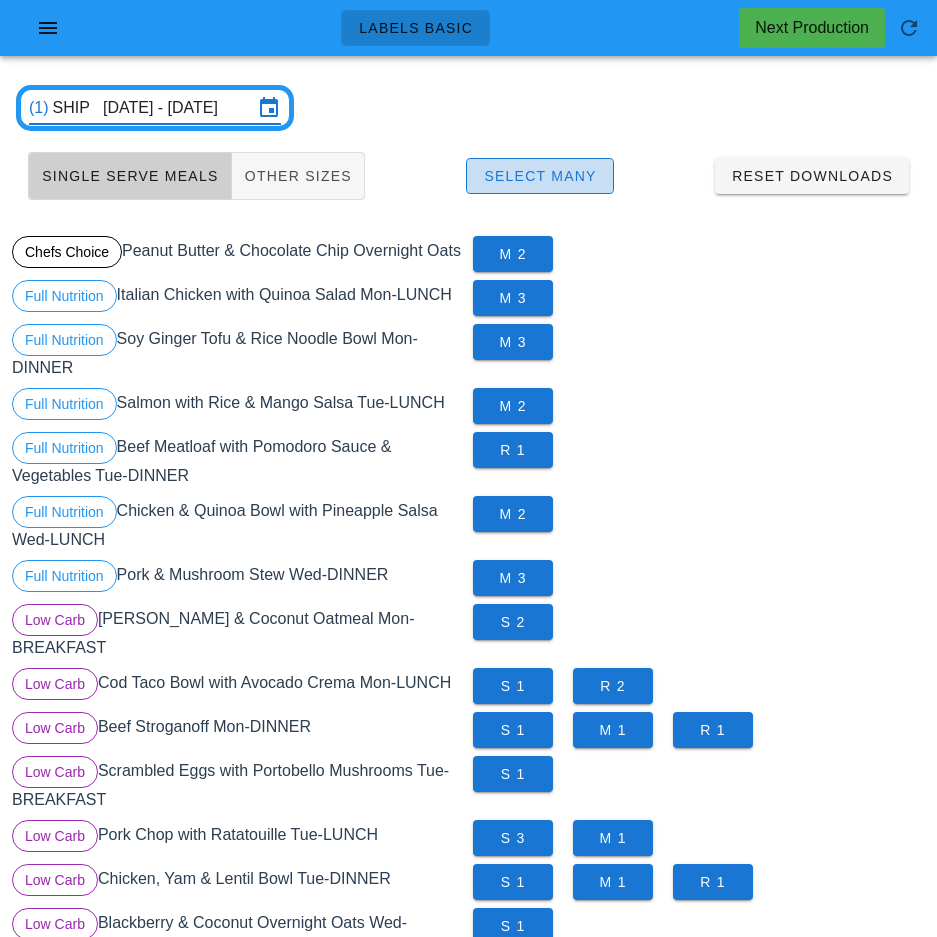 click on "Select Many" at bounding box center (540, 176) 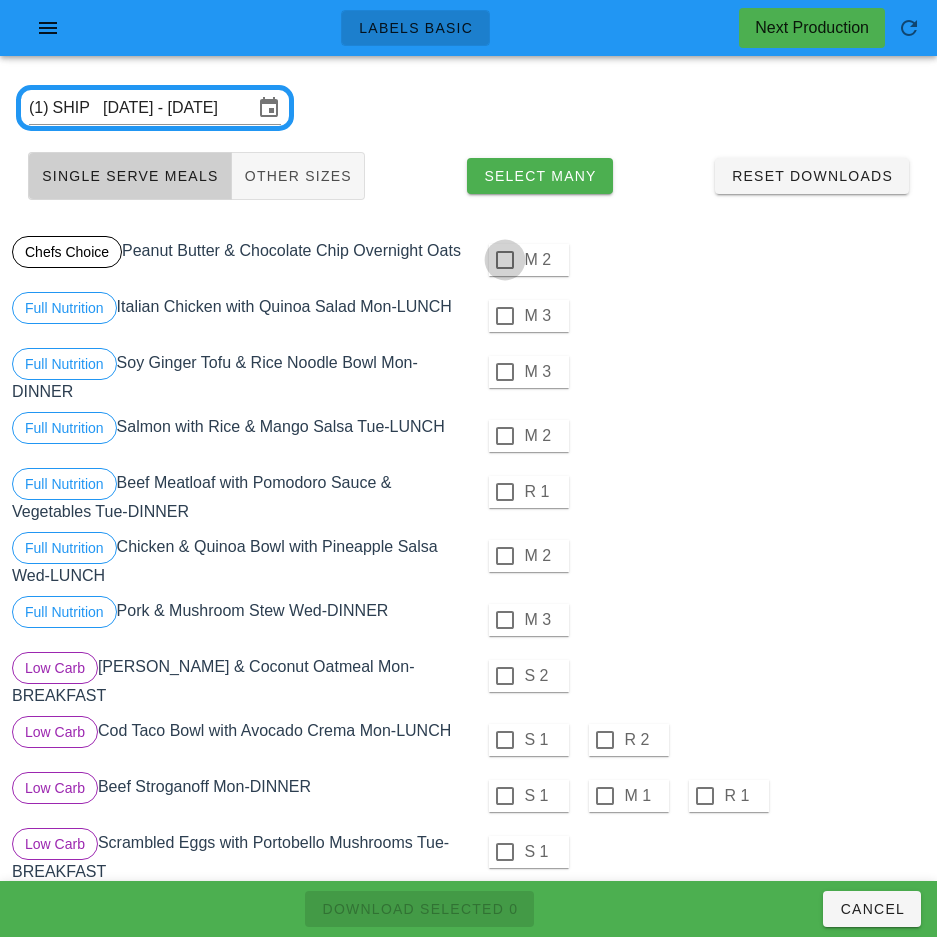click at bounding box center [505, 260] 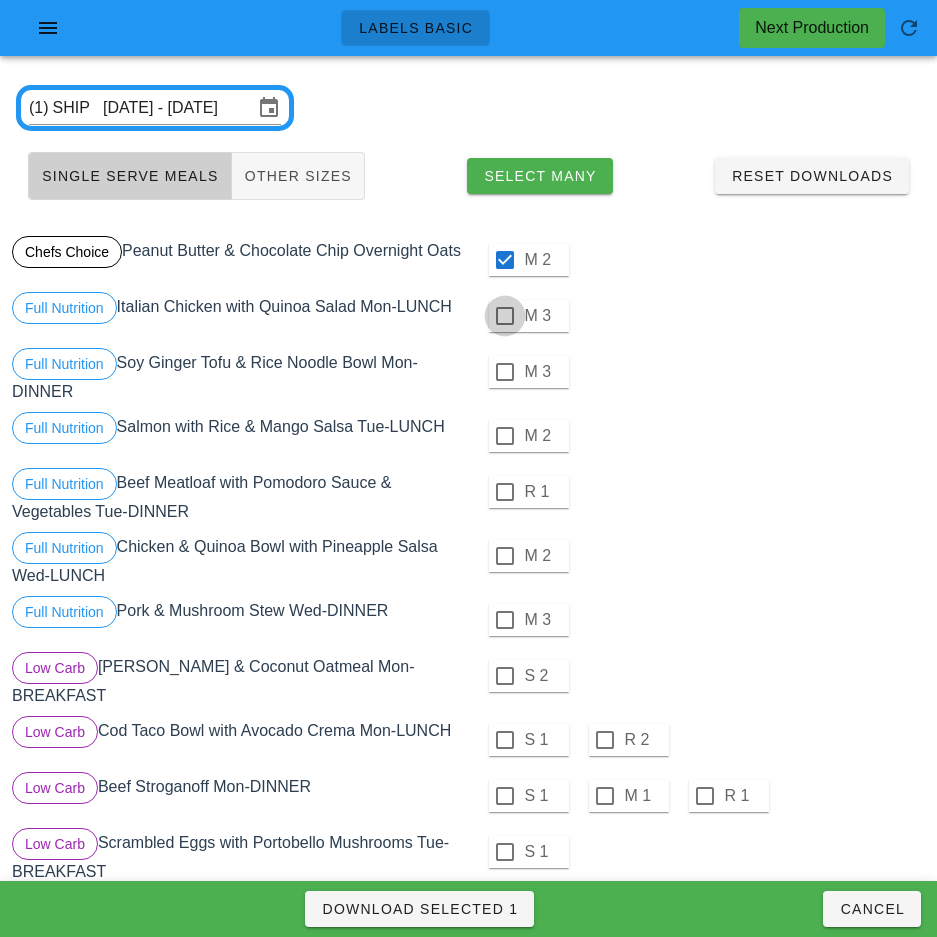 click at bounding box center [505, 316] 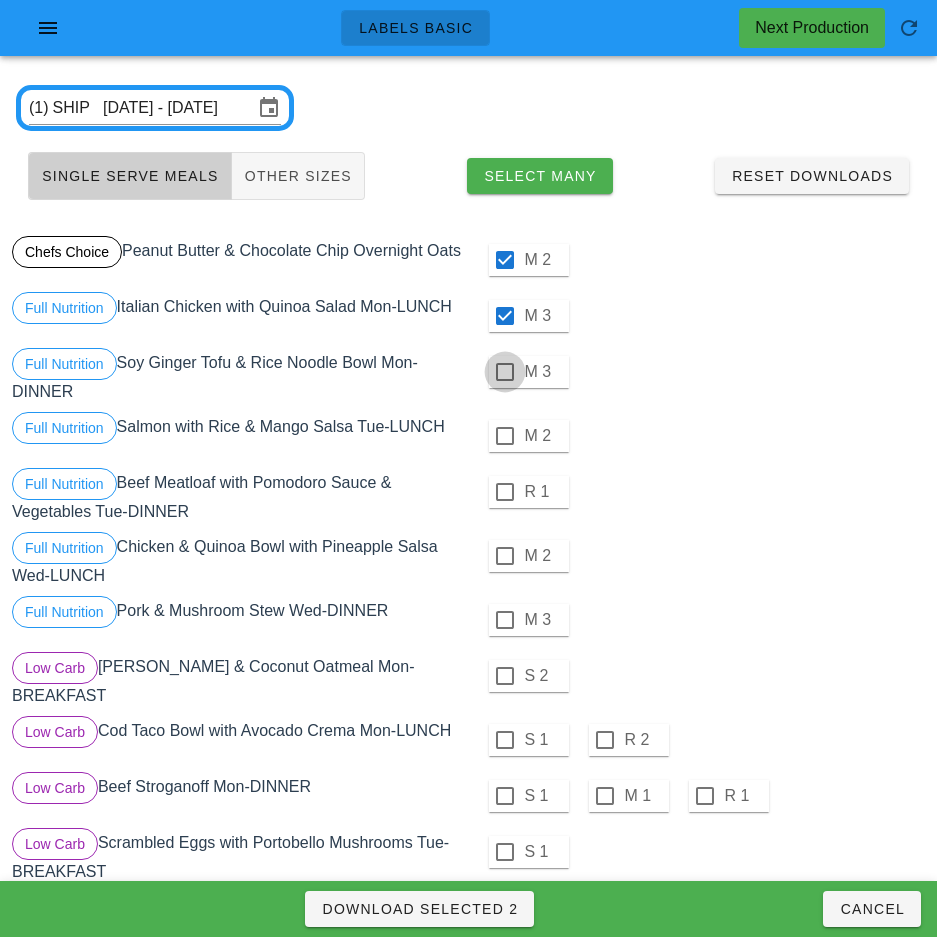 click at bounding box center [505, 372] 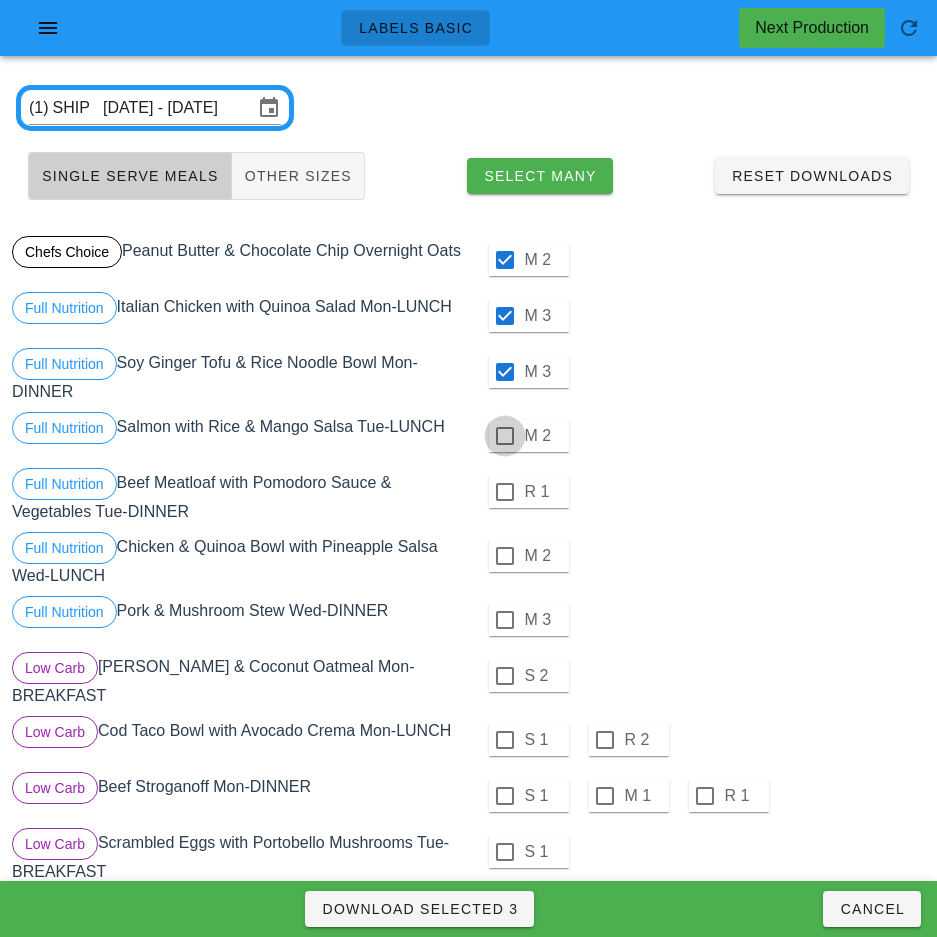 click at bounding box center (505, 436) 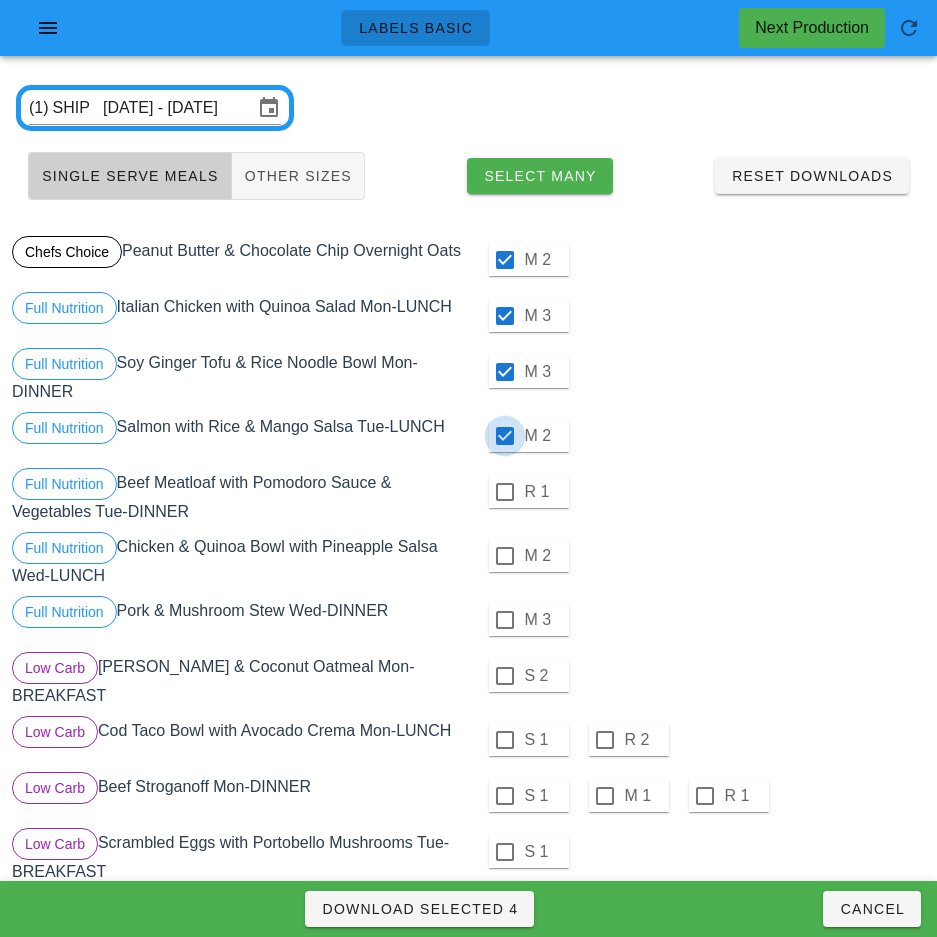 click at bounding box center (505, 492) 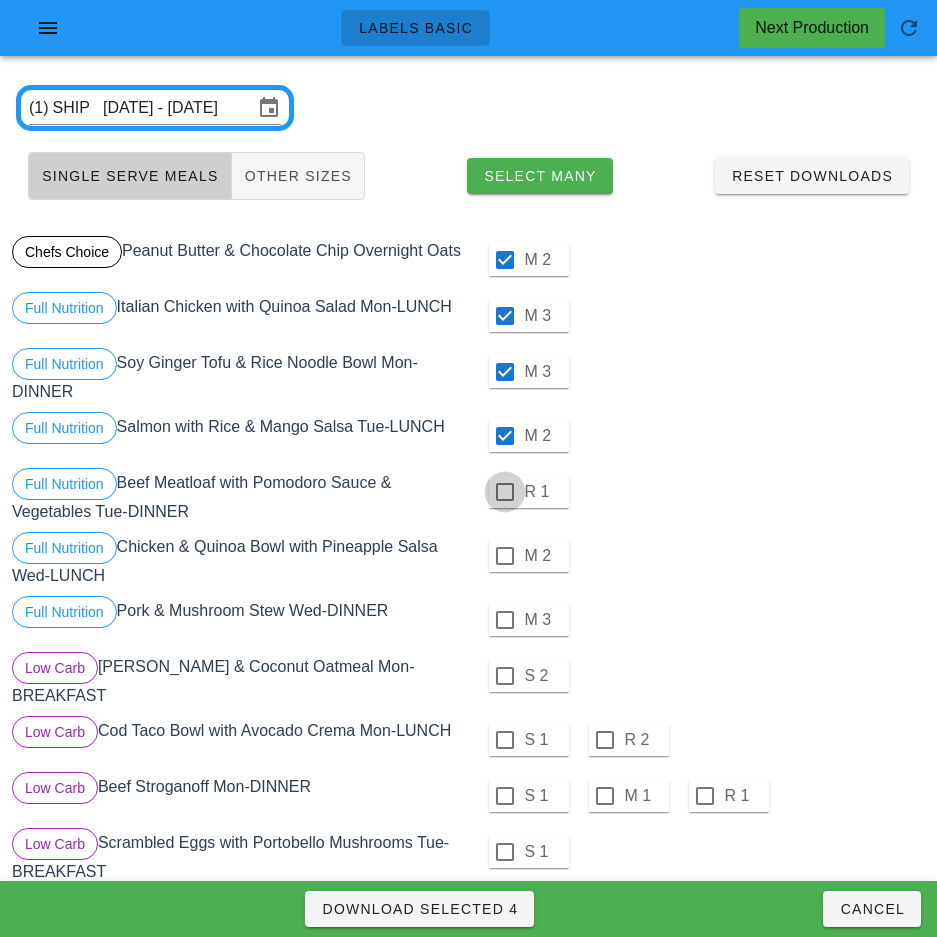 checkbox on "true" 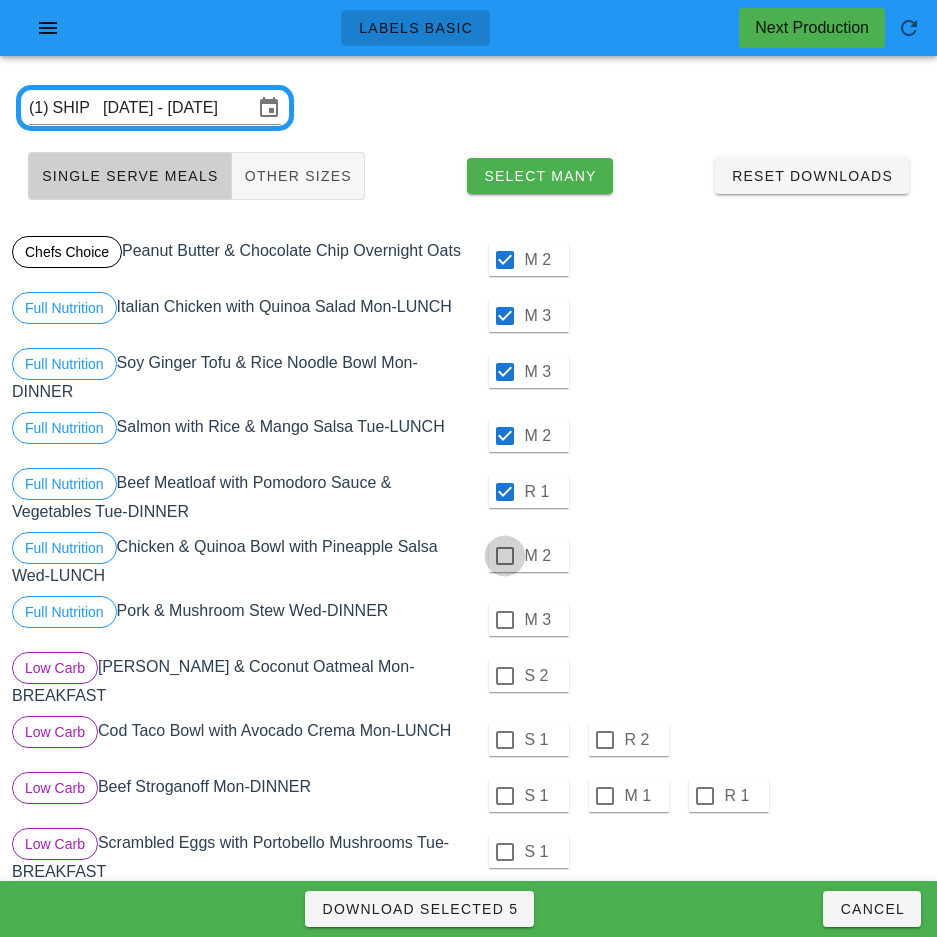 click at bounding box center (505, 556) 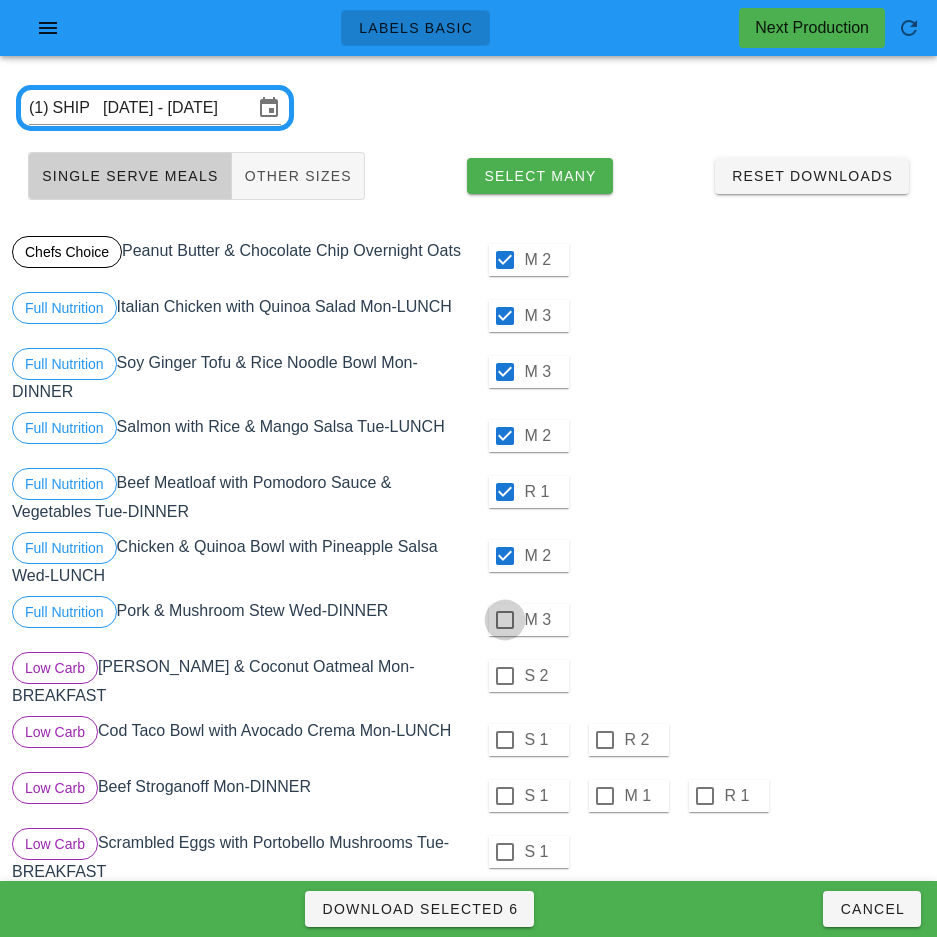click at bounding box center (505, 620) 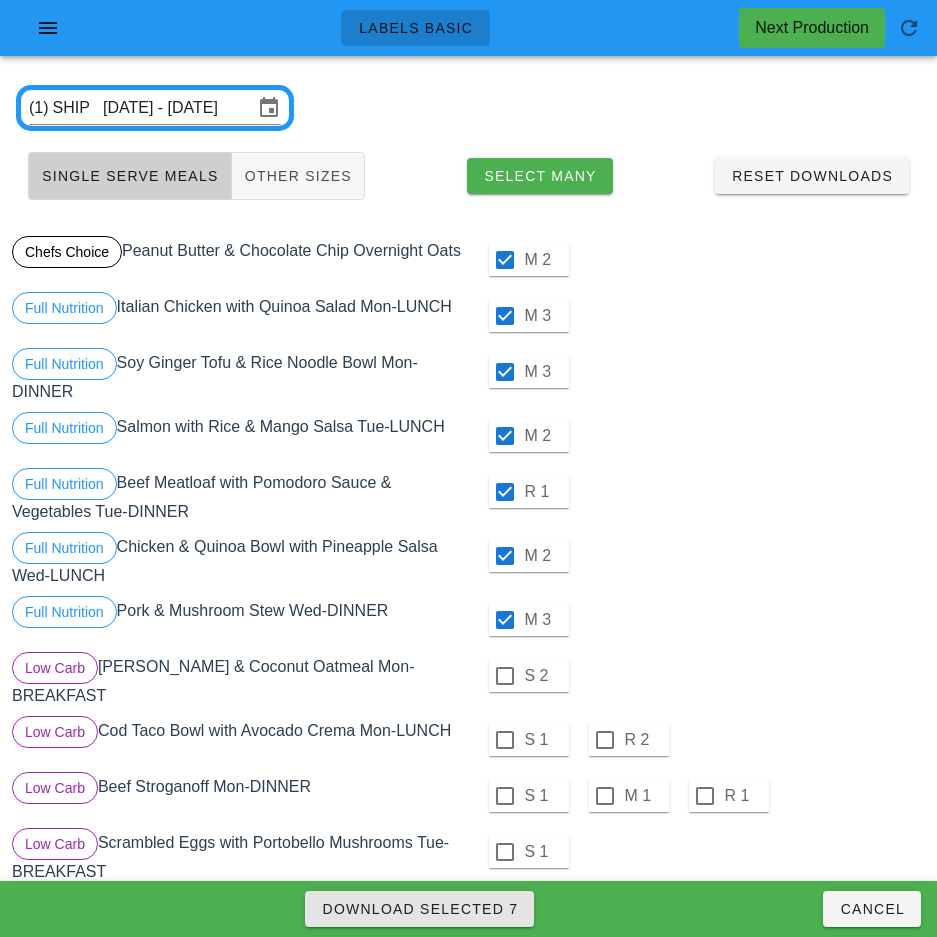 click on "Download Selected 7" at bounding box center (419, 909) 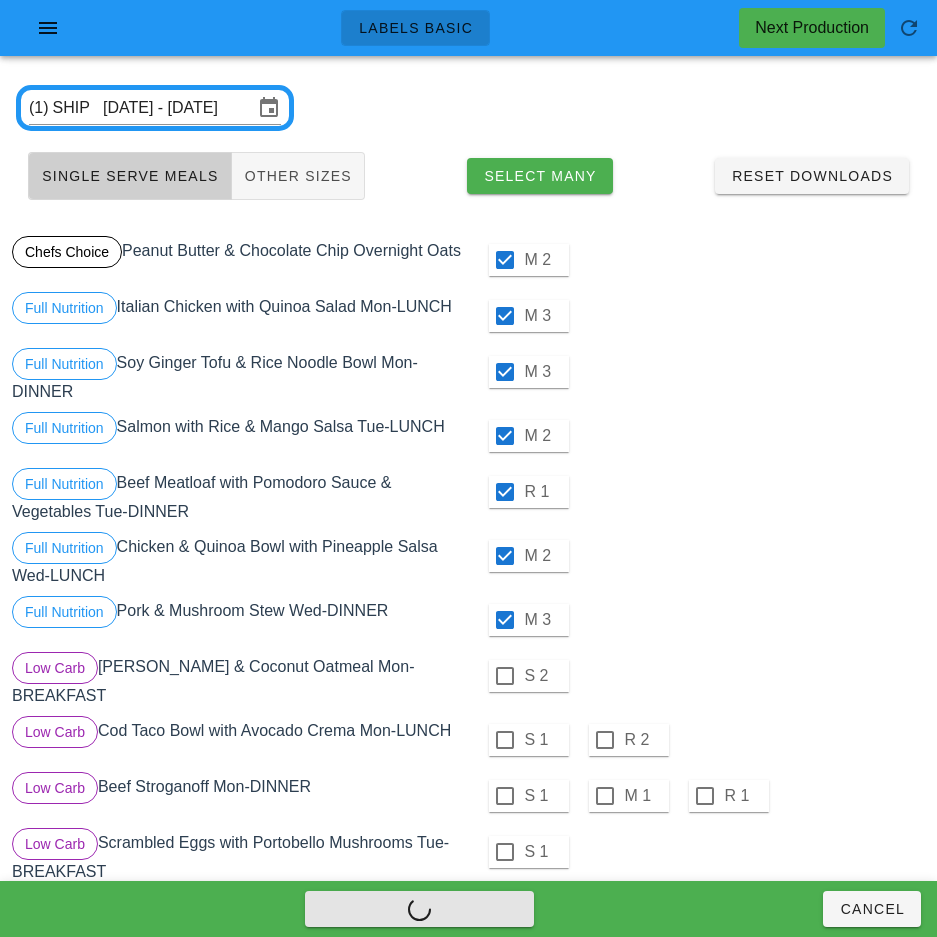 checkbox on "false" 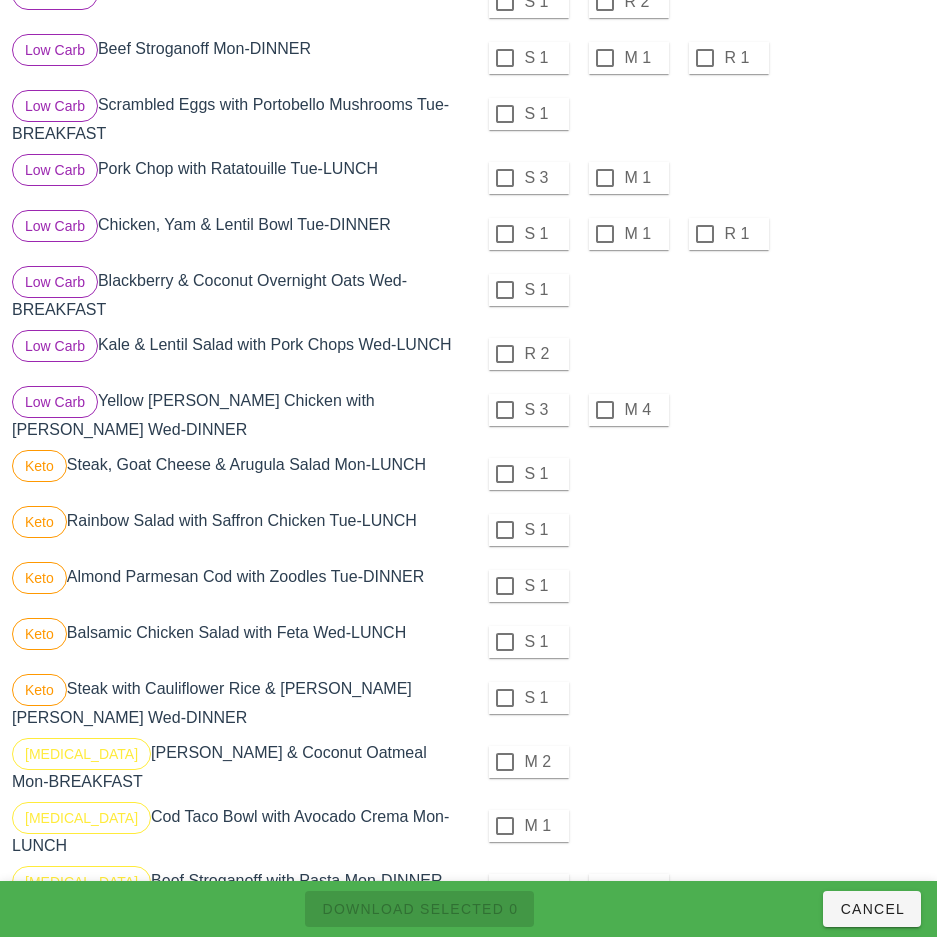 scroll, scrollTop: 739, scrollLeft: 0, axis: vertical 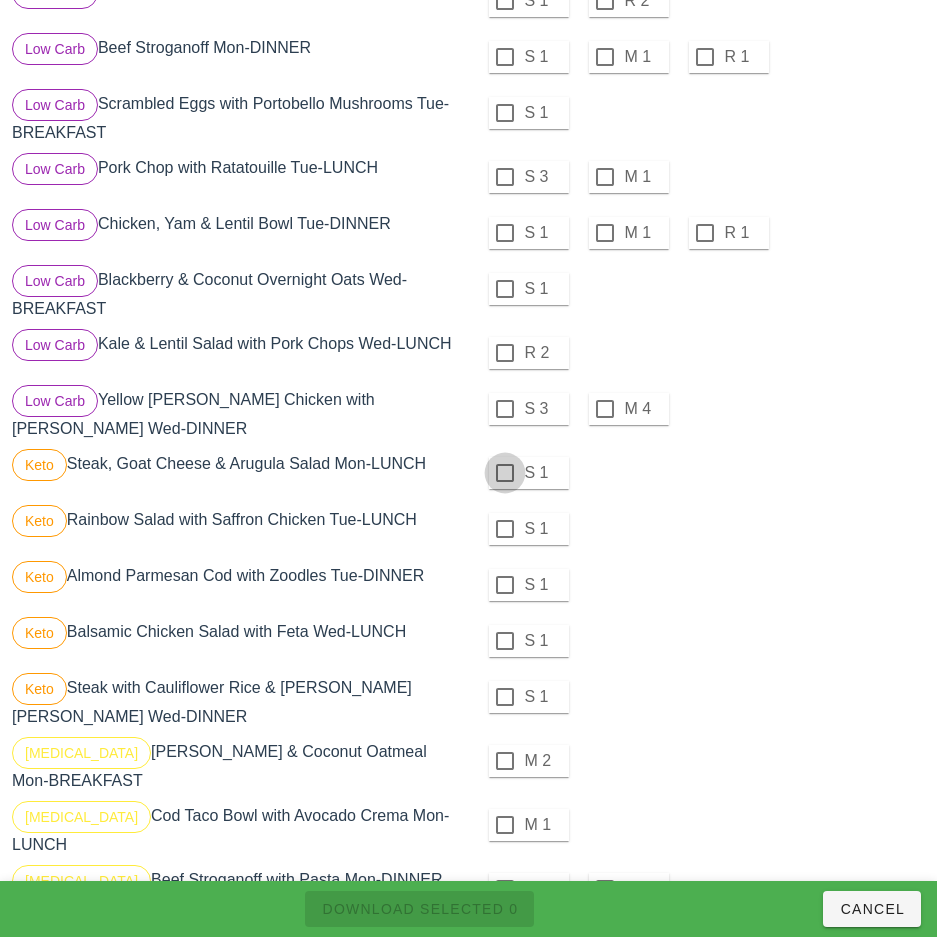 click at bounding box center (505, 473) 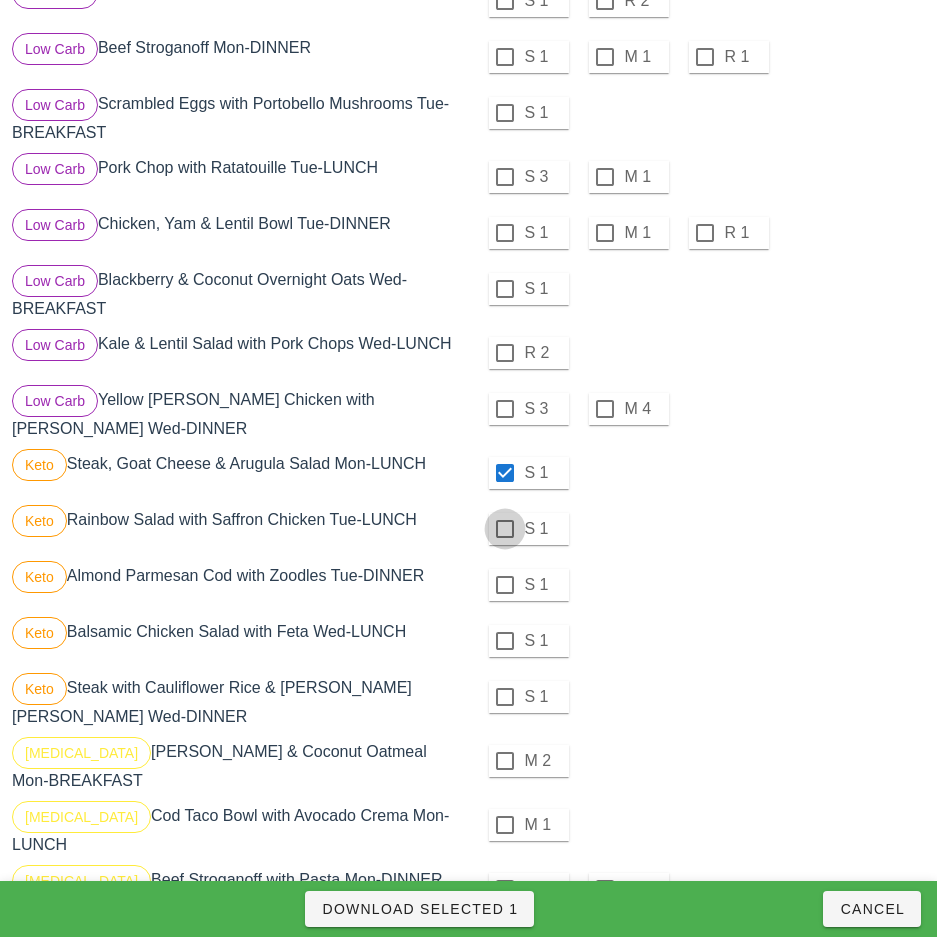 click at bounding box center (505, 529) 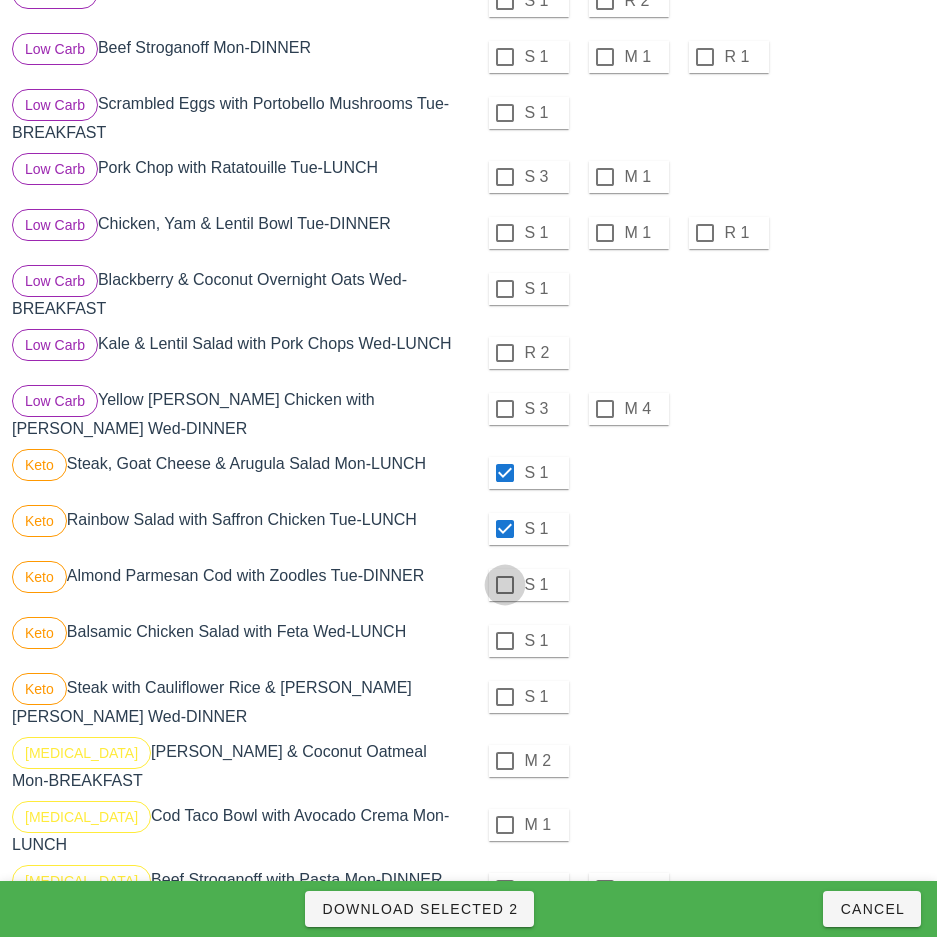 click at bounding box center [505, 585] 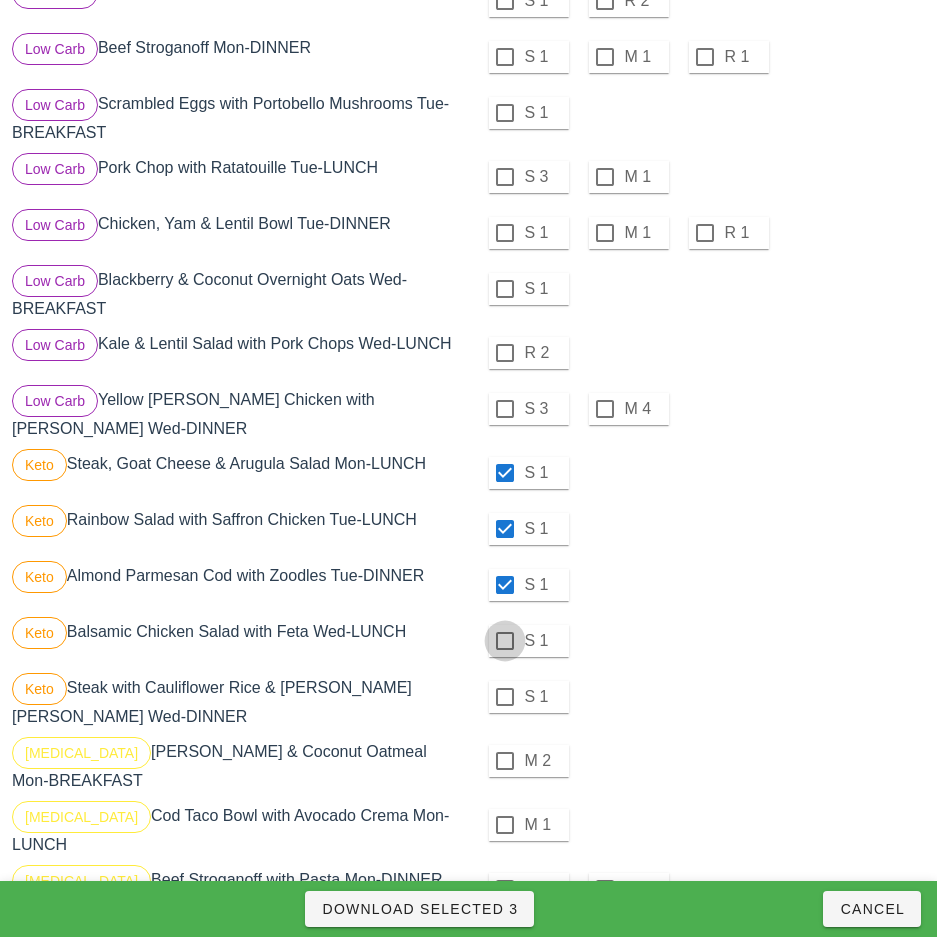 click at bounding box center (505, 641) 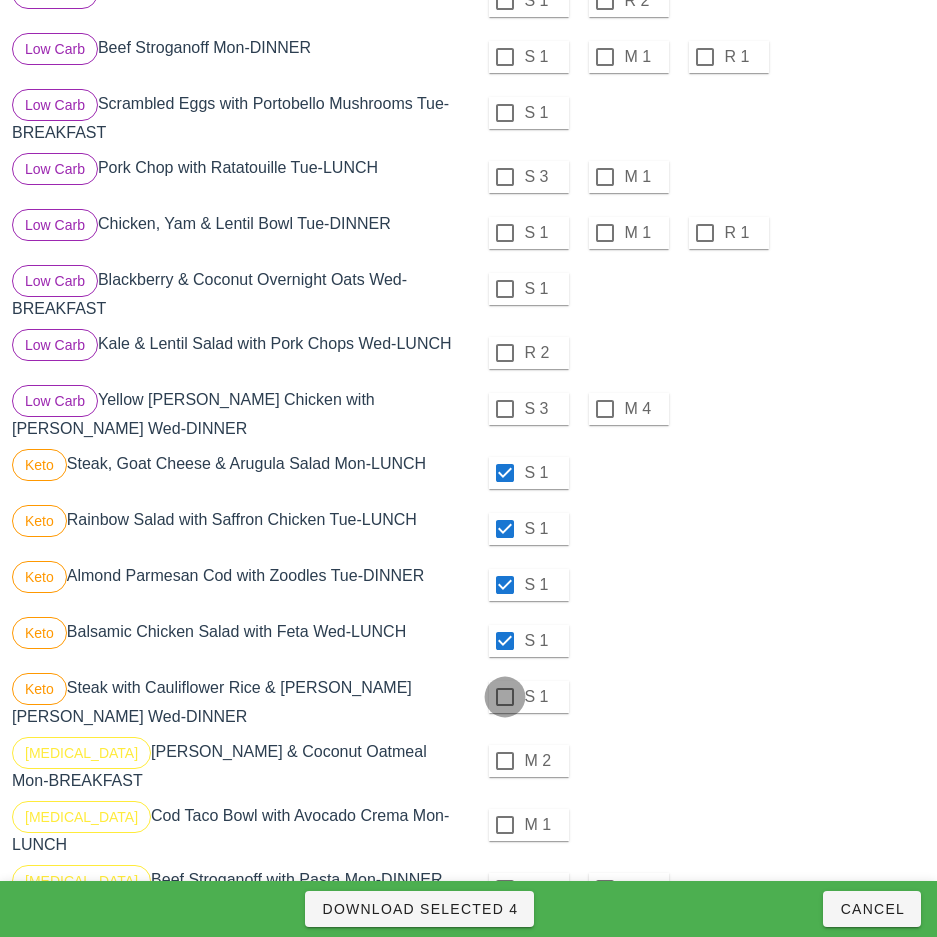 click at bounding box center [505, 697] 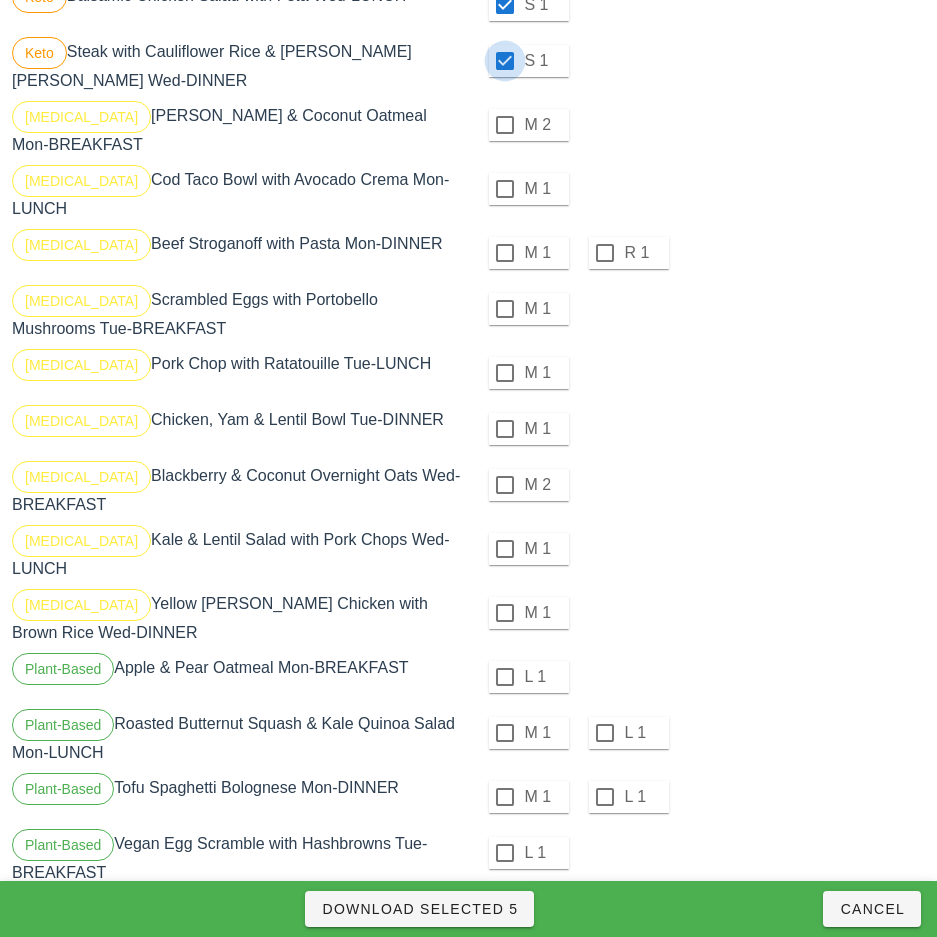 scroll, scrollTop: 1381, scrollLeft: 0, axis: vertical 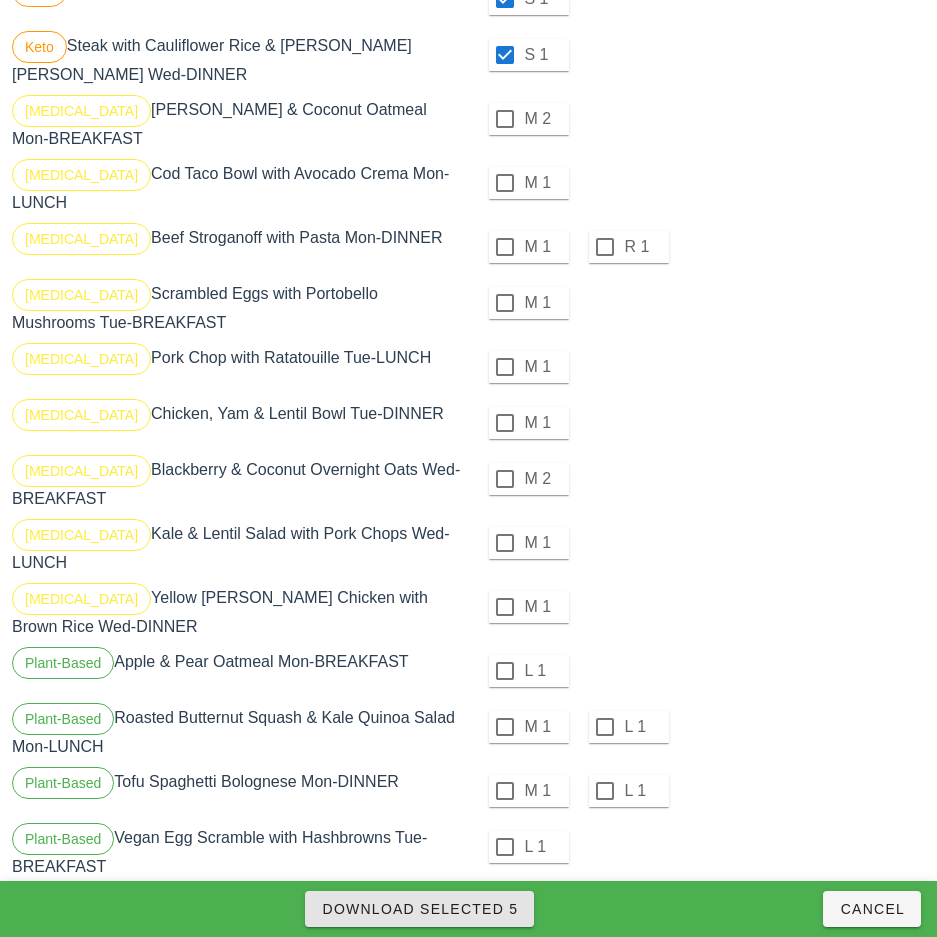 click on "Download Selected 5" at bounding box center (419, 909) 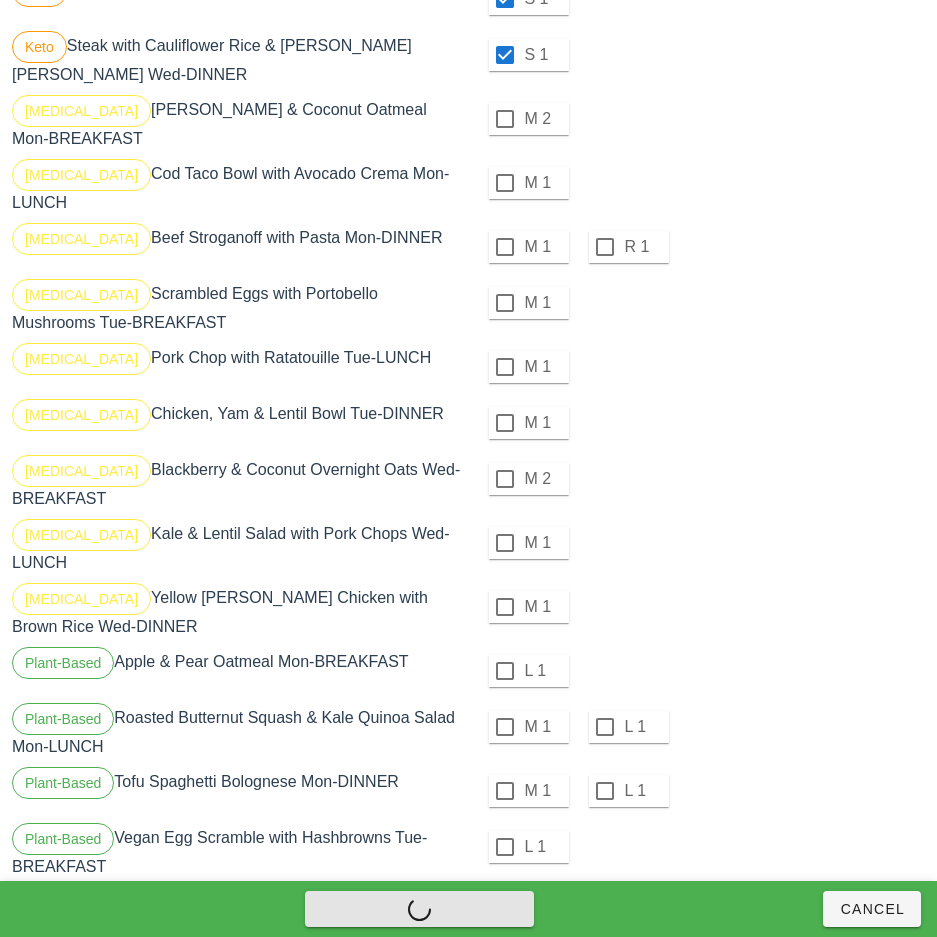checkbox on "false" 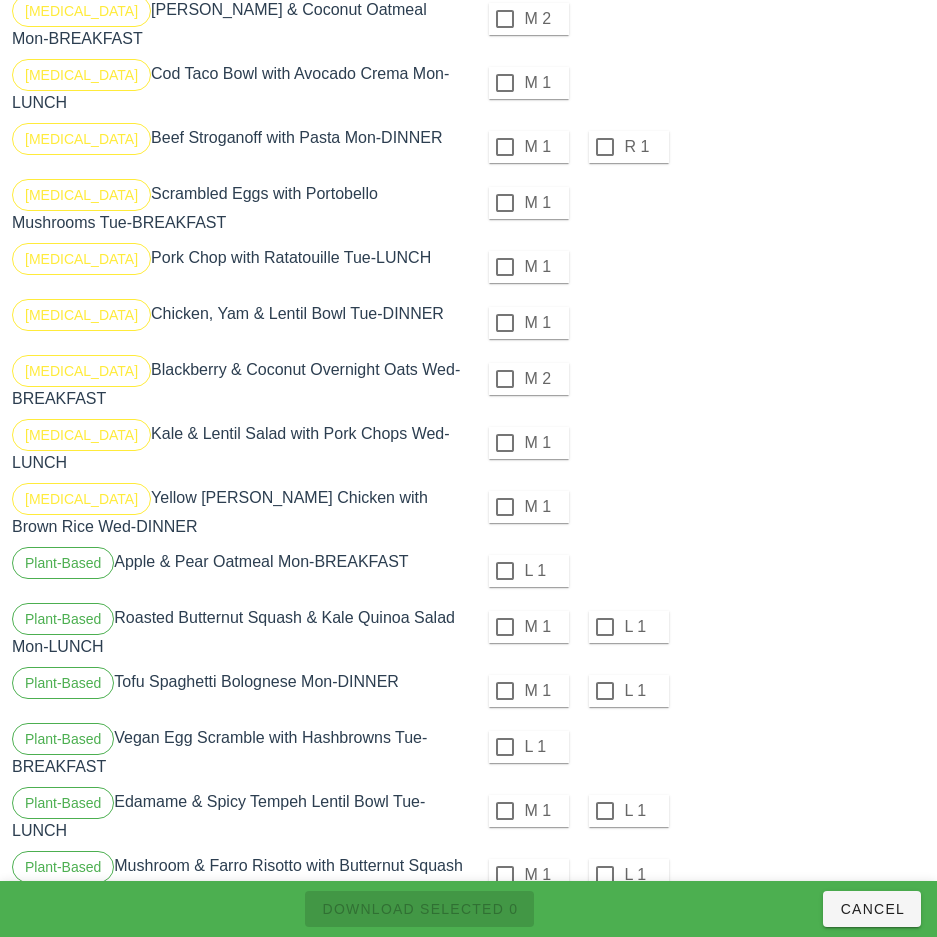 scroll, scrollTop: 1631, scrollLeft: 0, axis: vertical 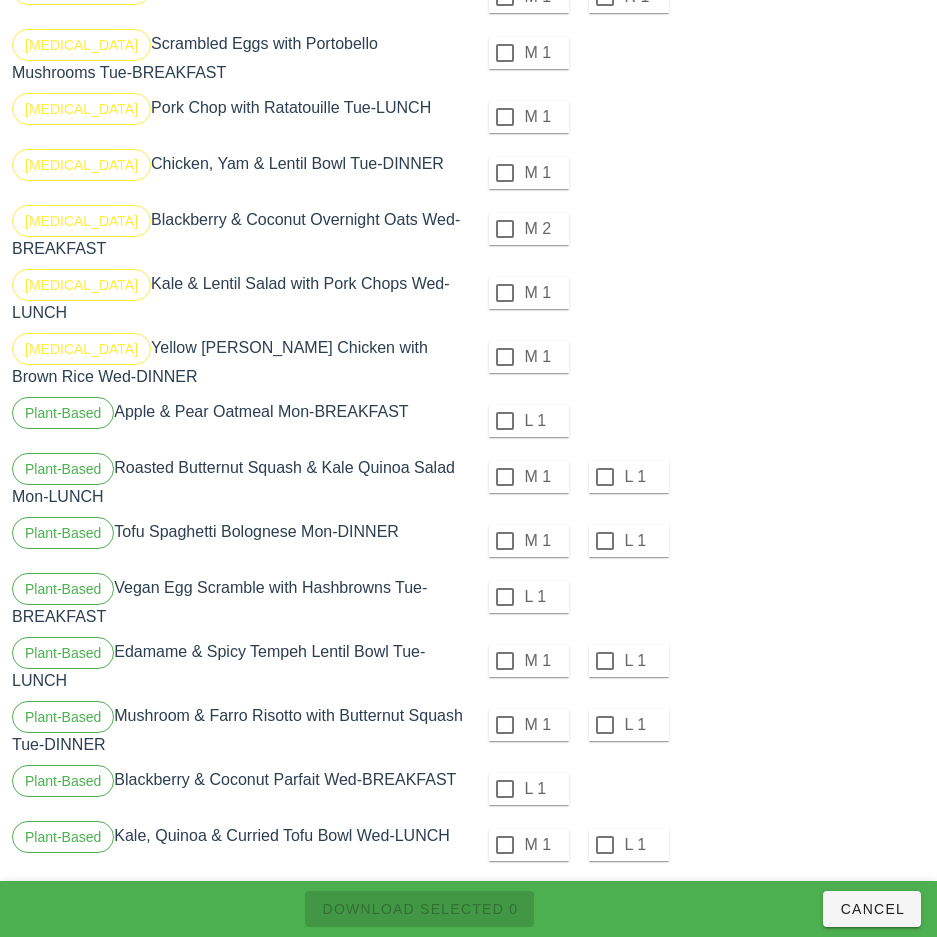 click at bounding box center [505, 421] 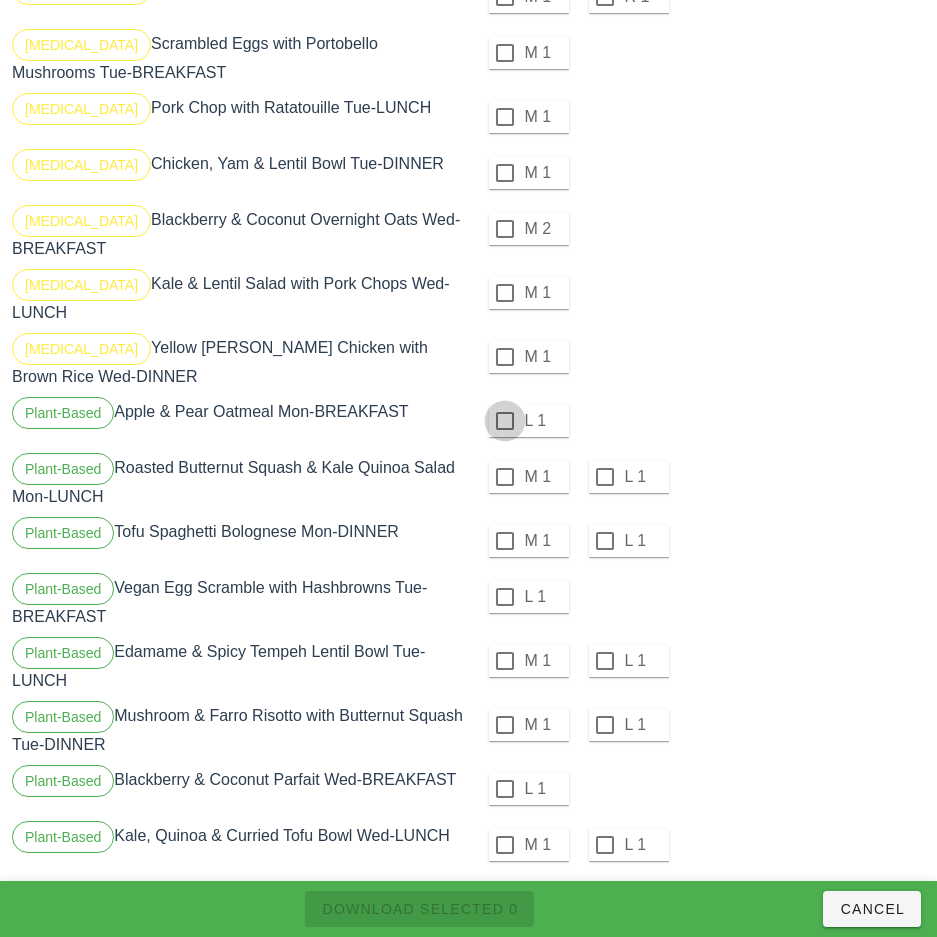checkbox on "true" 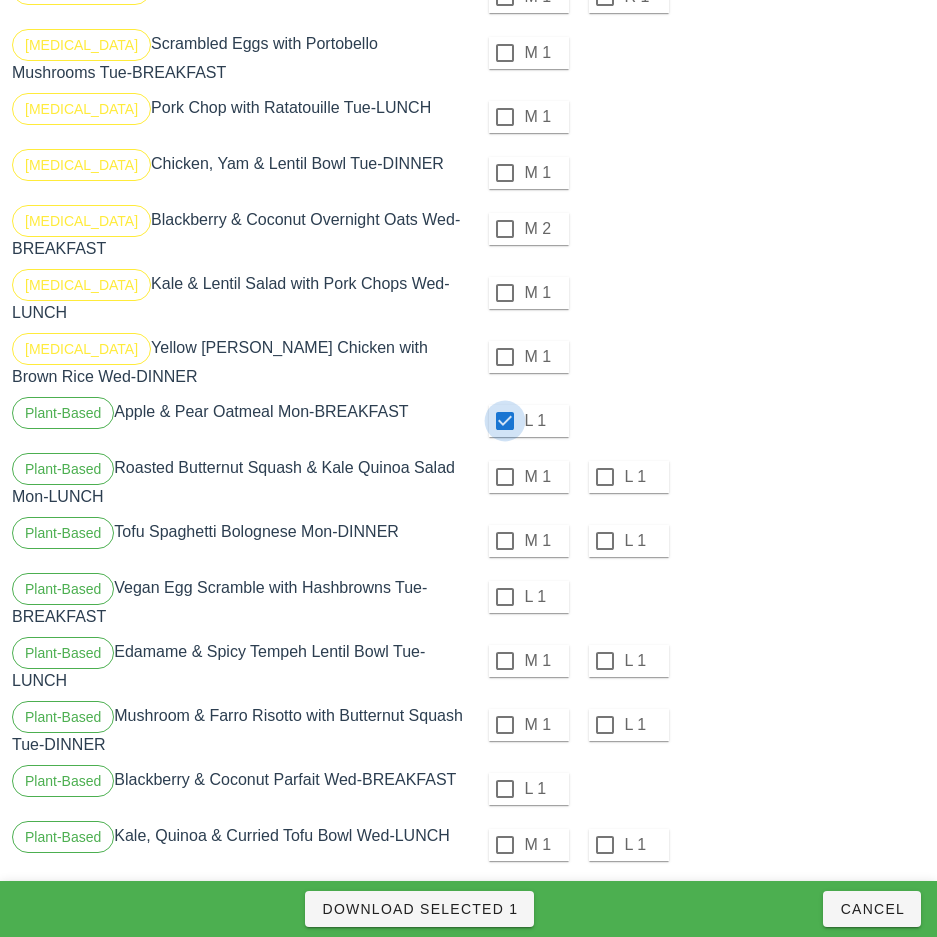 click at bounding box center [505, 477] 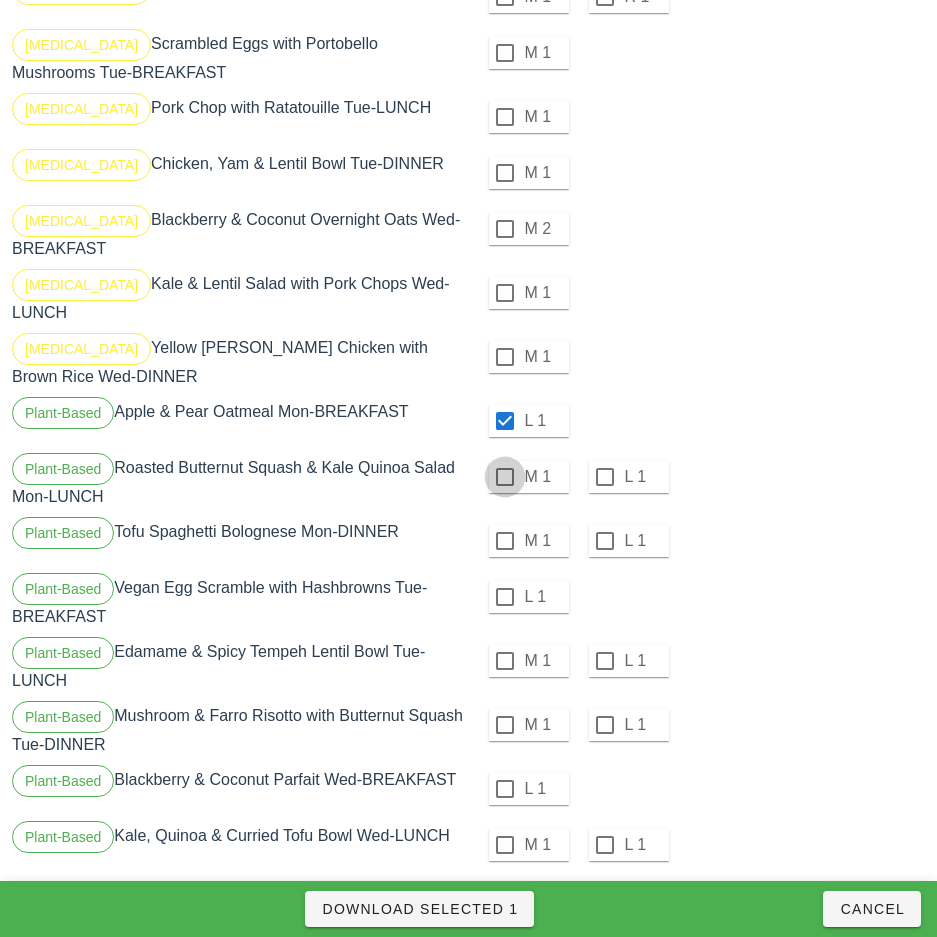 checkbox on "true" 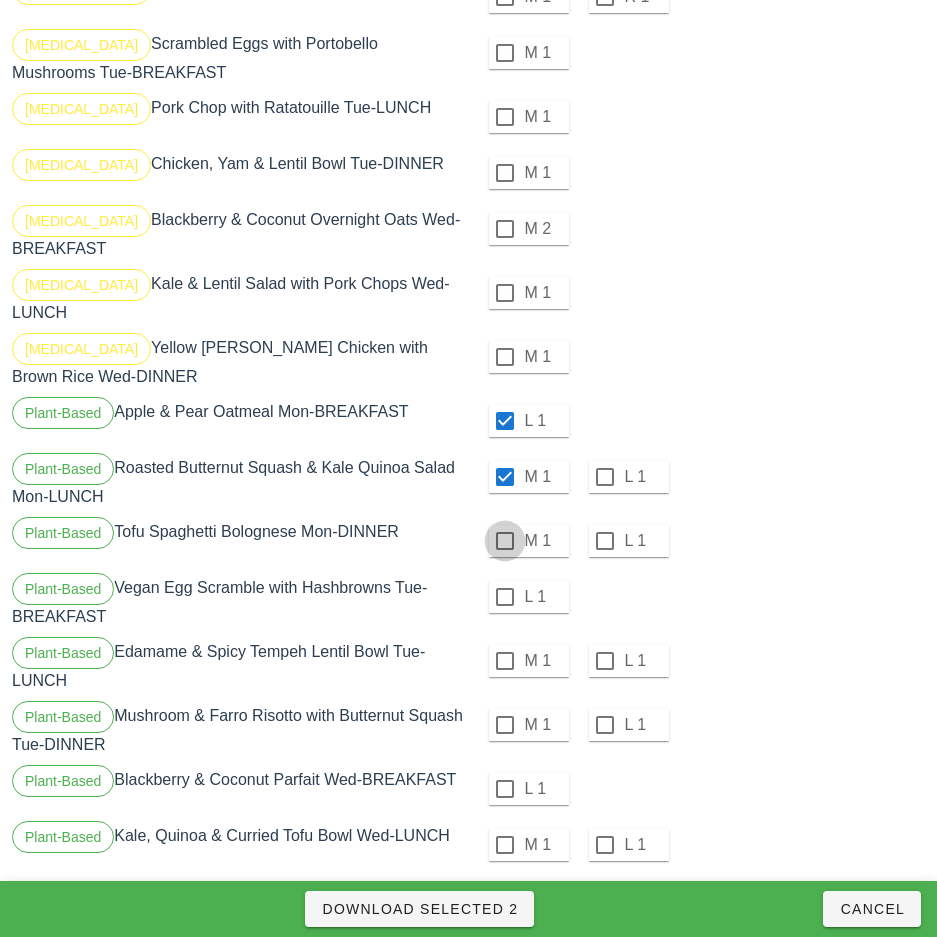 click at bounding box center [505, 541] 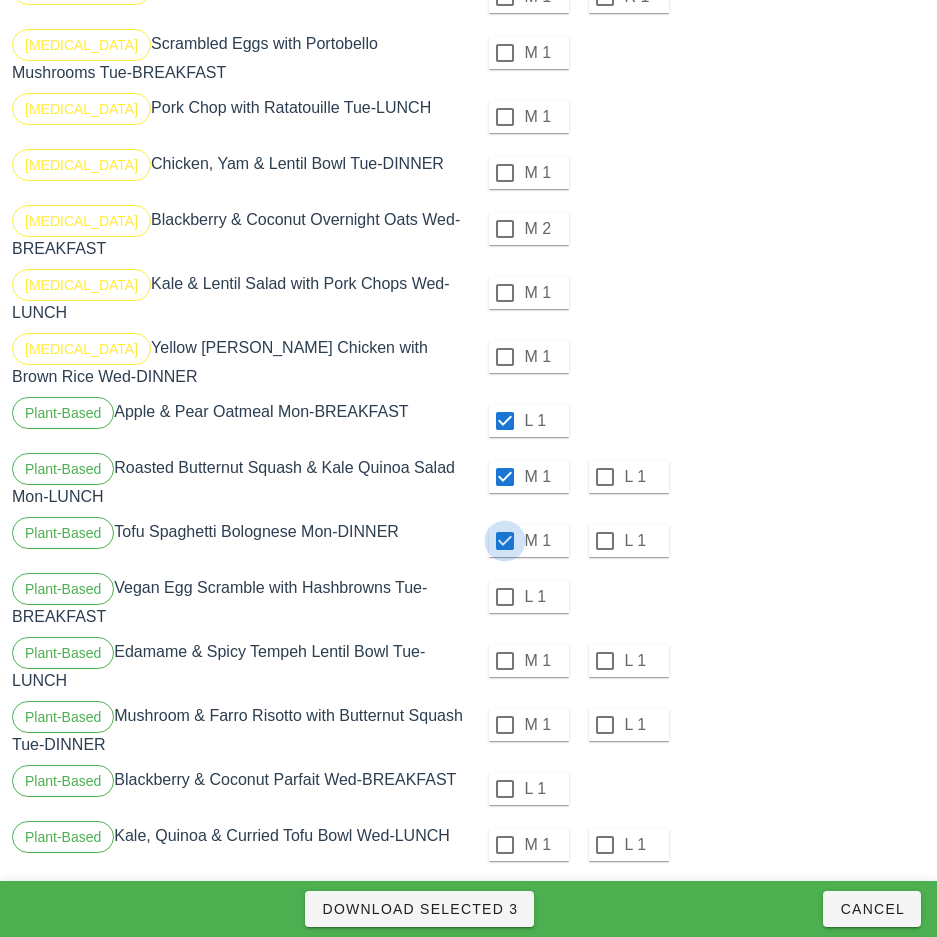 click at bounding box center [505, 597] 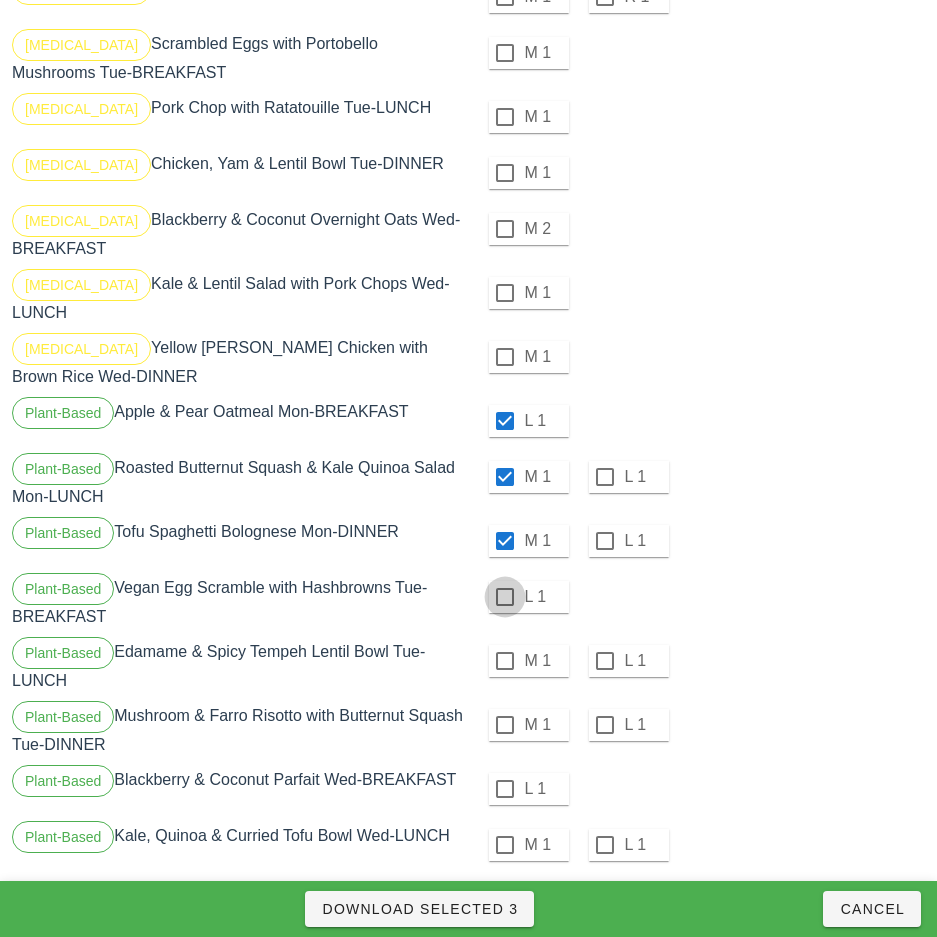 checkbox on "true" 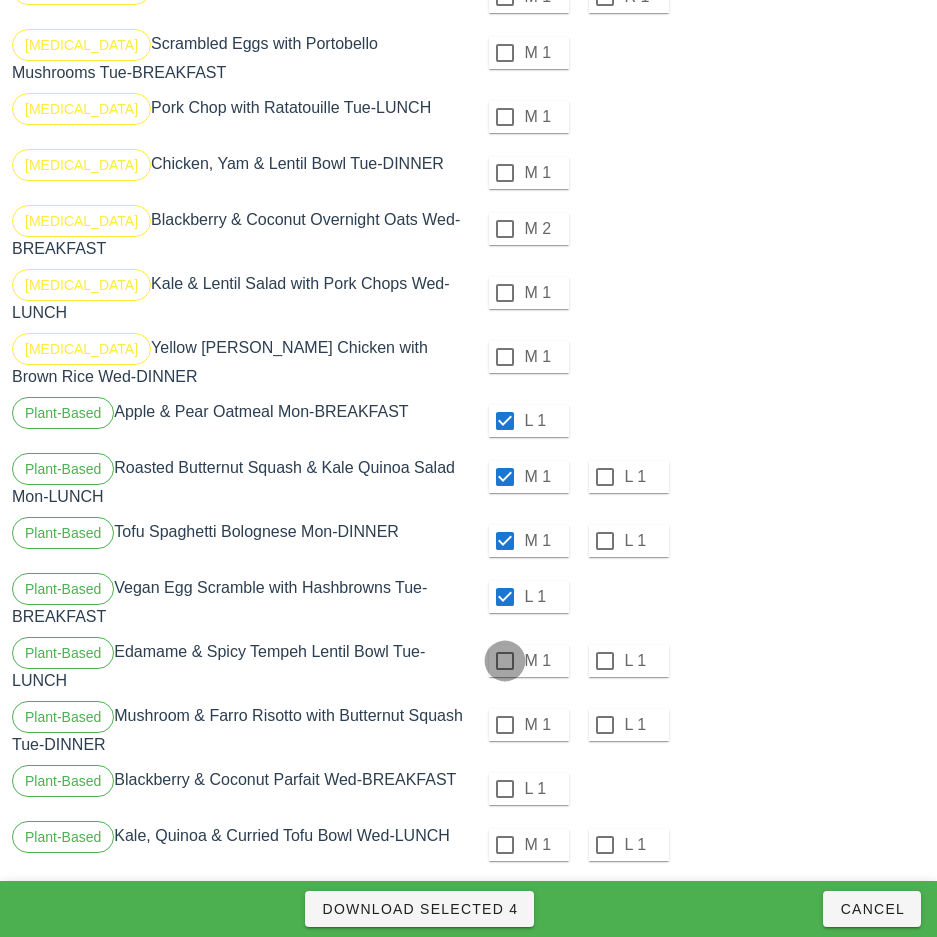 click at bounding box center (505, 661) 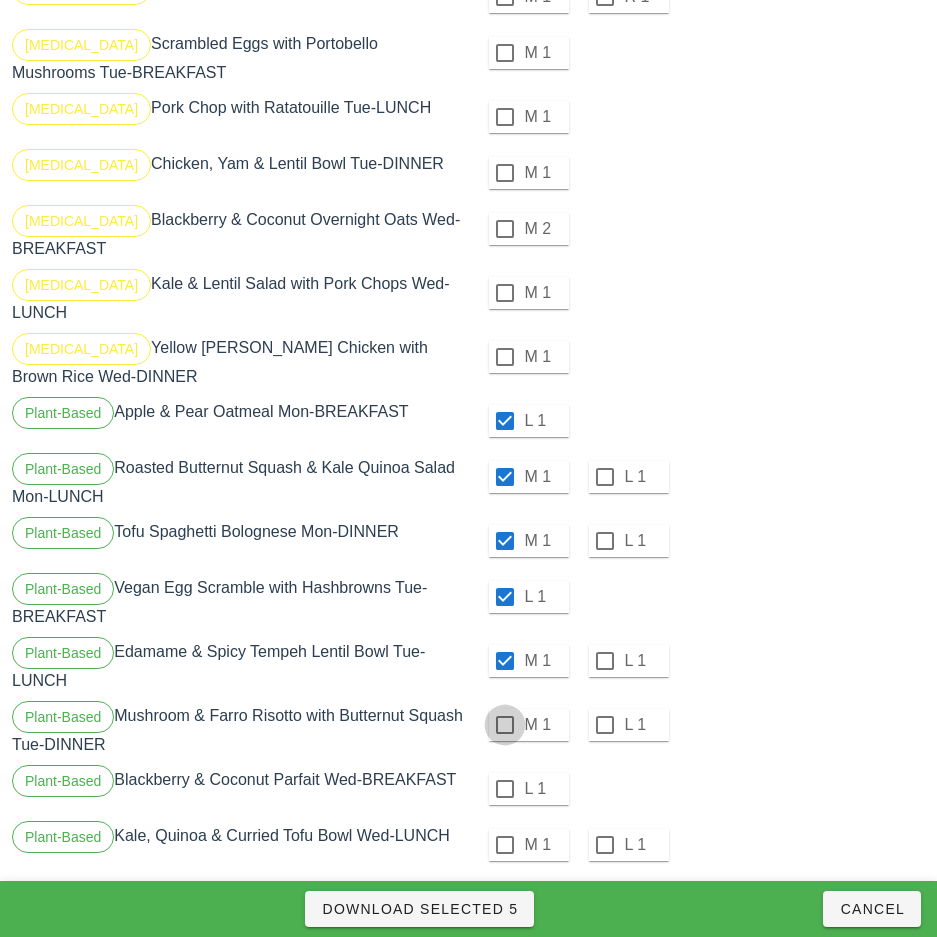 click at bounding box center (505, 725) 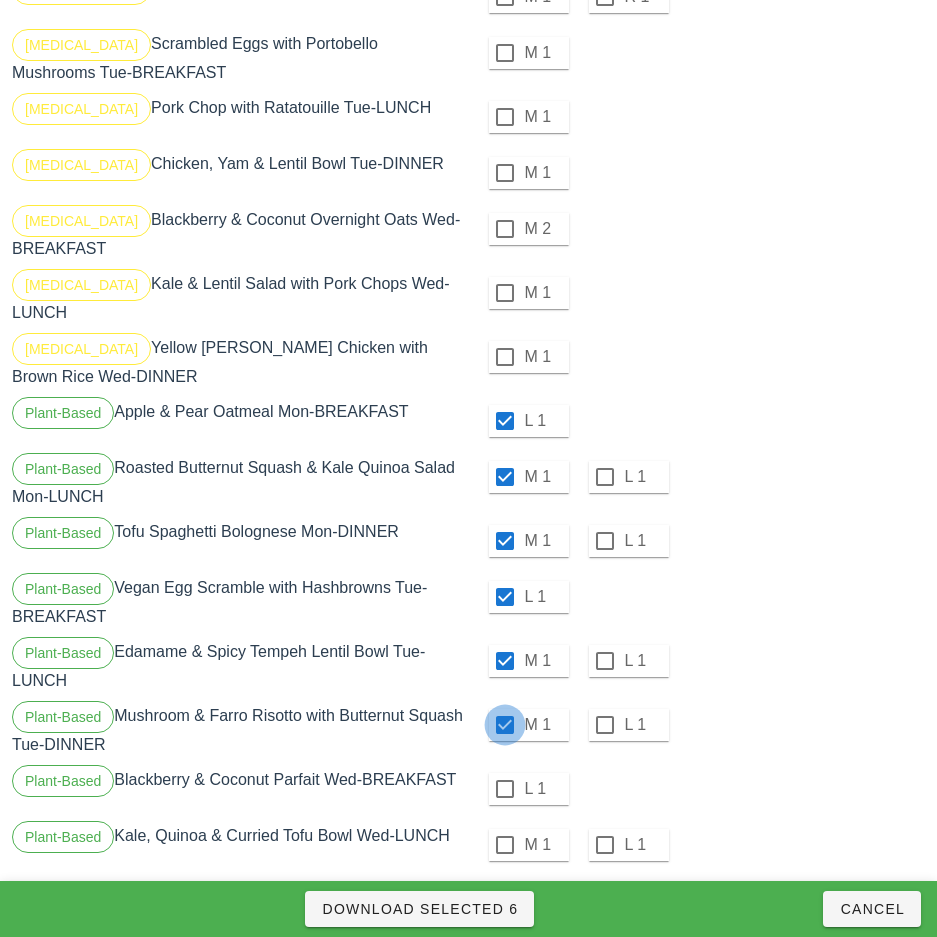 checkbox on "true" 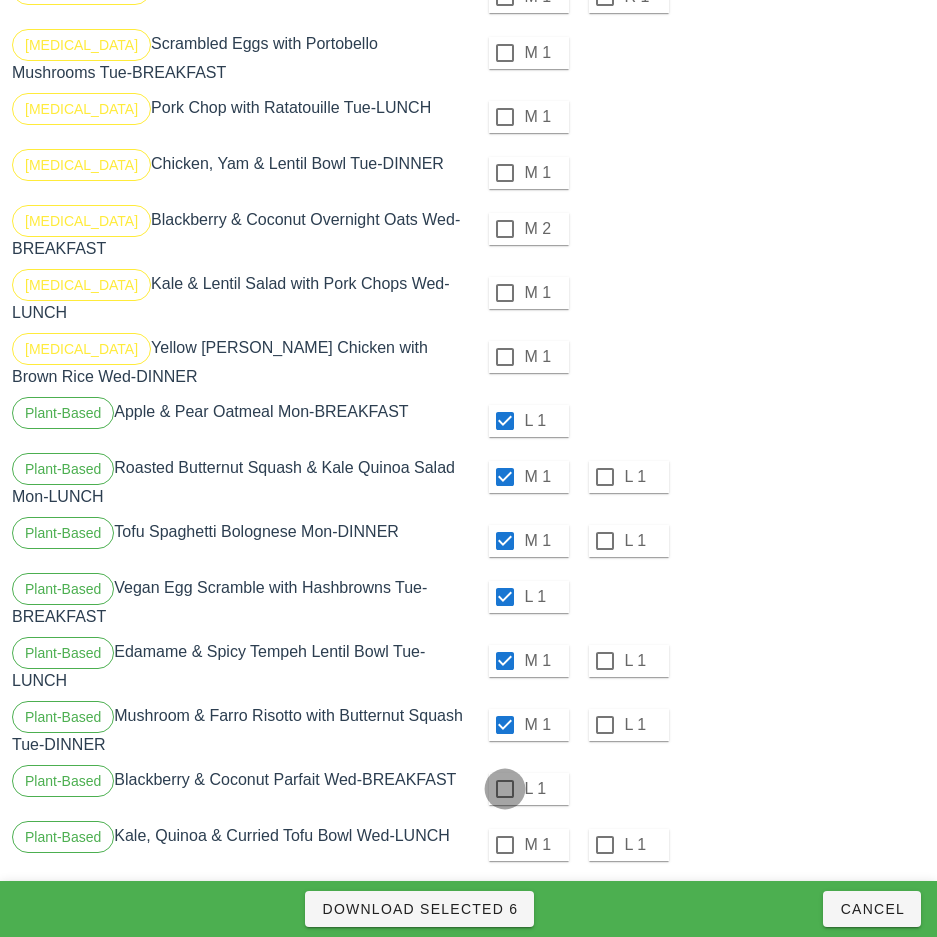 click at bounding box center [505, 789] 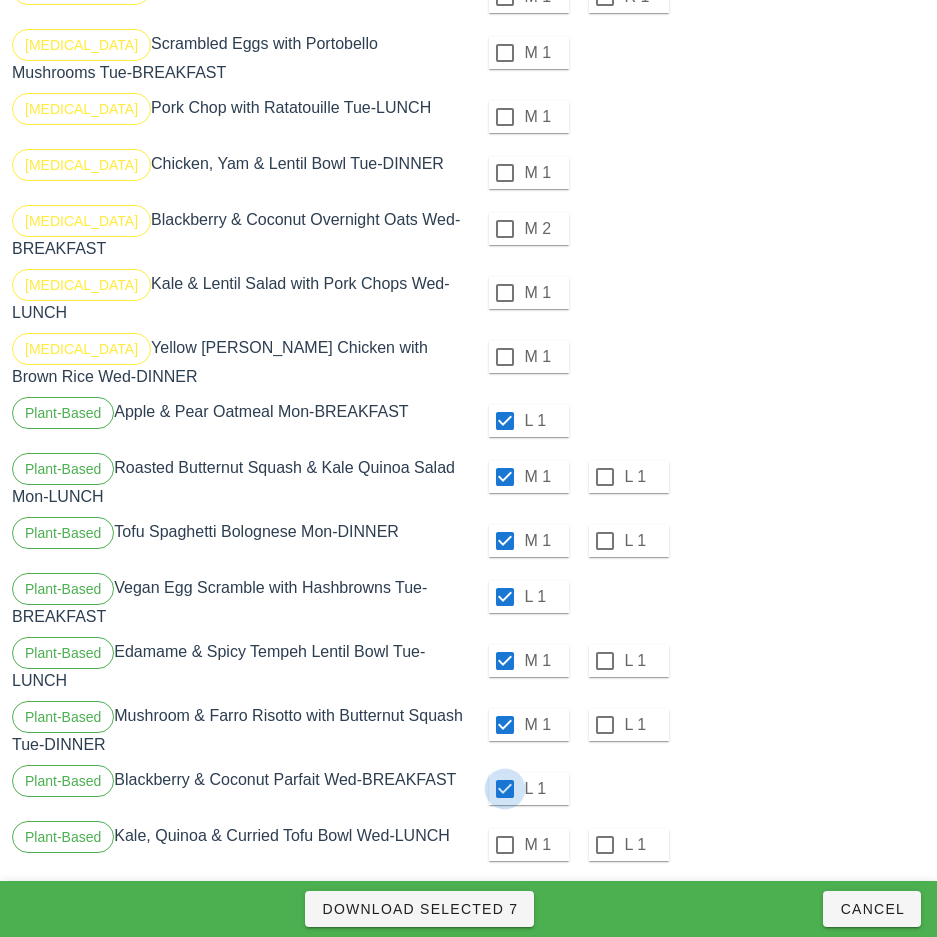 click at bounding box center [505, 845] 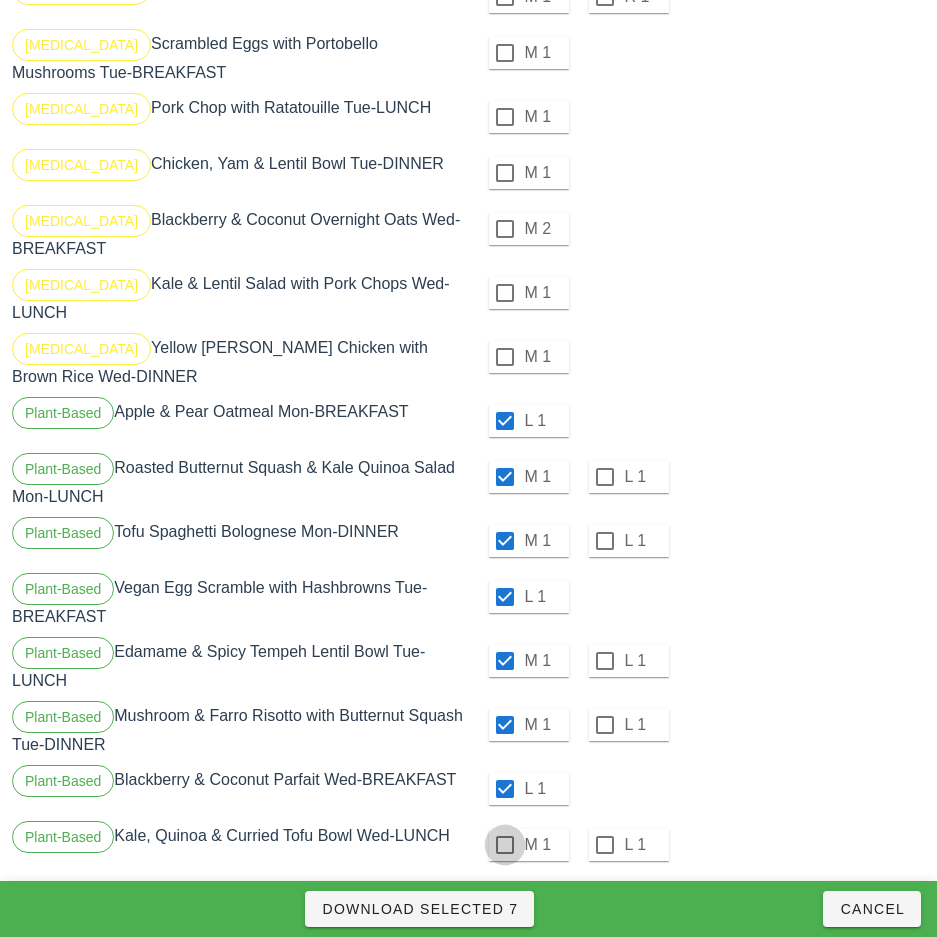 checkbox on "true" 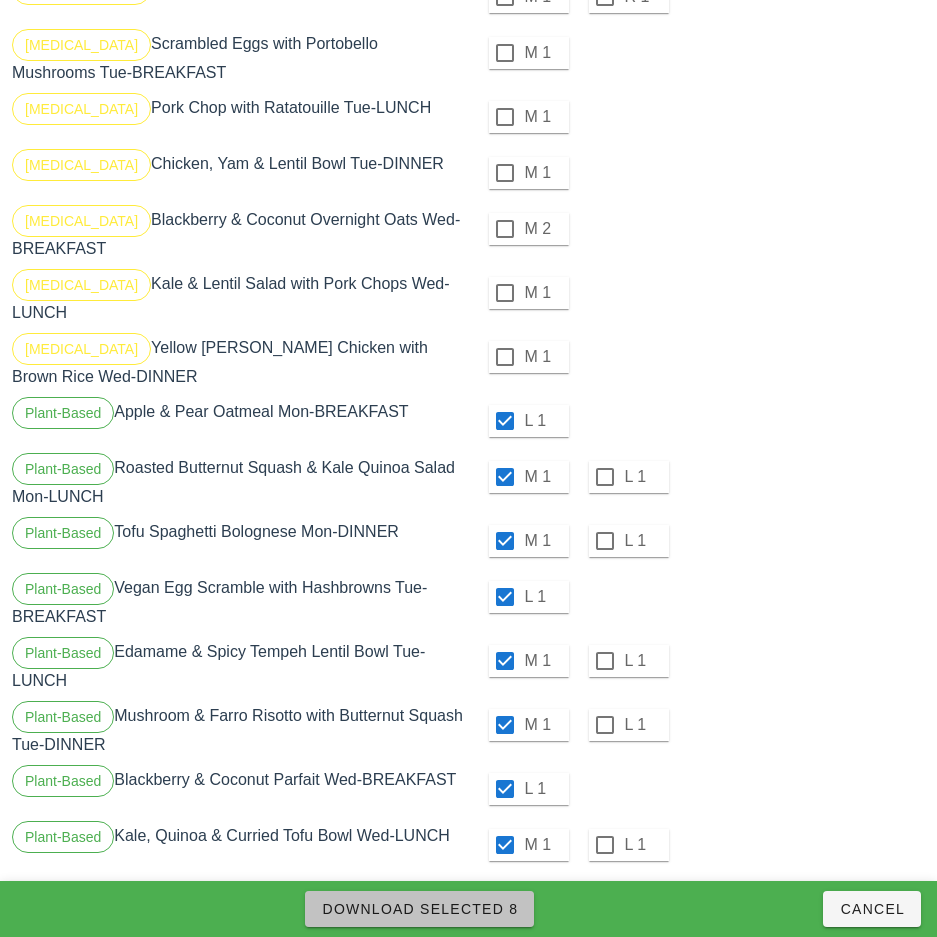 click on "Download Selected 8" at bounding box center (419, 909) 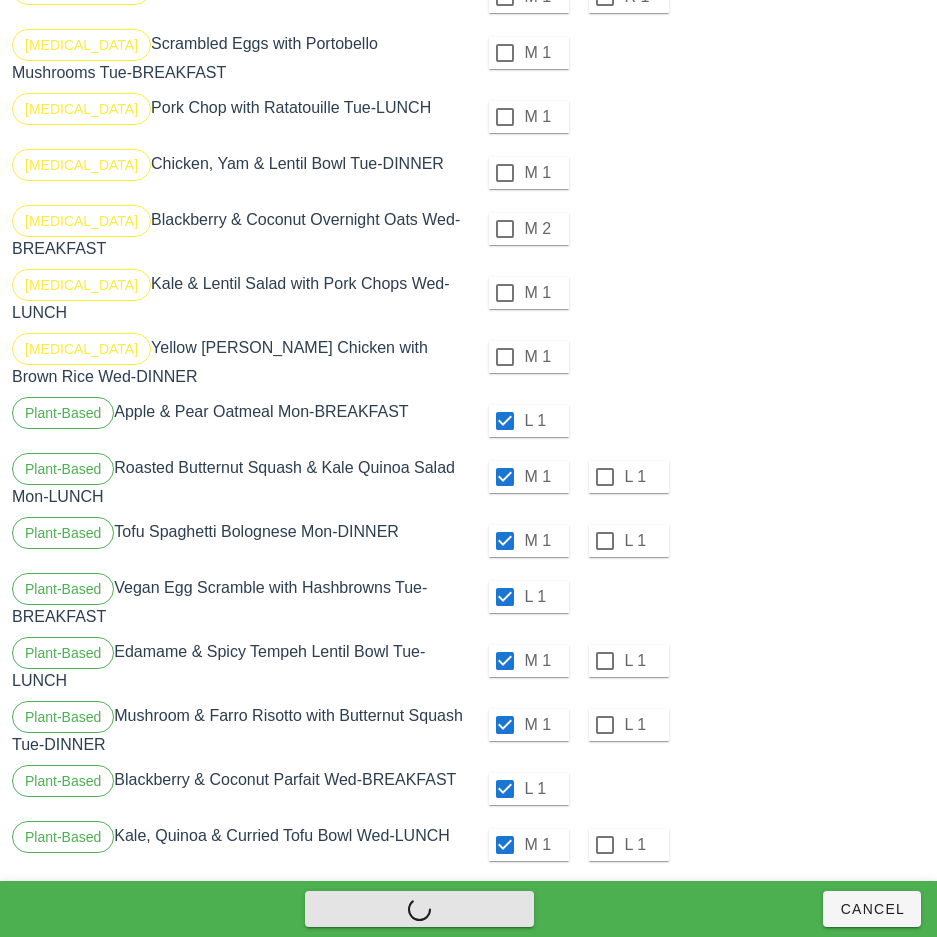 checkbox on "false" 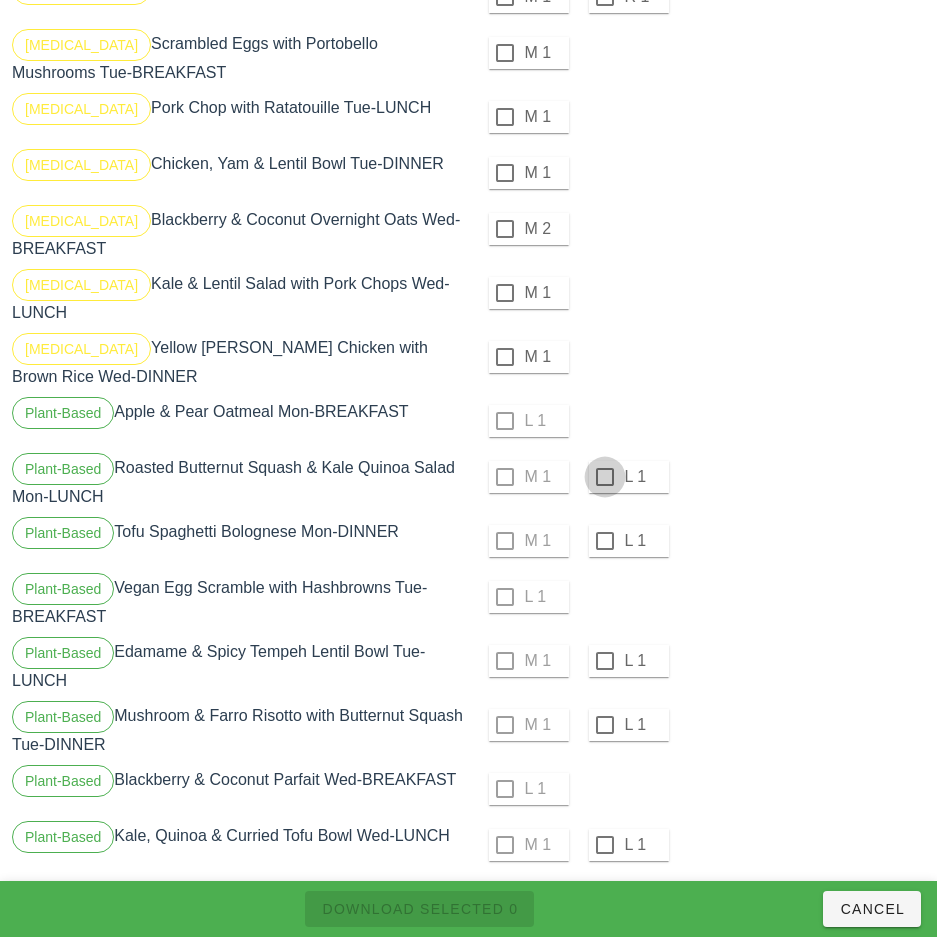 click at bounding box center [605, 477] 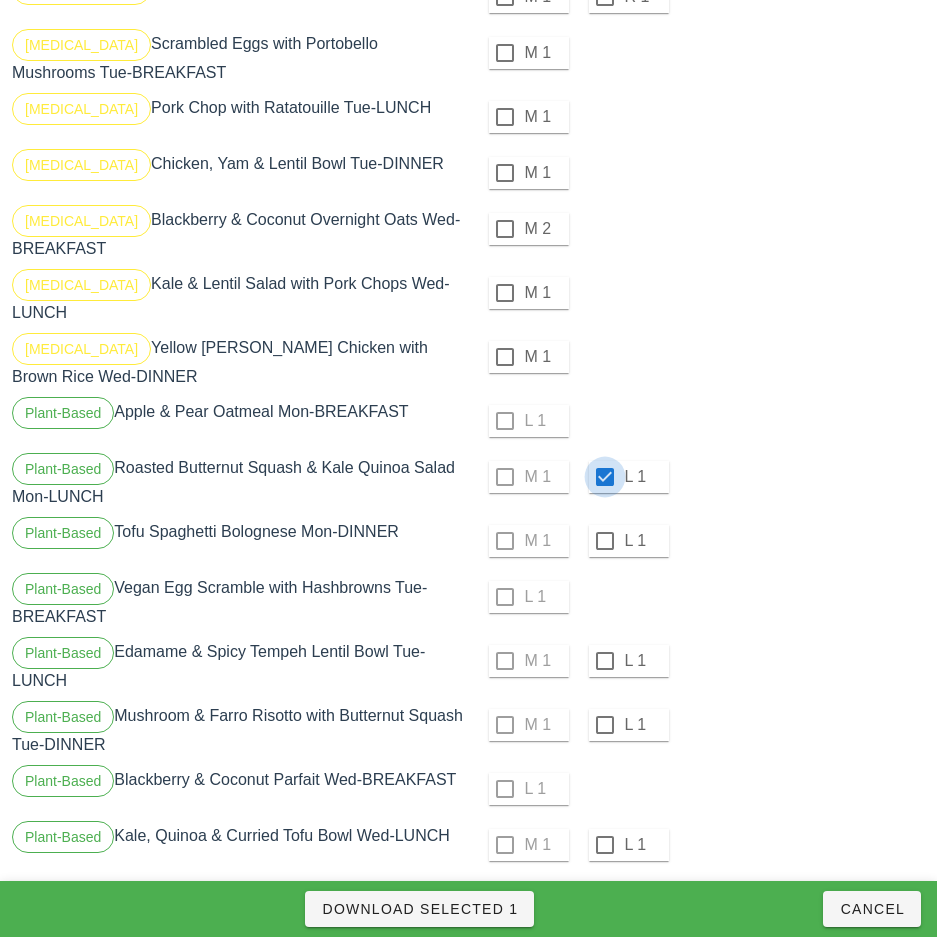 click at bounding box center [605, 541] 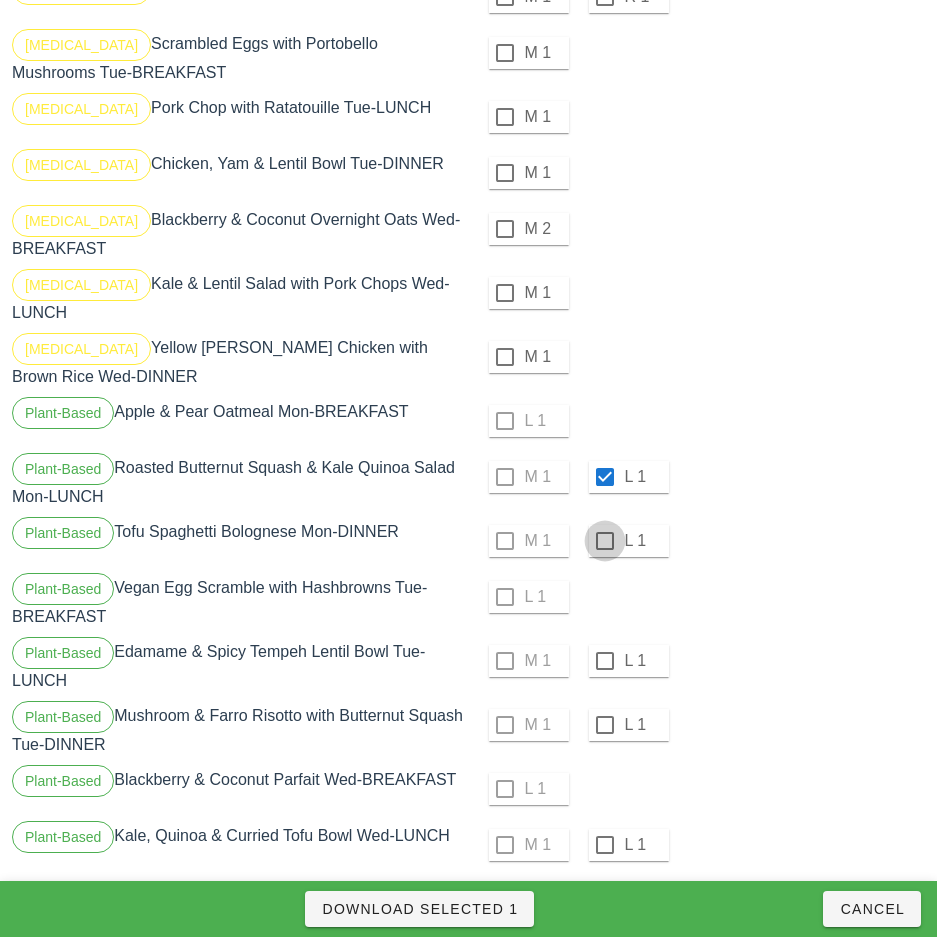 checkbox on "true" 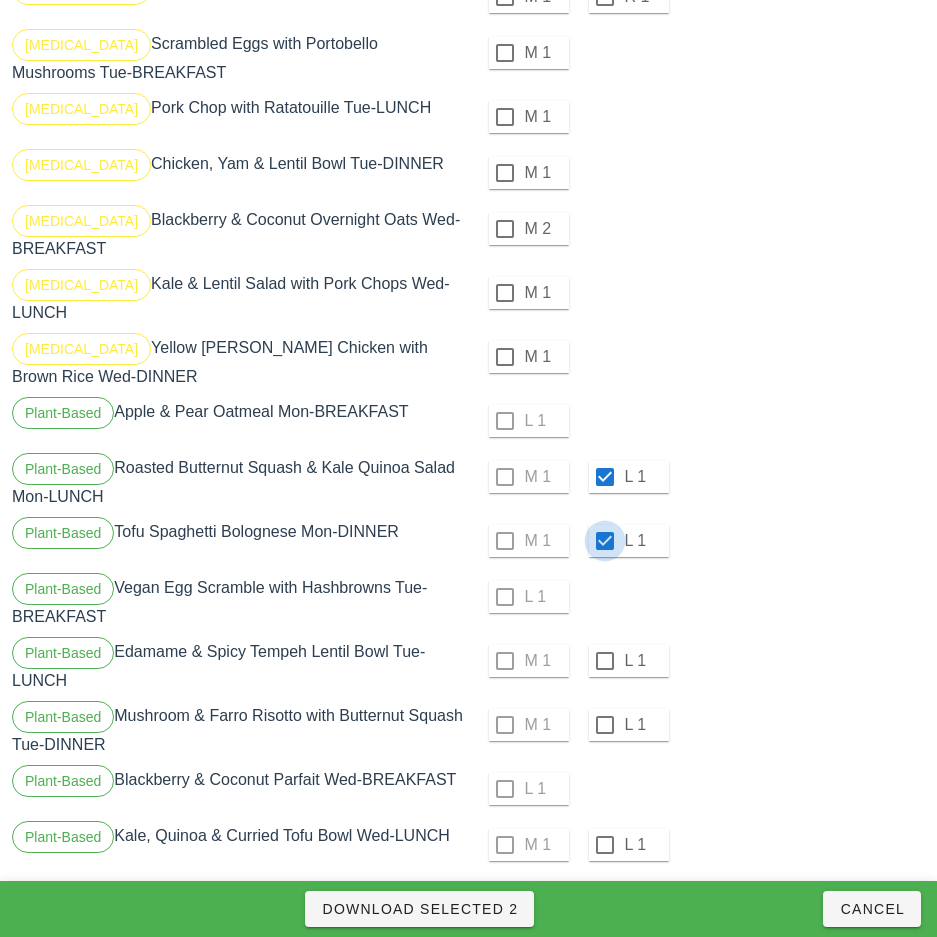 click at bounding box center (605, 661) 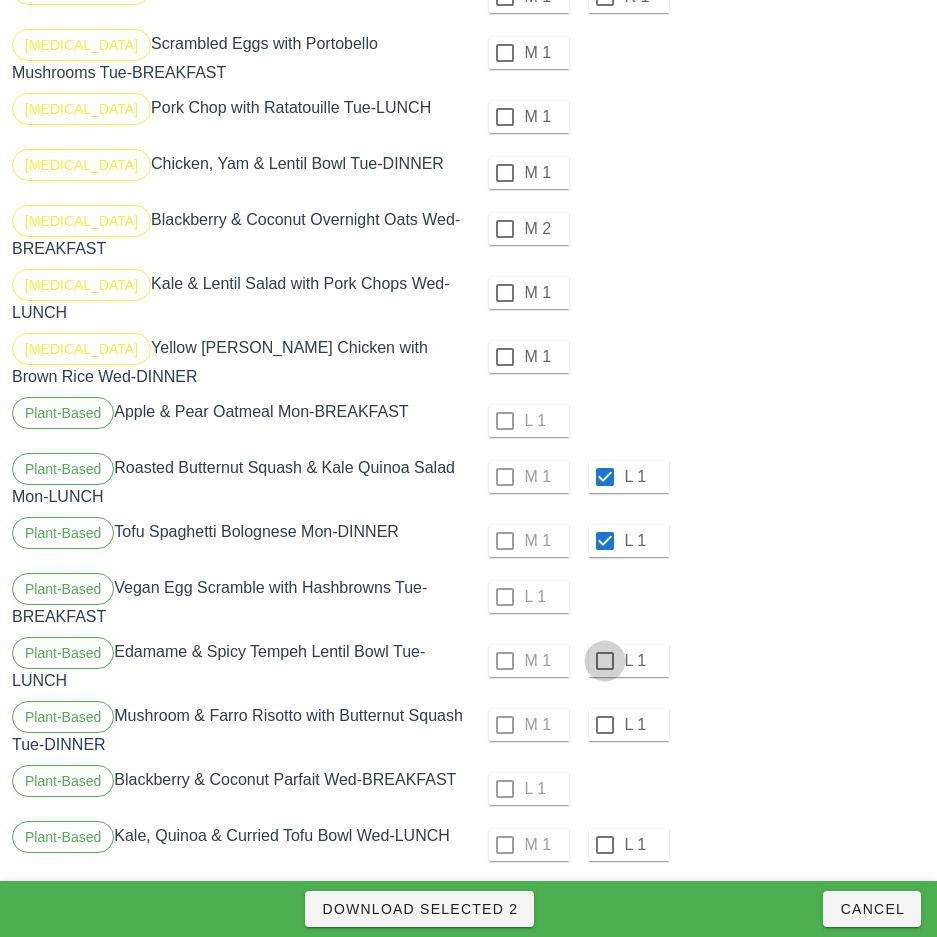 checkbox on "true" 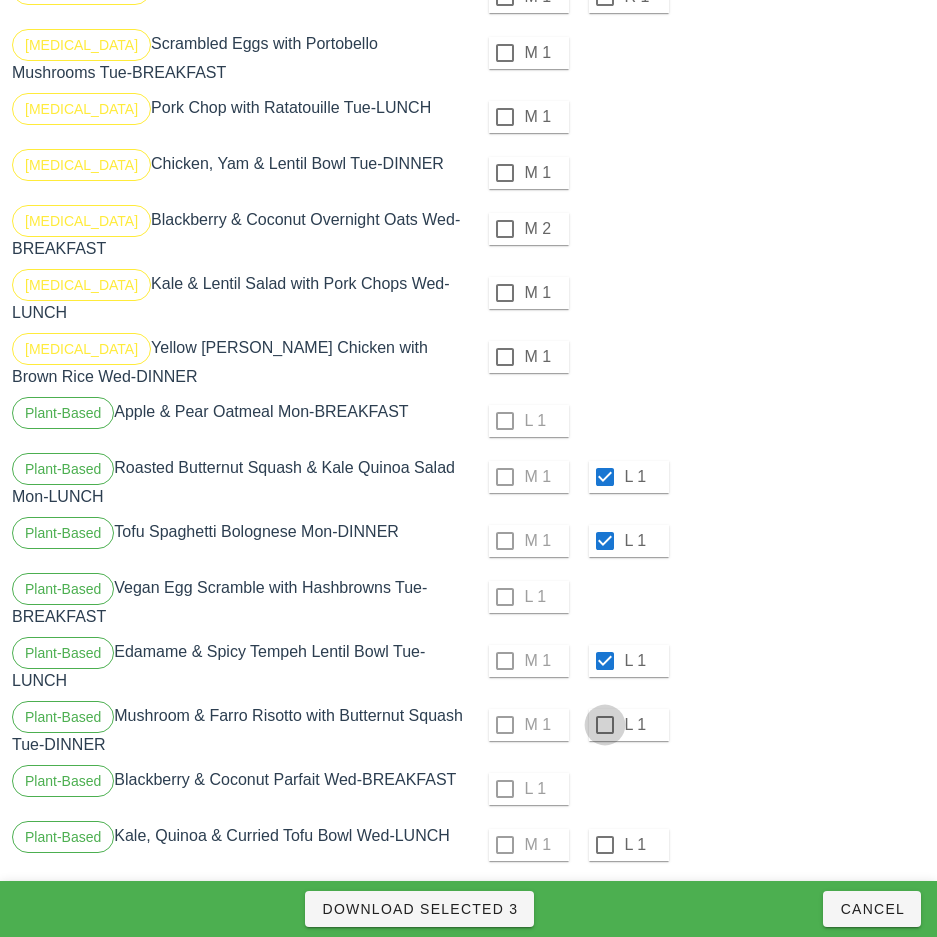 click at bounding box center [605, 725] 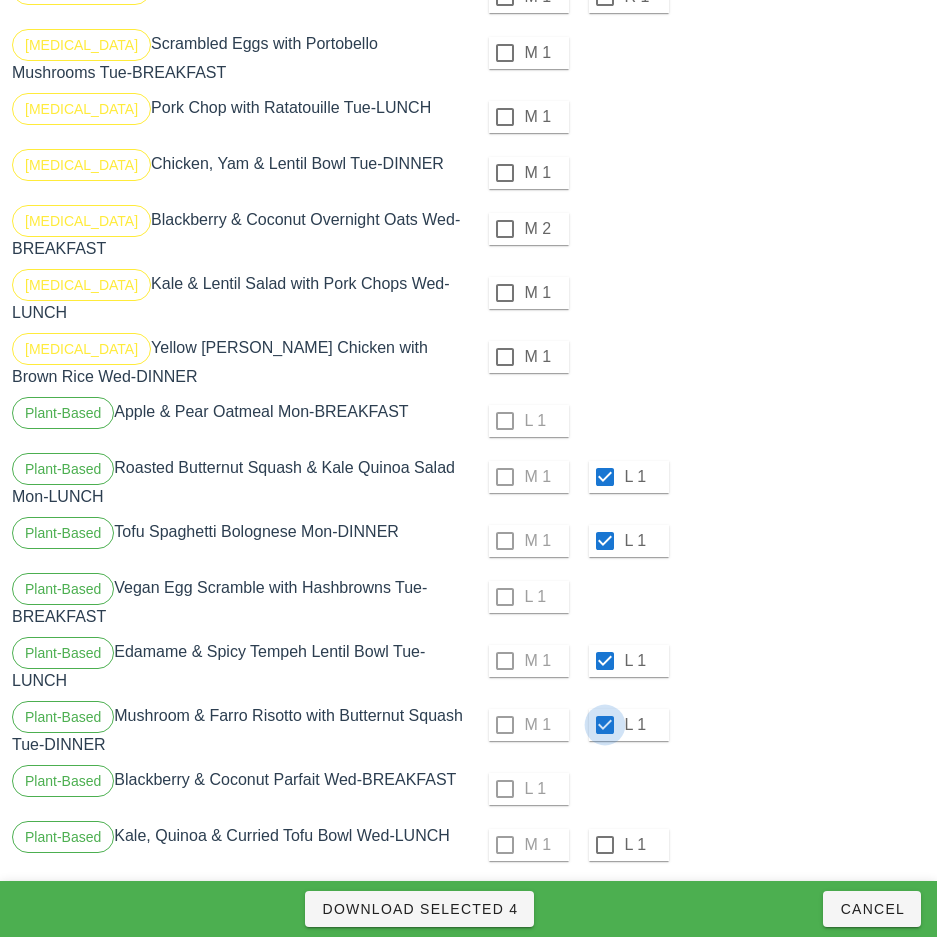 click at bounding box center (605, 845) 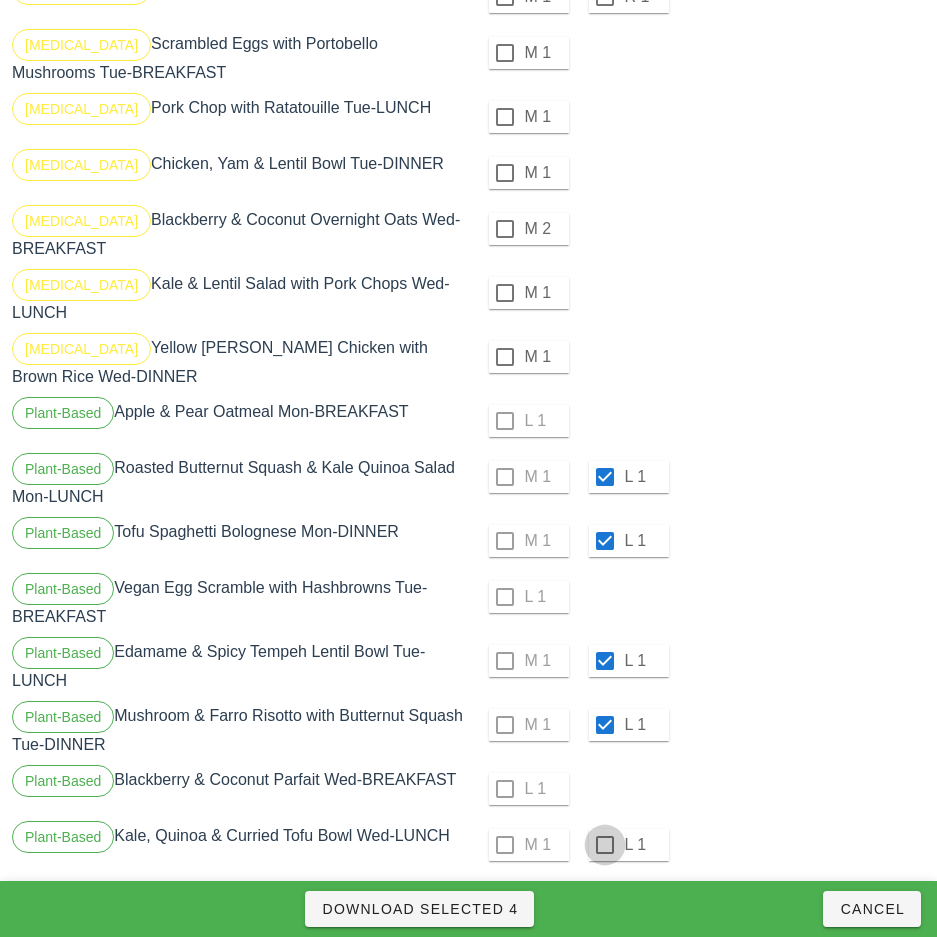checkbox on "true" 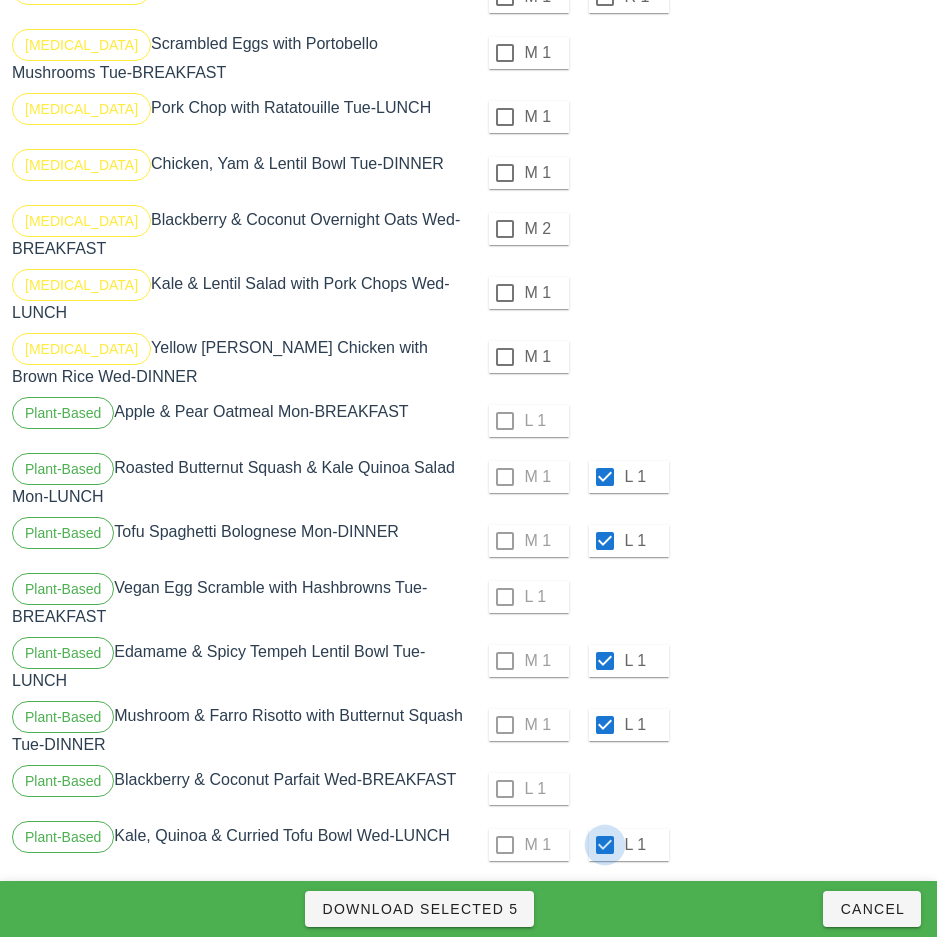 scroll, scrollTop: 1625, scrollLeft: 0, axis: vertical 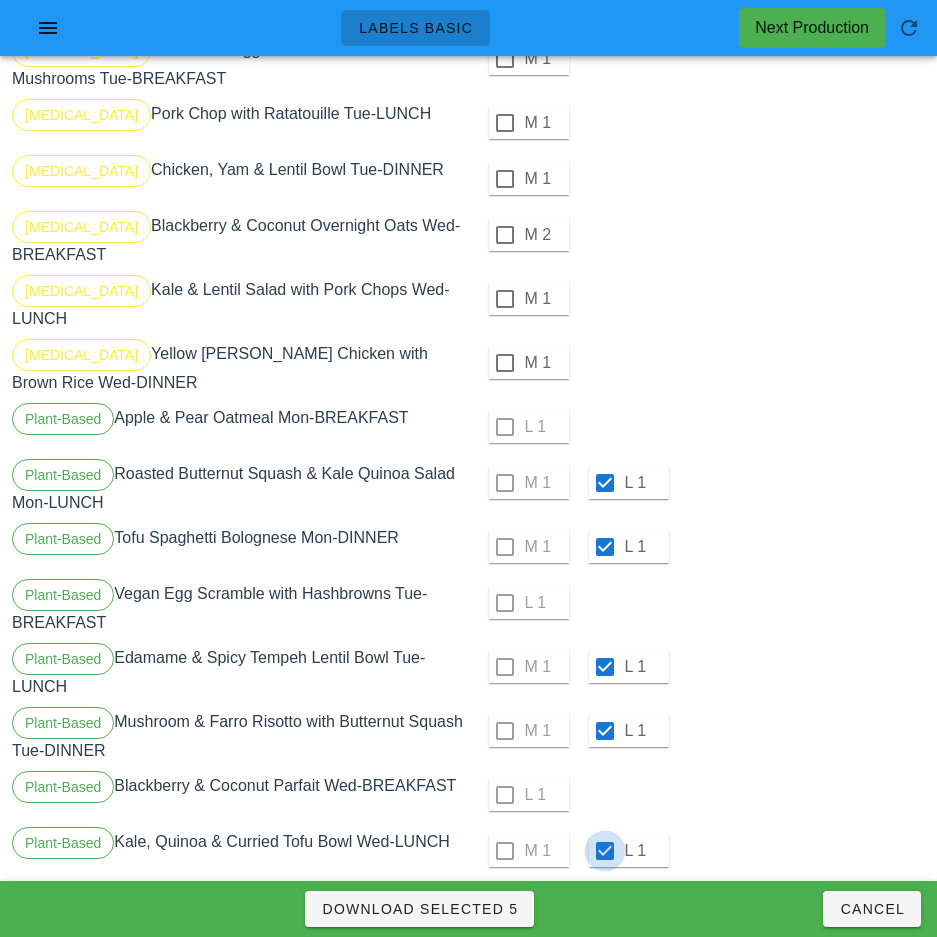 click on "Download Selected 5" at bounding box center (419, 909) 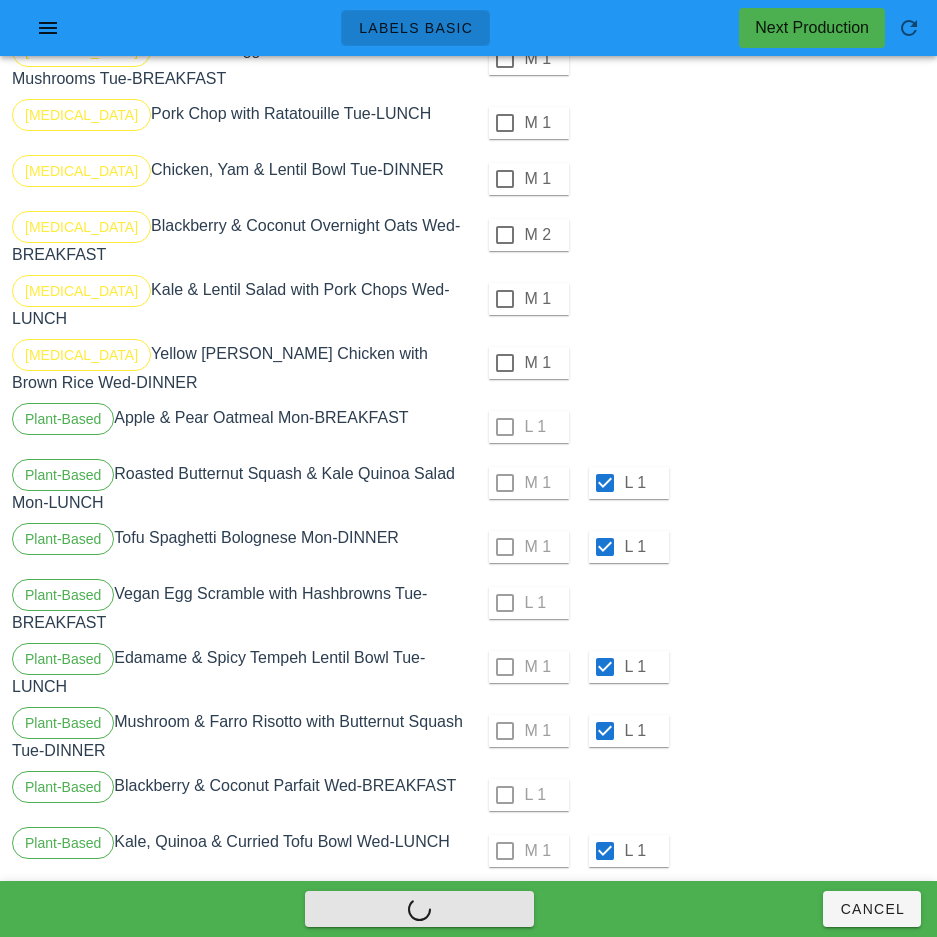 checkbox on "false" 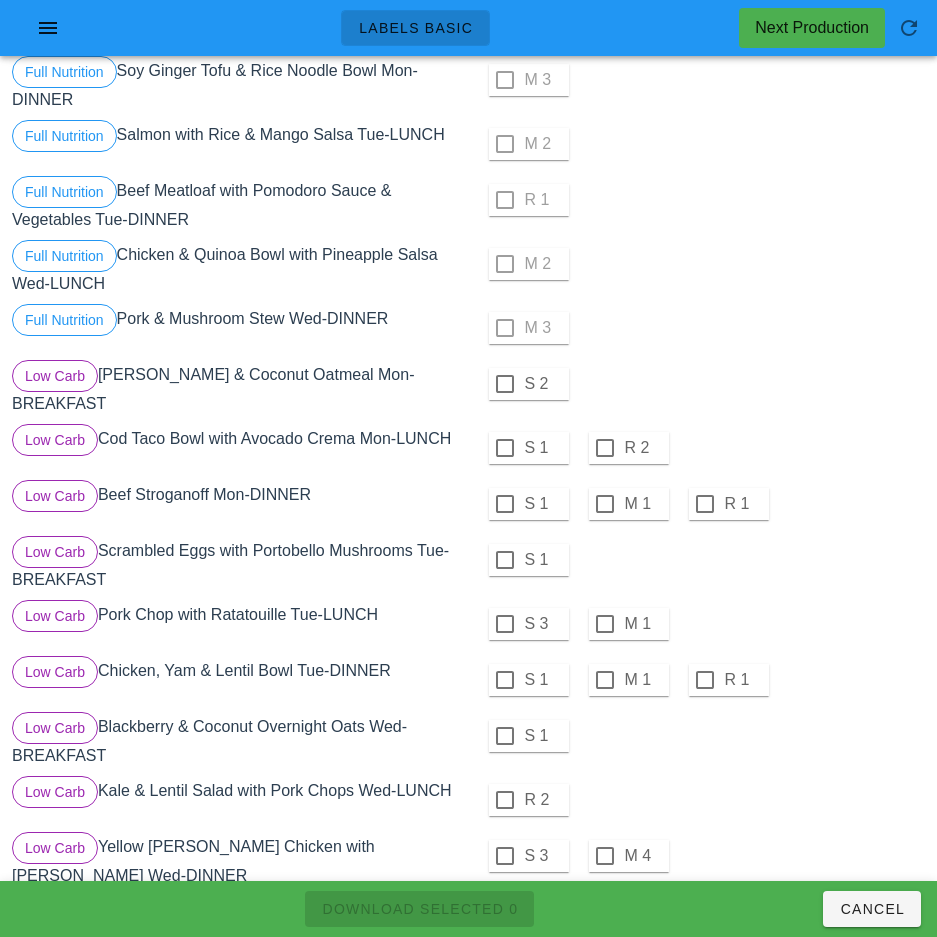 scroll, scrollTop: 293, scrollLeft: 0, axis: vertical 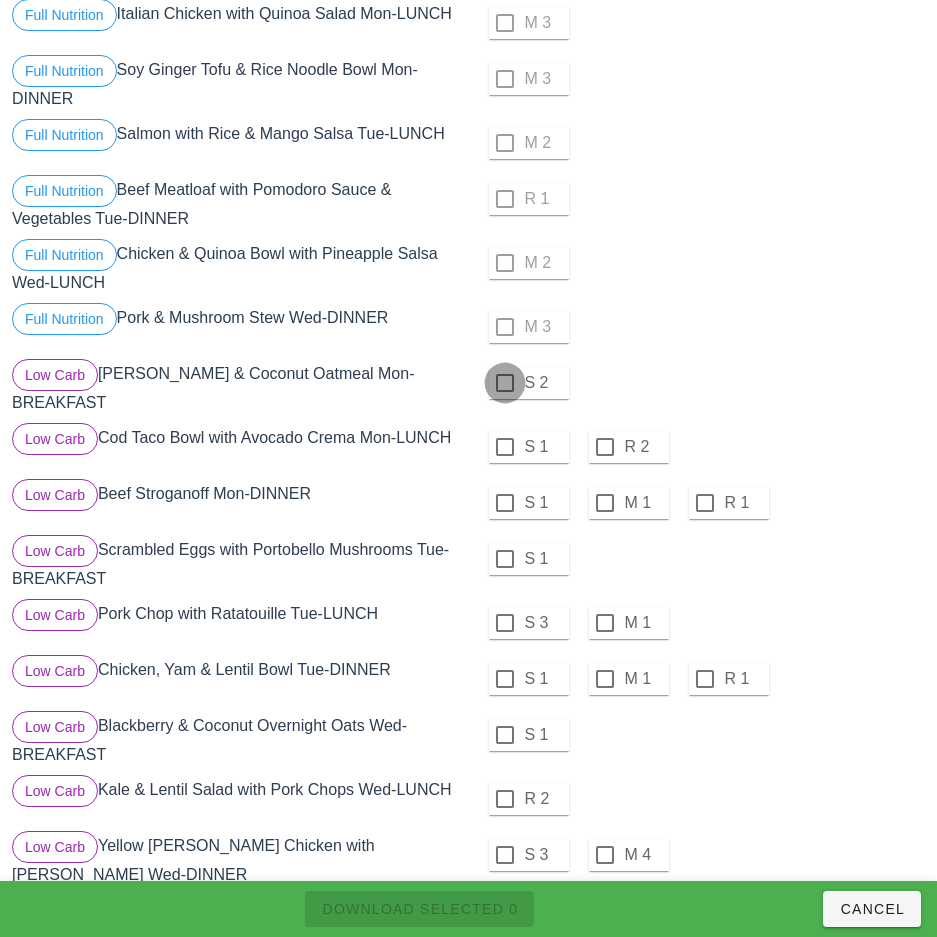 click at bounding box center (505, 383) 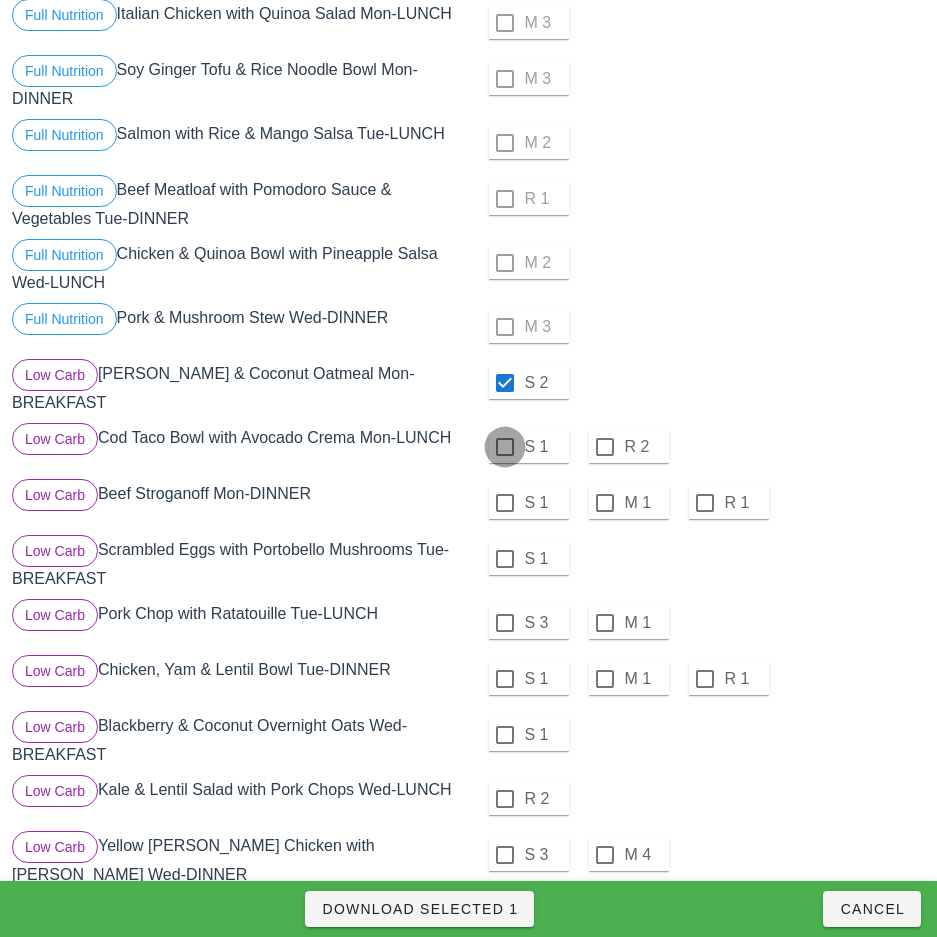 click at bounding box center (505, 447) 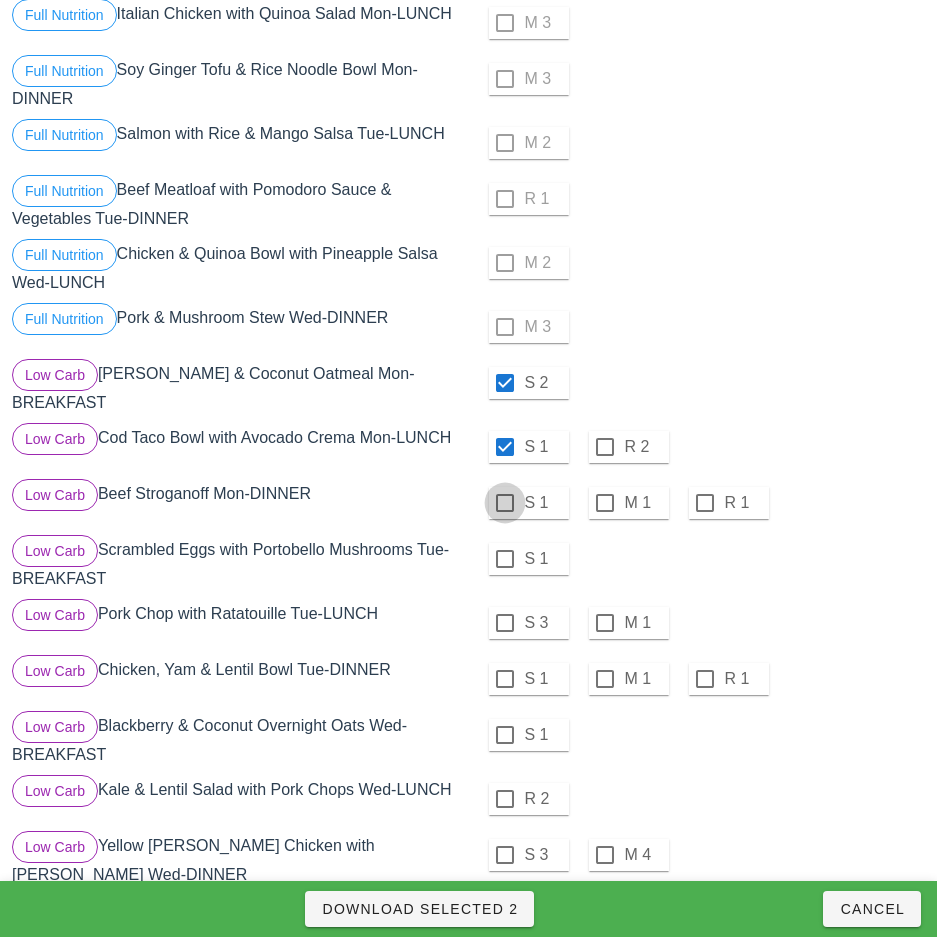click at bounding box center (505, 503) 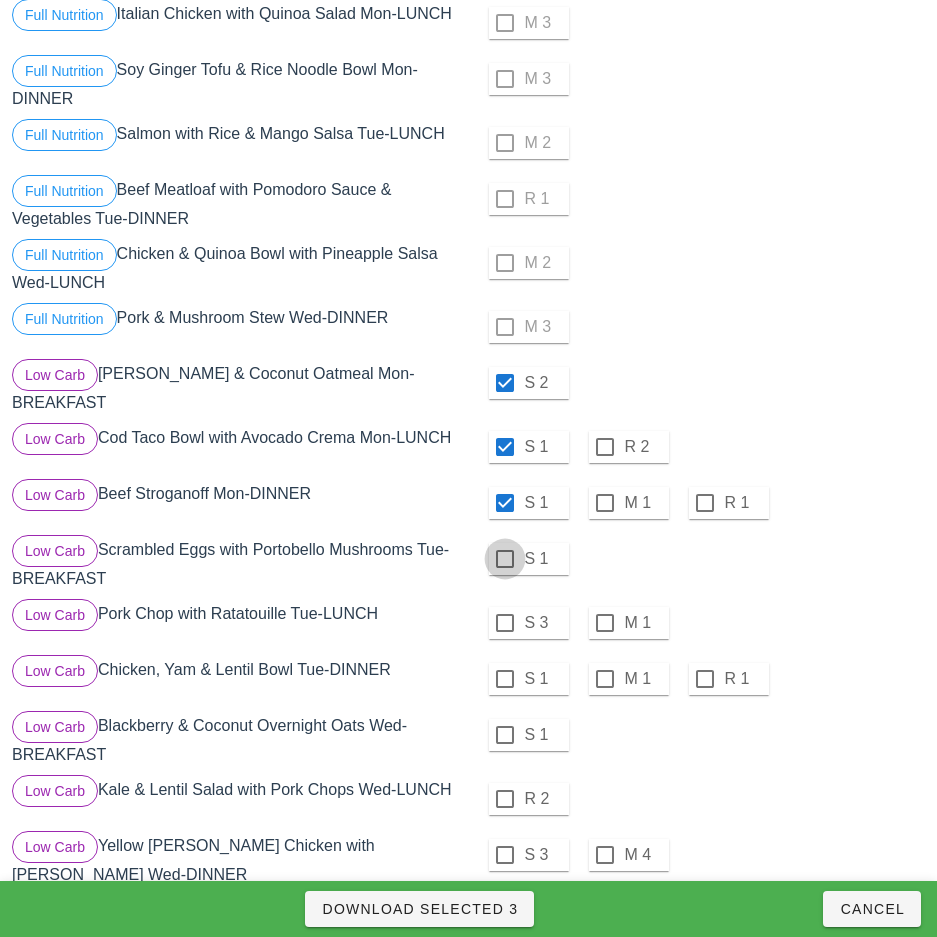 click at bounding box center (505, 559) 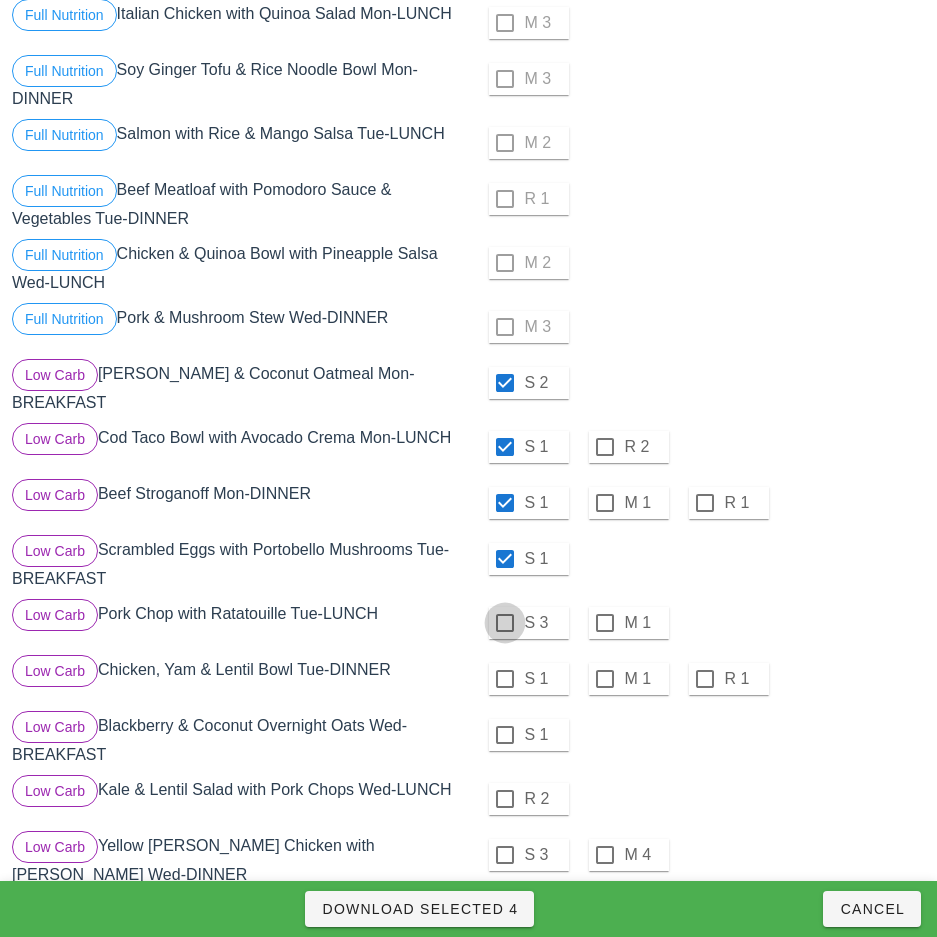 click at bounding box center (505, 623) 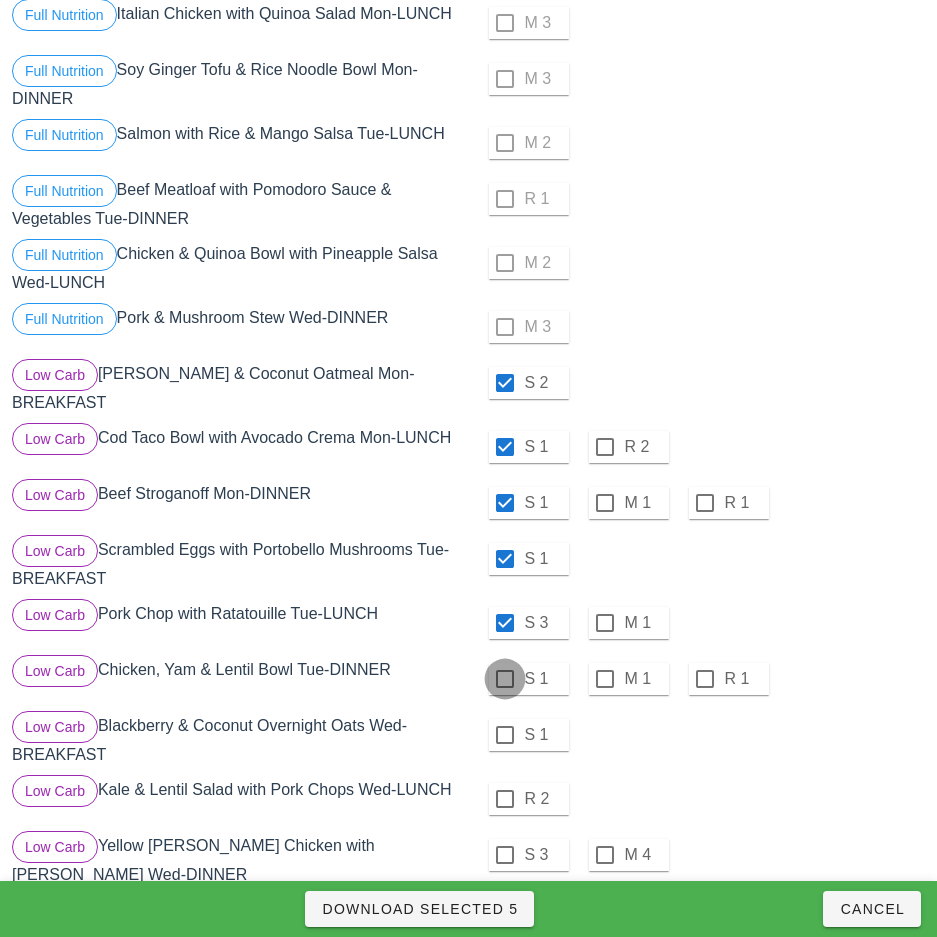 click at bounding box center (505, 679) 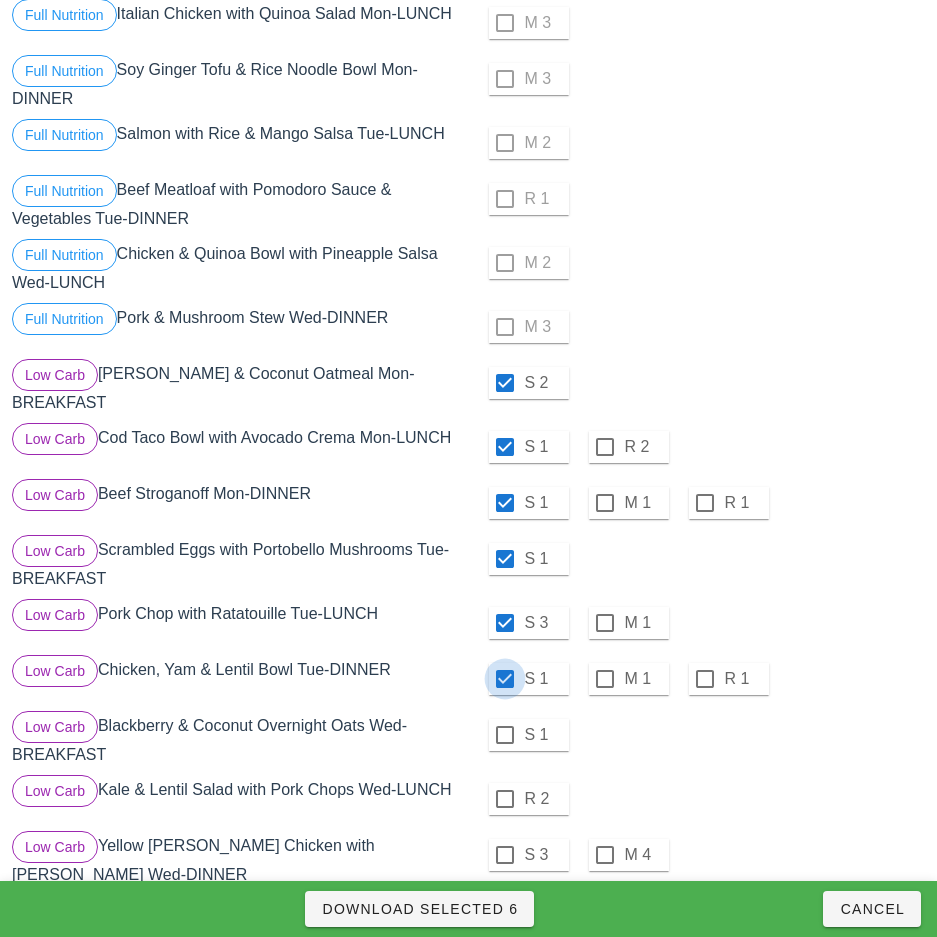 click at bounding box center (505, 735) 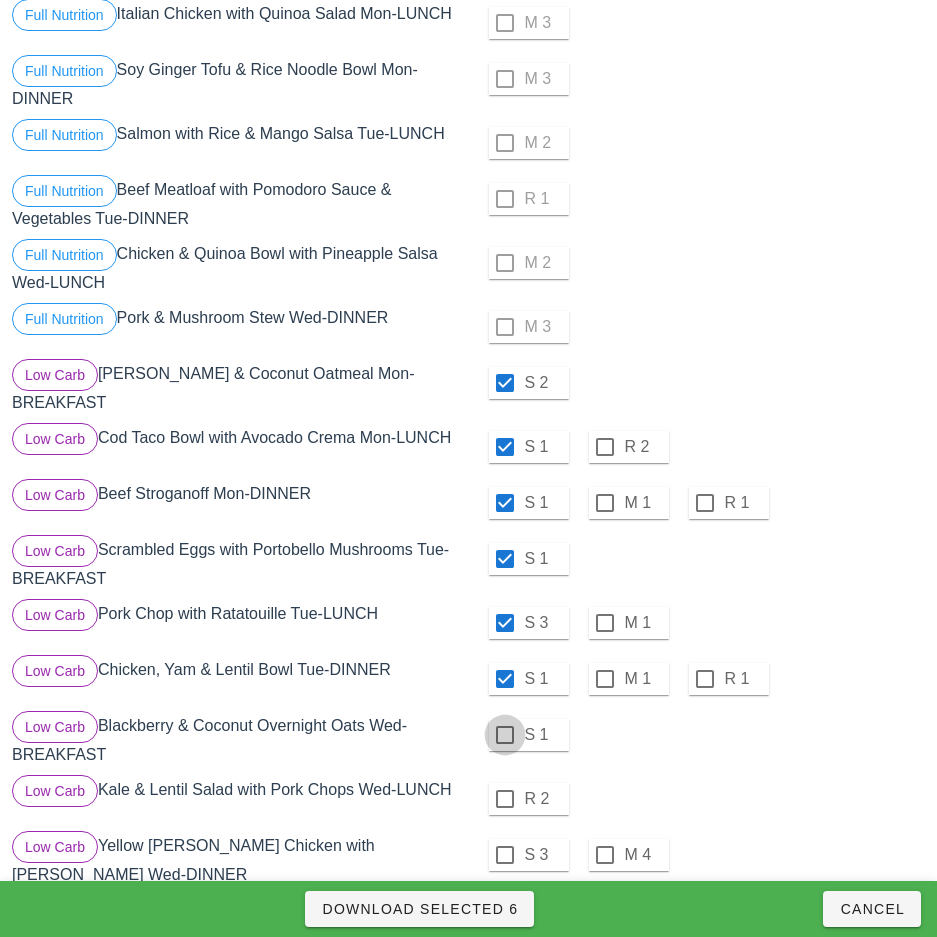 checkbox on "true" 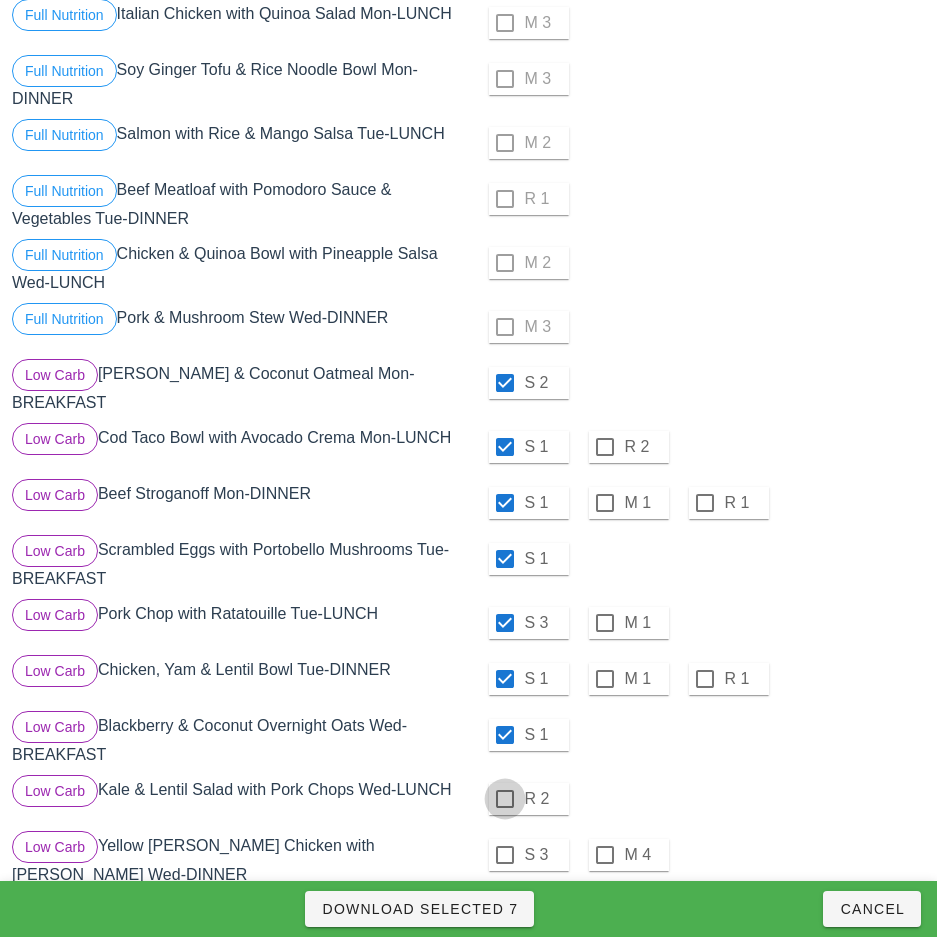 click at bounding box center (505, 799) 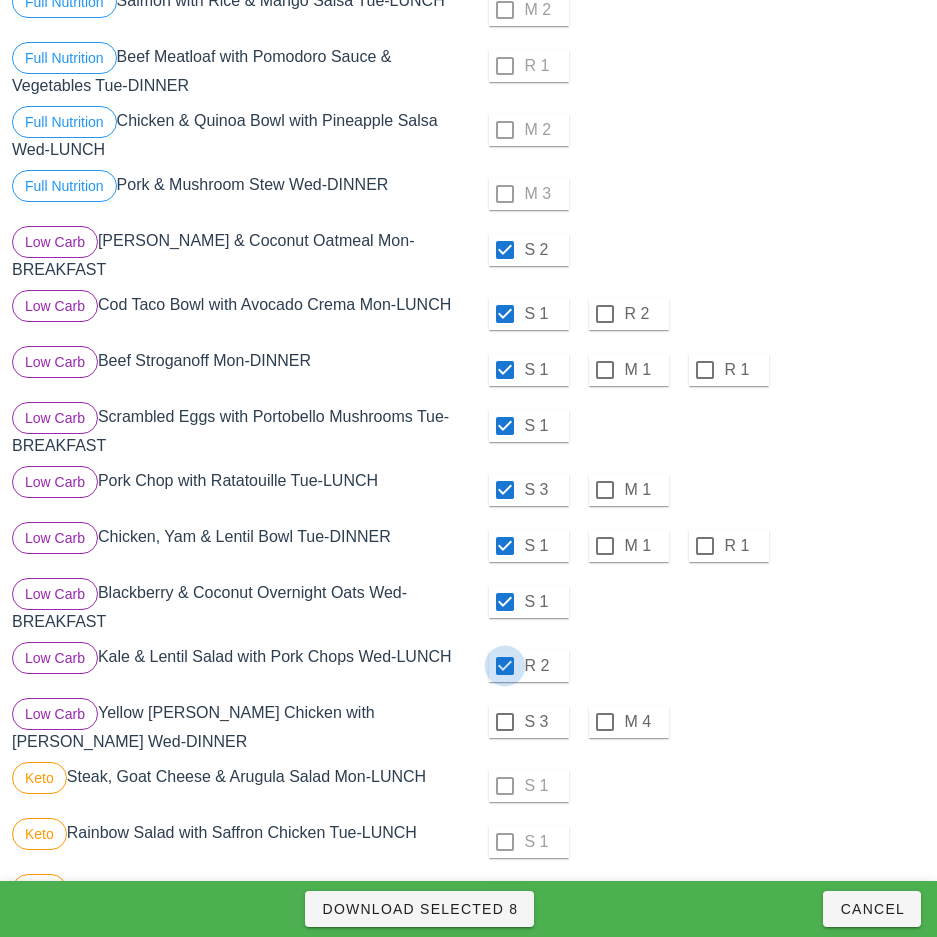 scroll, scrollTop: 435, scrollLeft: 0, axis: vertical 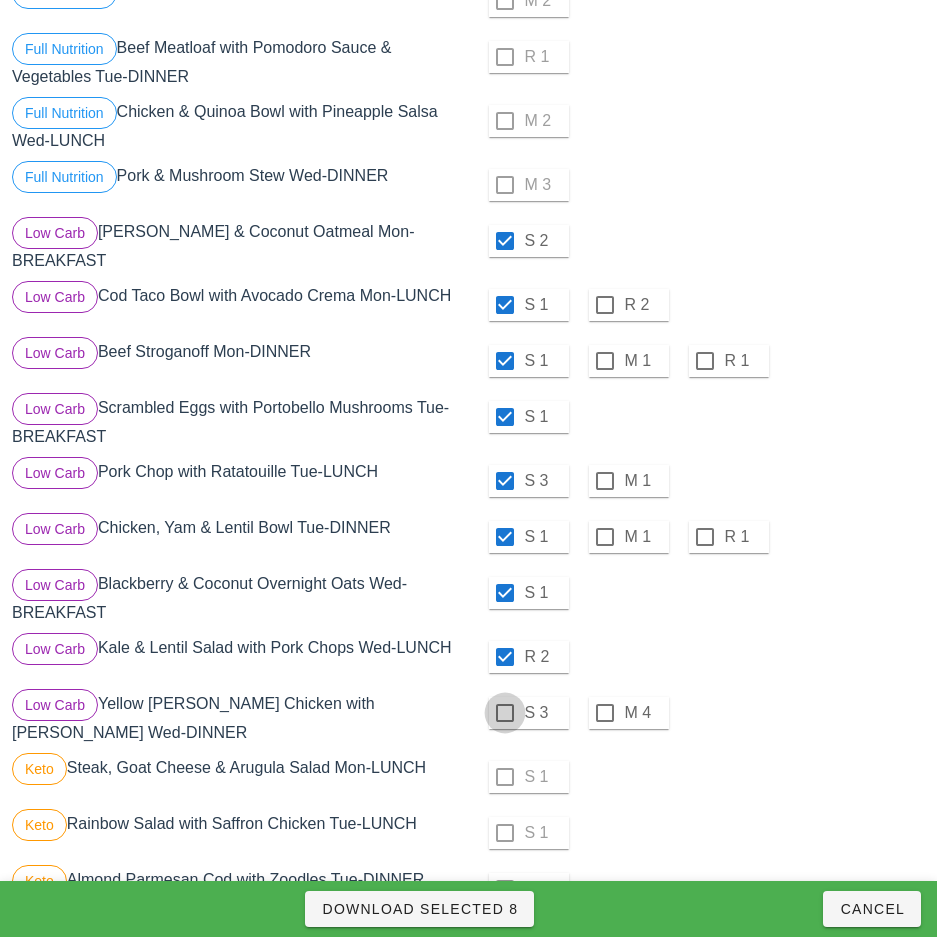 click at bounding box center (505, 713) 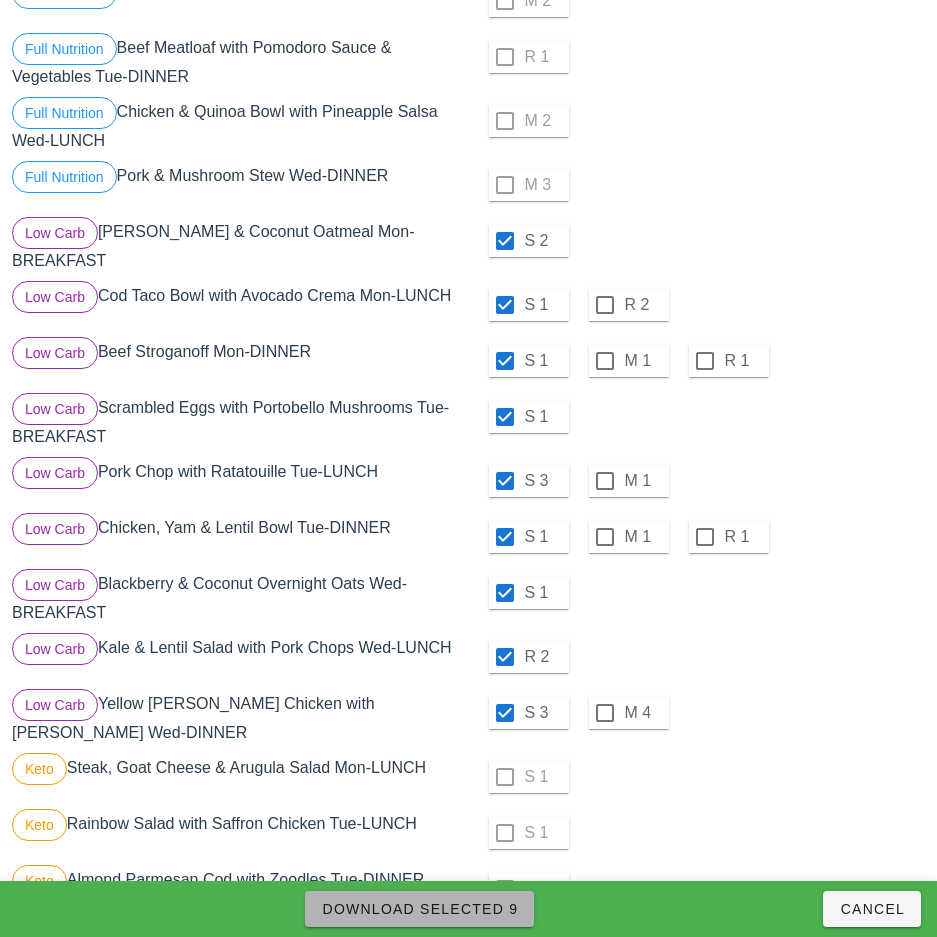 click on "Download Selected 9" at bounding box center [419, 909] 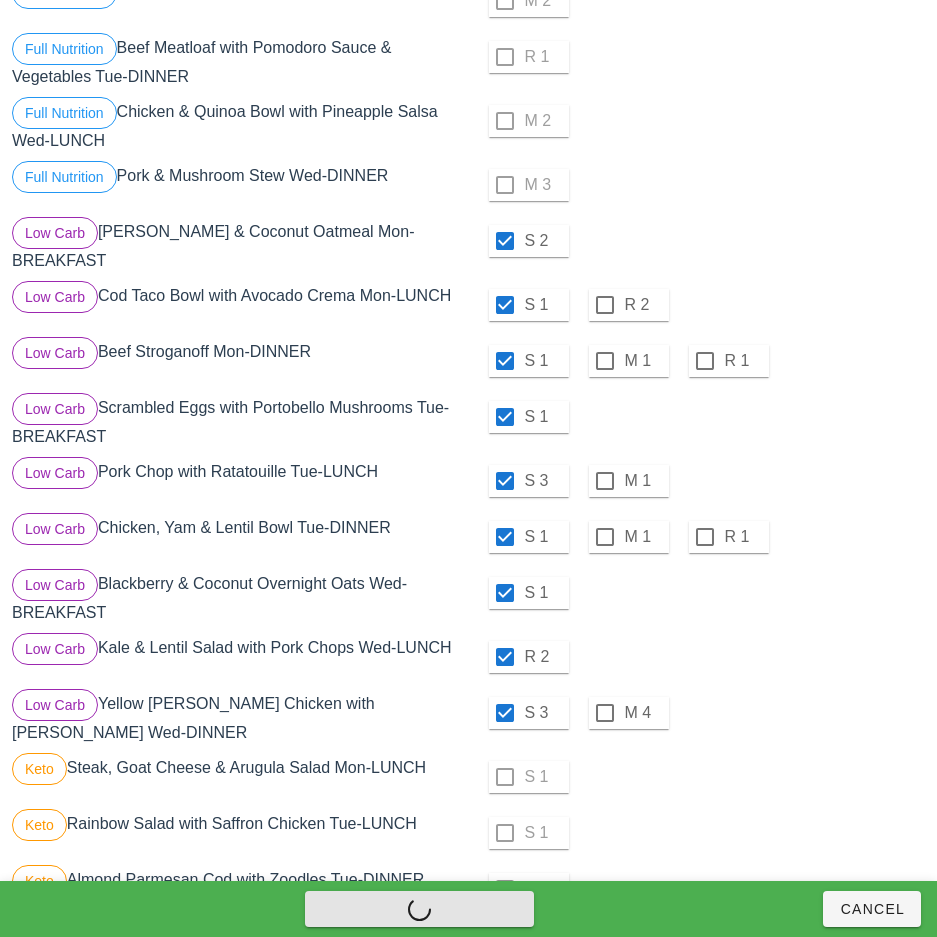 checkbox on "false" 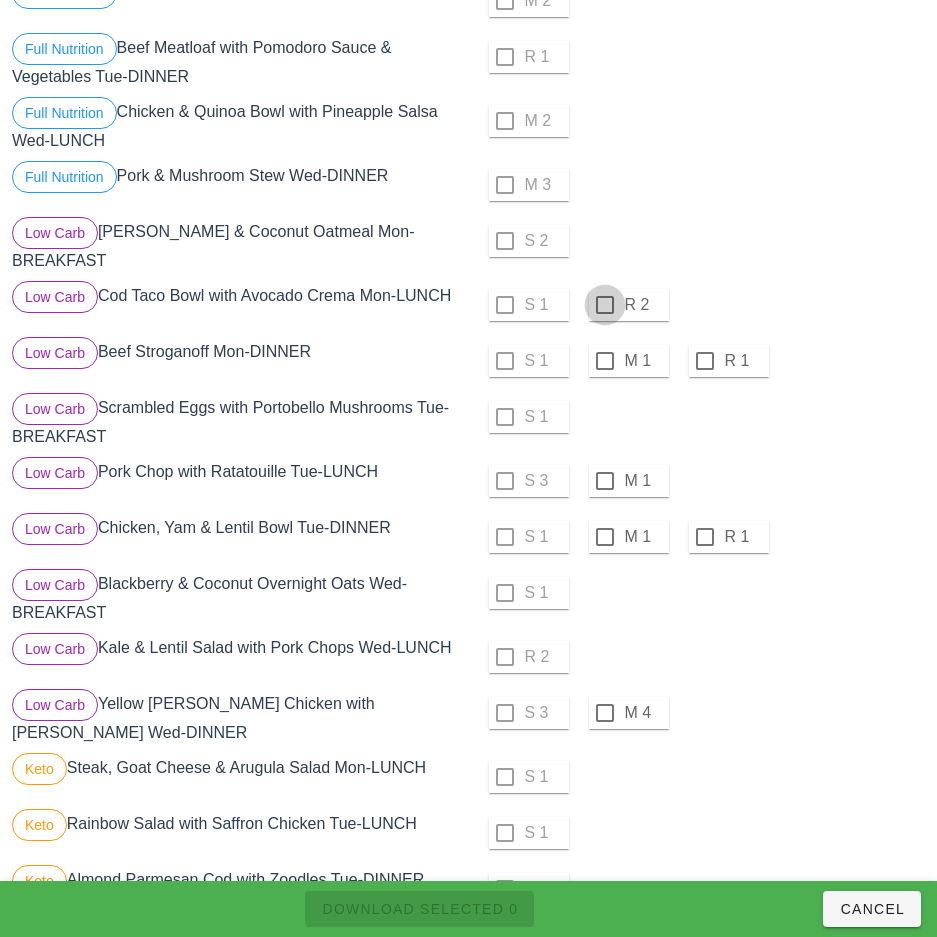 click at bounding box center (605, 305) 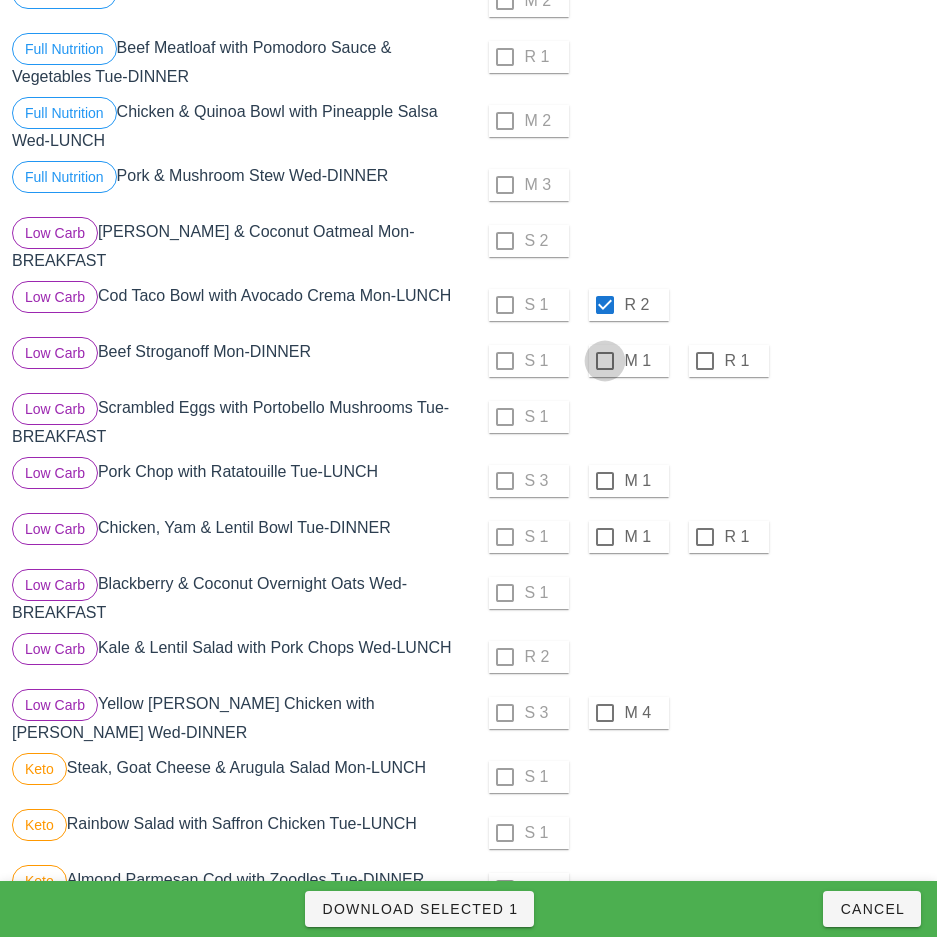 click at bounding box center (605, 361) 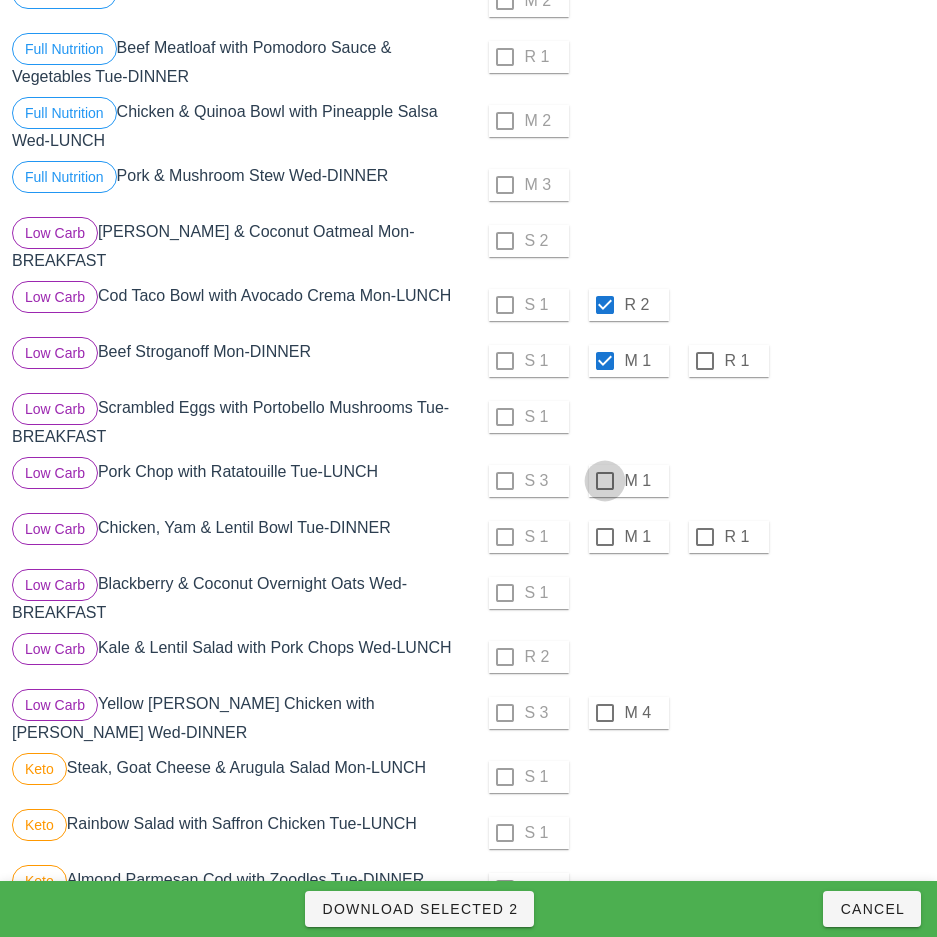 click at bounding box center (605, 481) 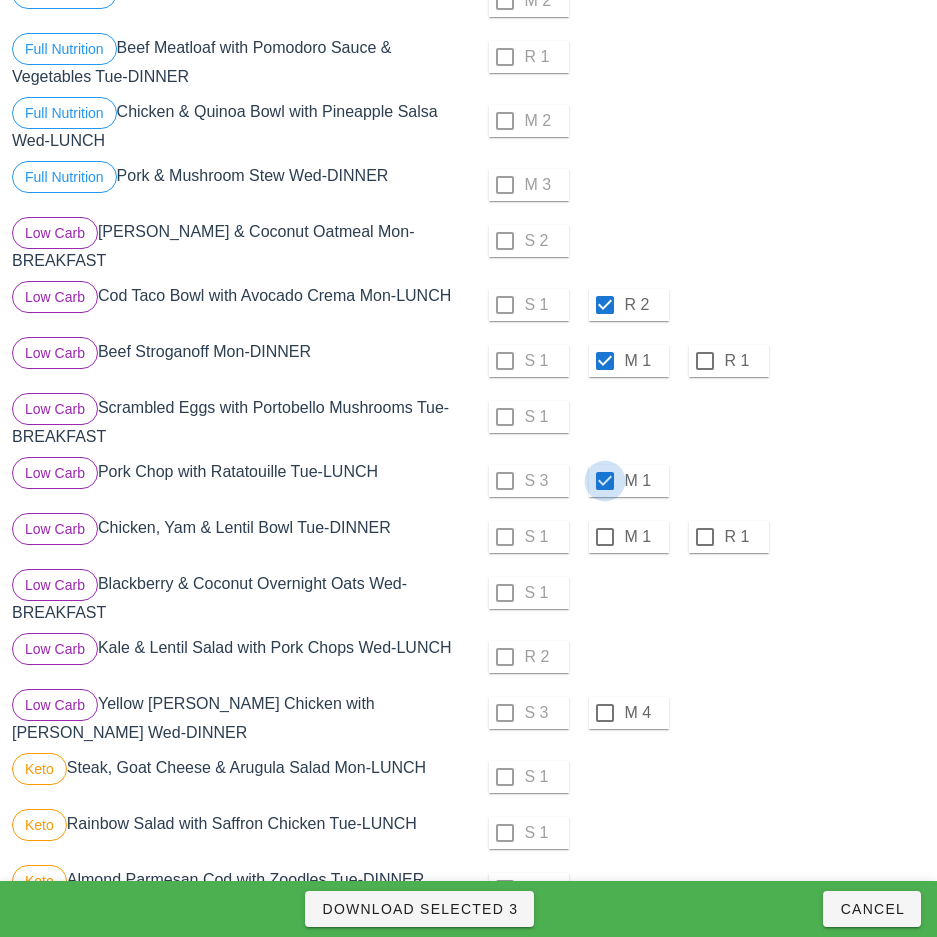 click at bounding box center (605, 537) 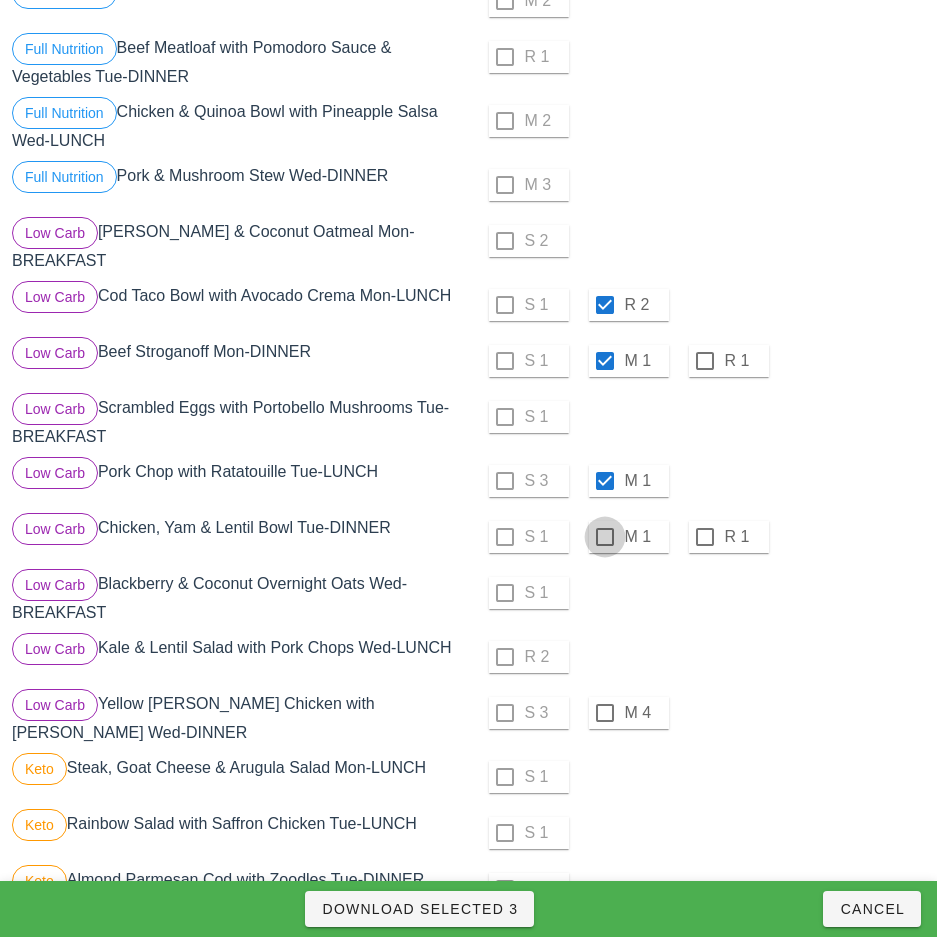 checkbox on "true" 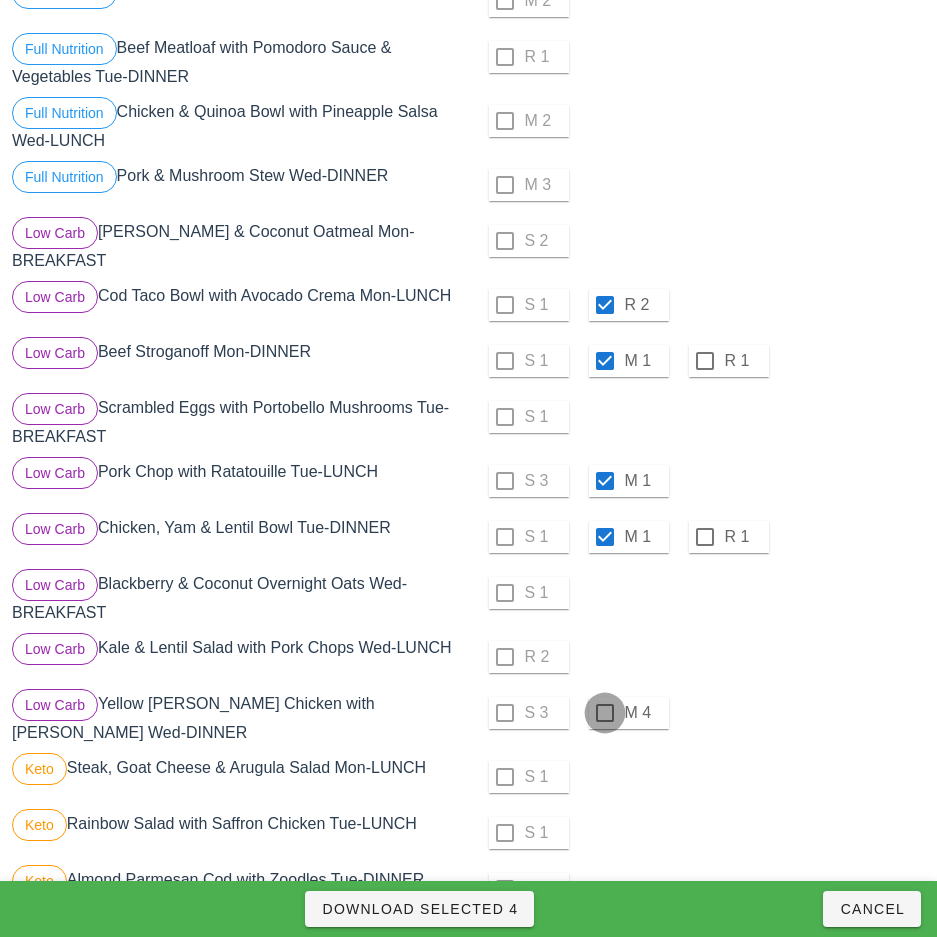 click at bounding box center (605, 713) 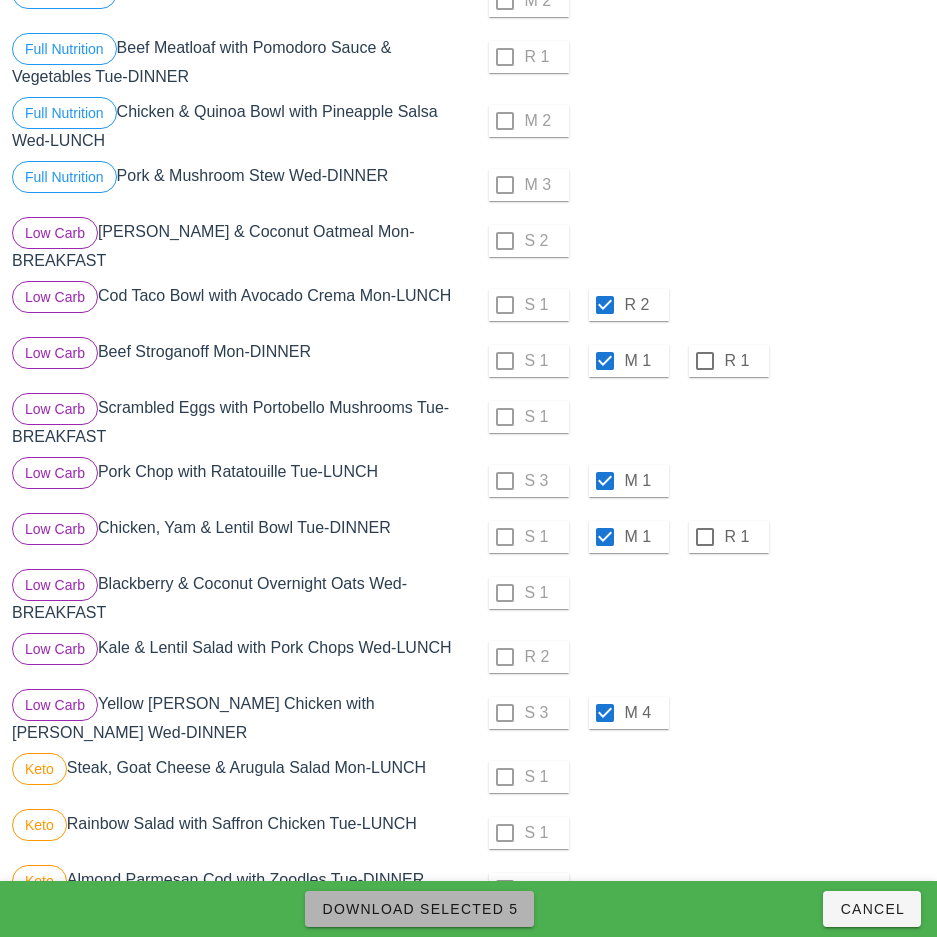 click on "Download Selected 5" at bounding box center [419, 909] 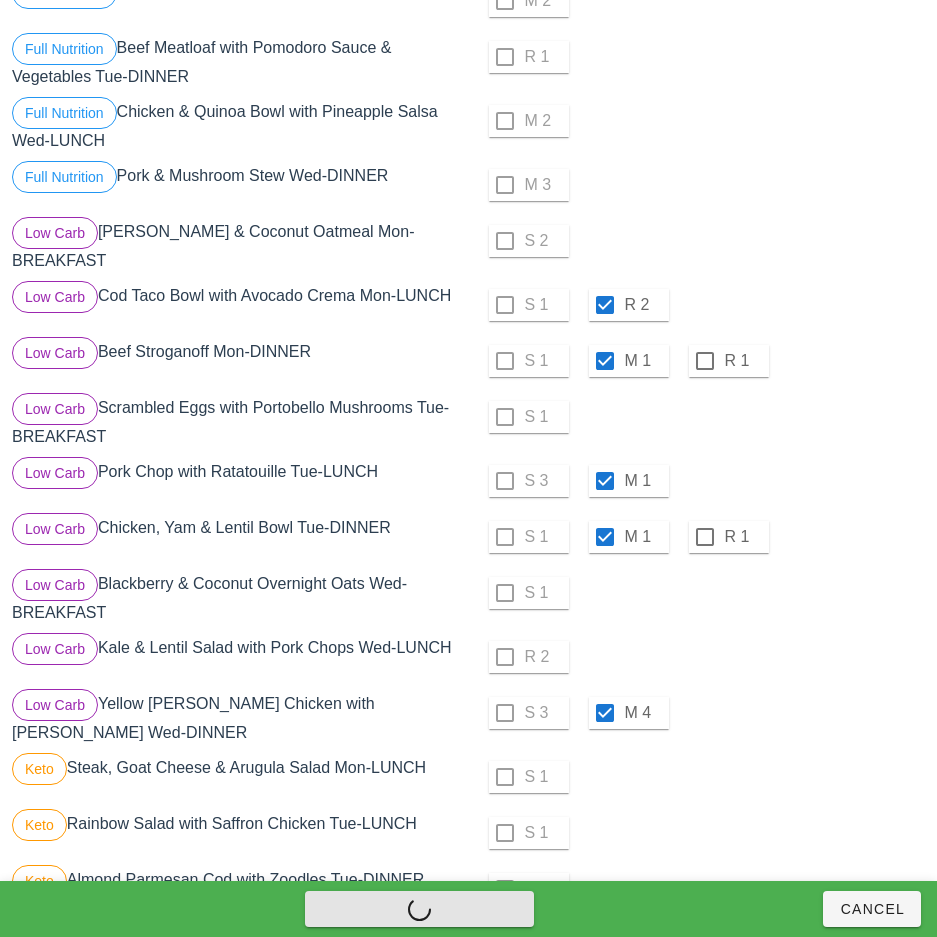 checkbox on "false" 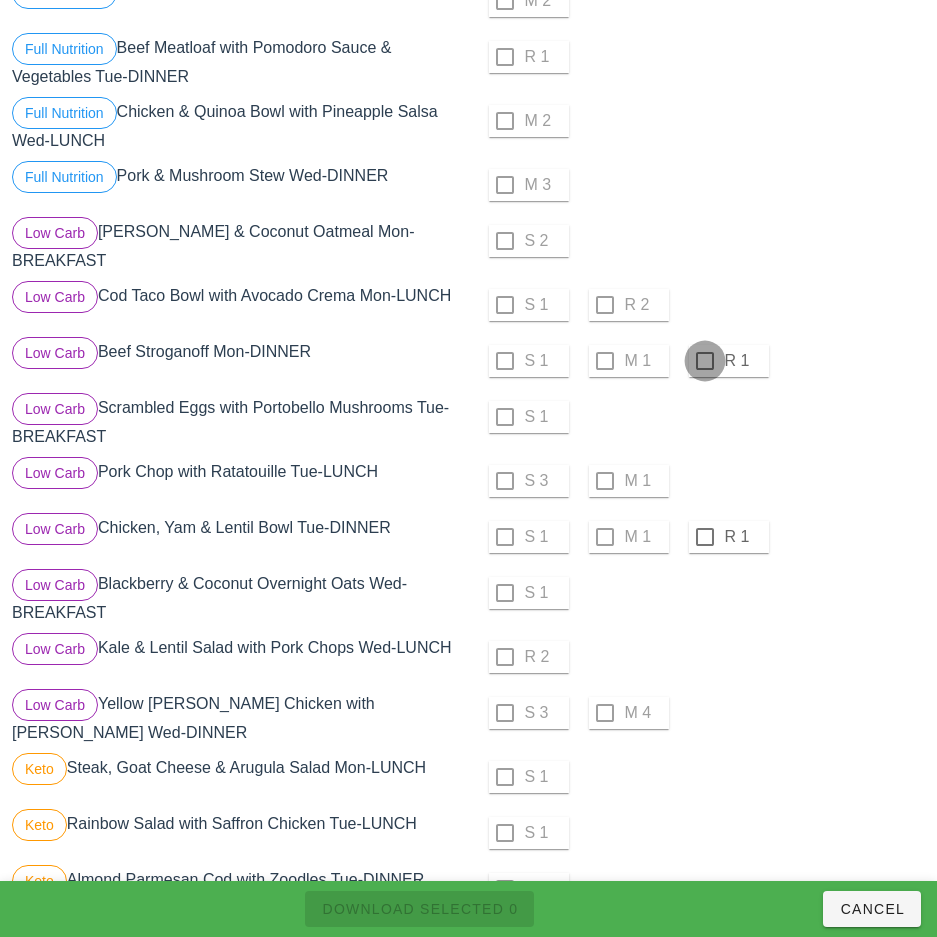 click at bounding box center [705, 361] 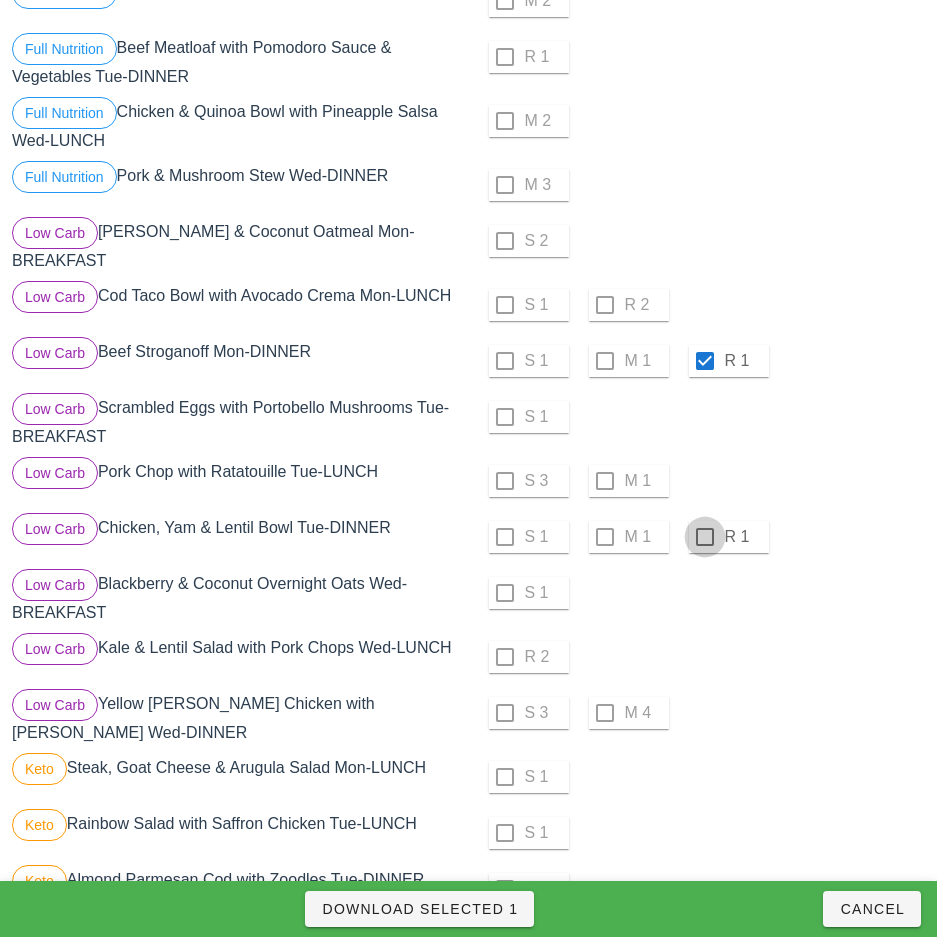 click at bounding box center (705, 537) 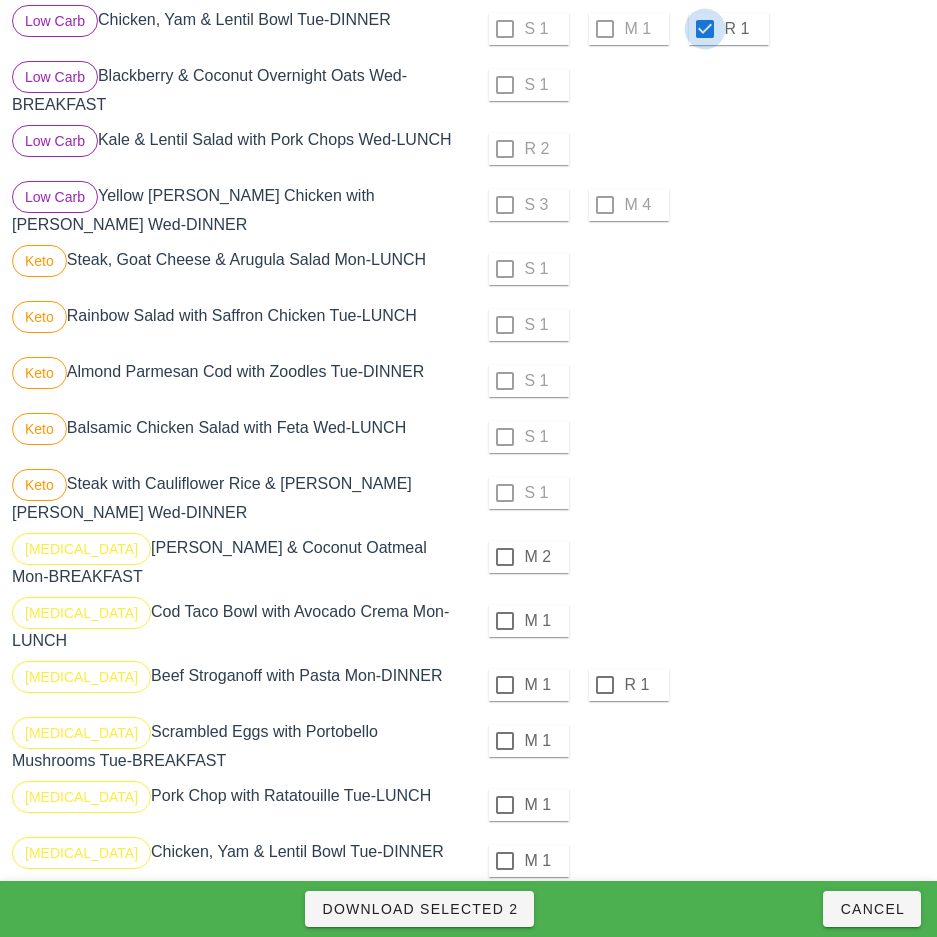 scroll, scrollTop: 955, scrollLeft: 0, axis: vertical 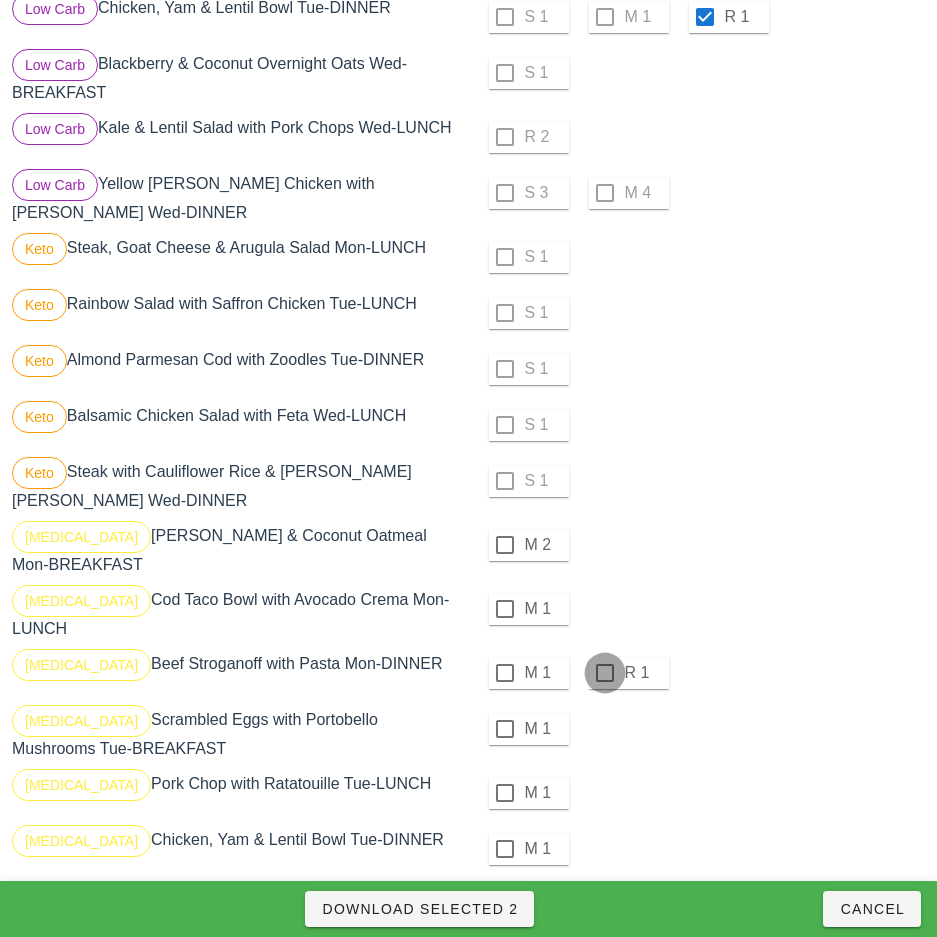 click at bounding box center [605, 673] 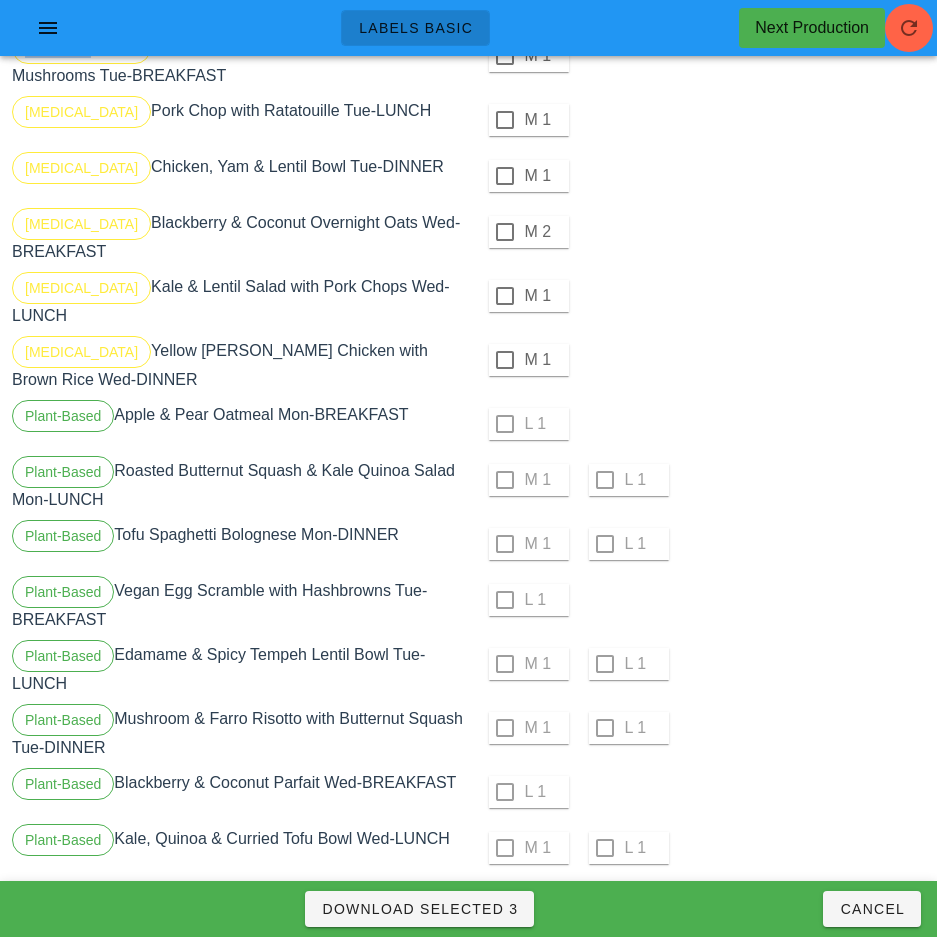 scroll, scrollTop: 1627, scrollLeft: 0, axis: vertical 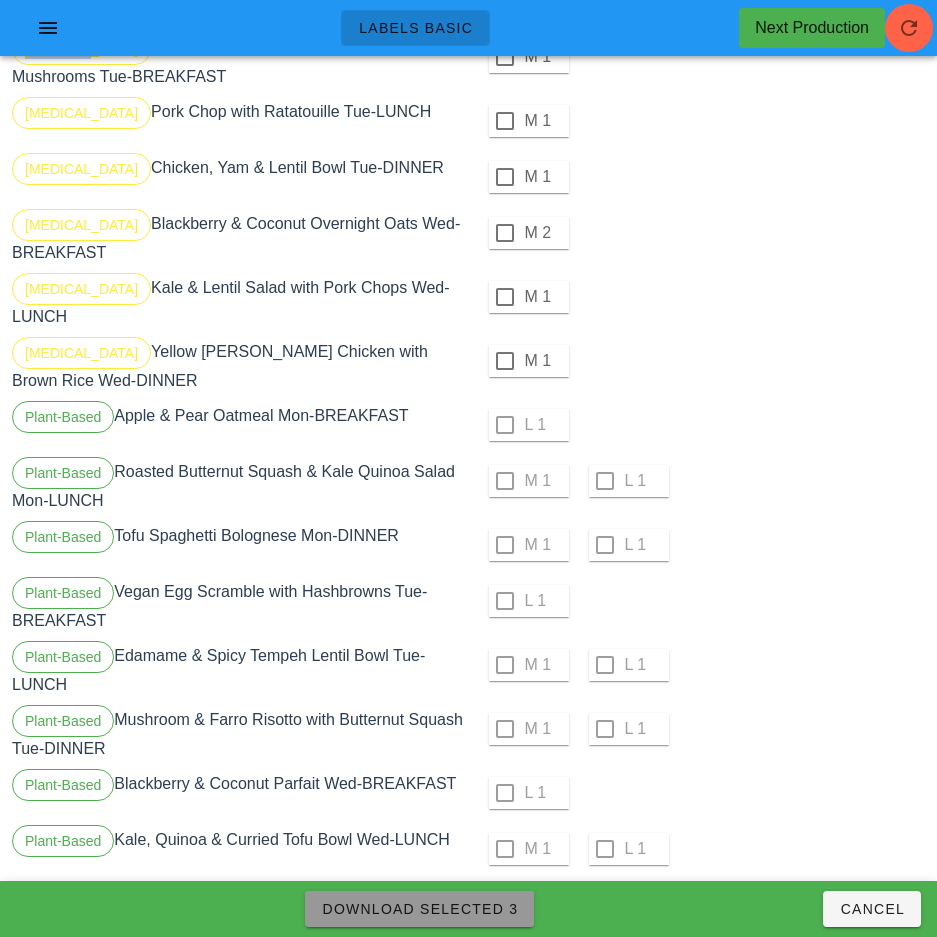 click on "Download Selected 3" at bounding box center (419, 909) 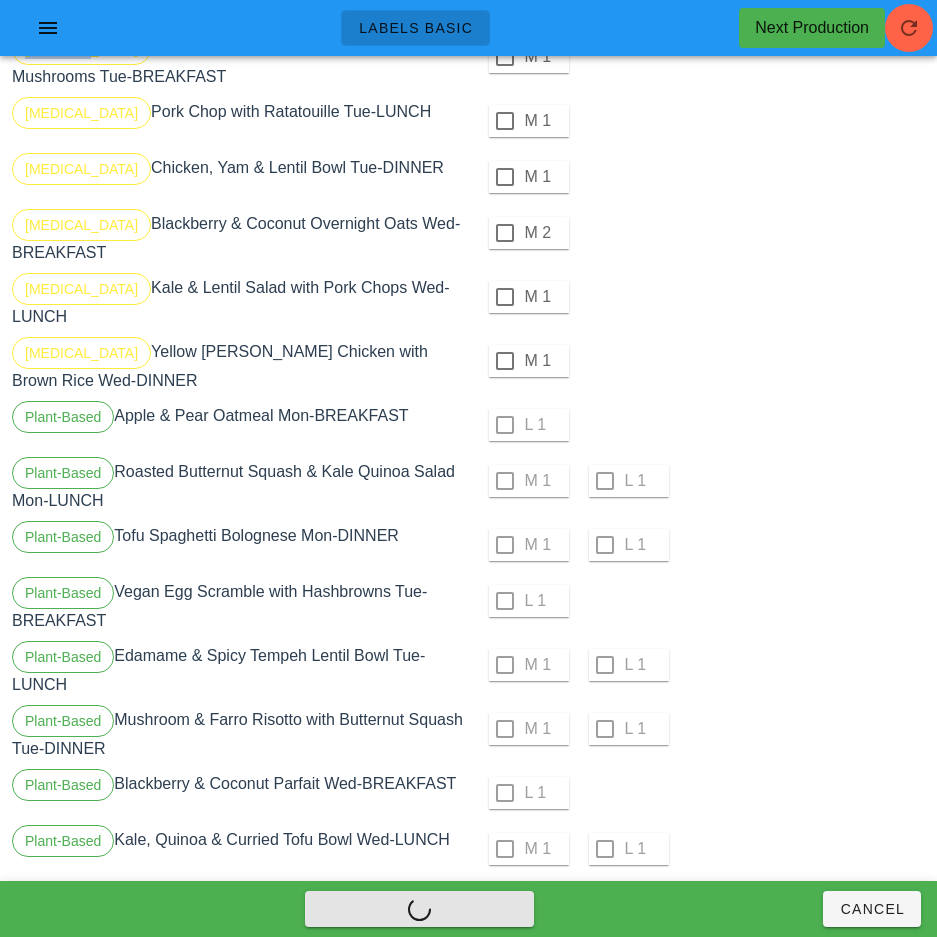 checkbox on "false" 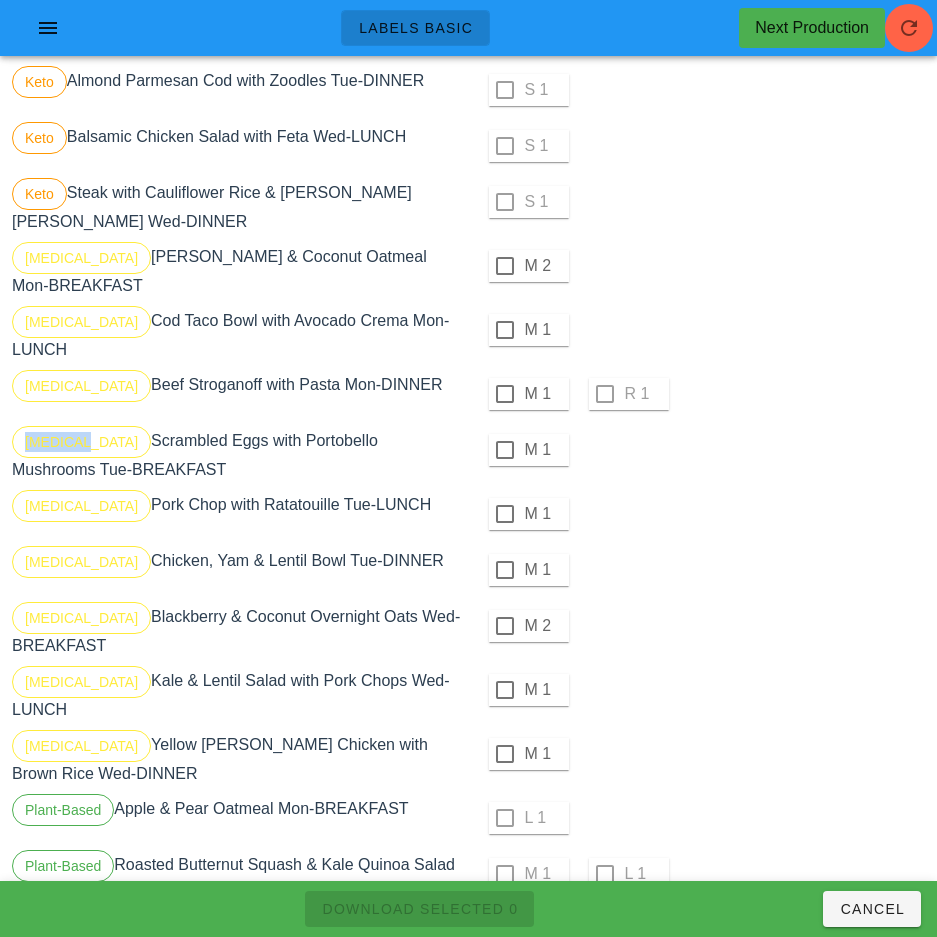 scroll, scrollTop: 1233, scrollLeft: 0, axis: vertical 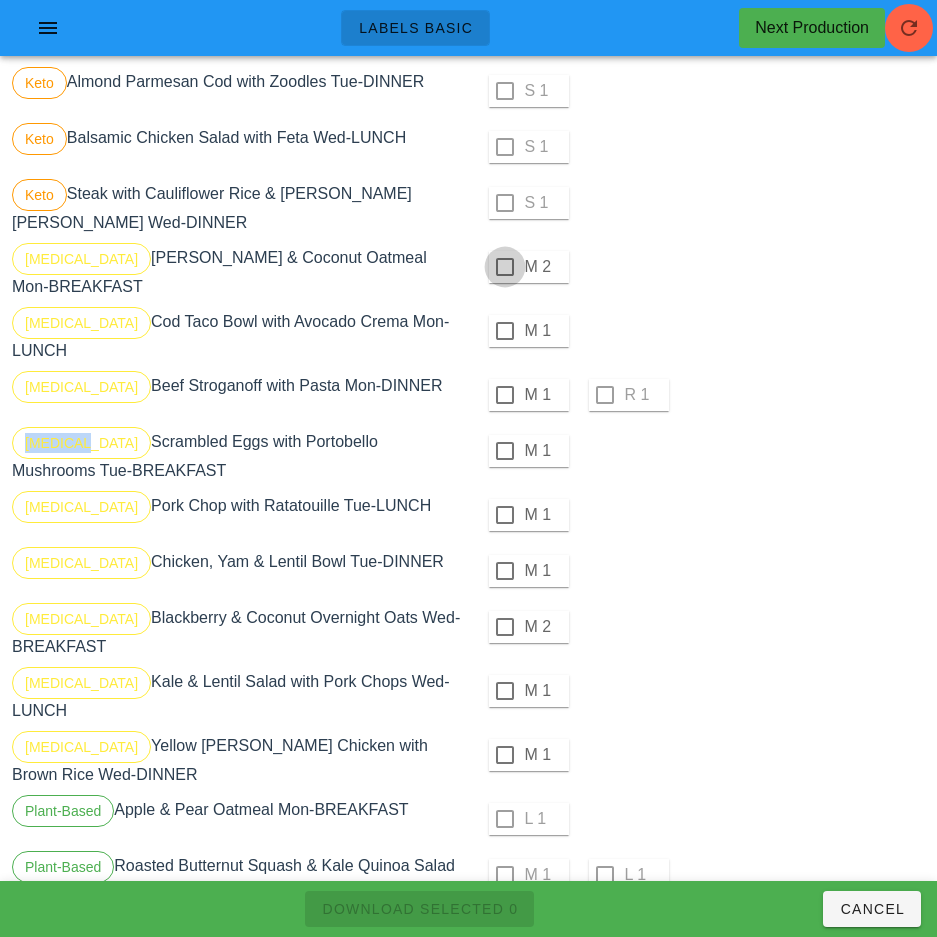 click at bounding box center [505, 267] 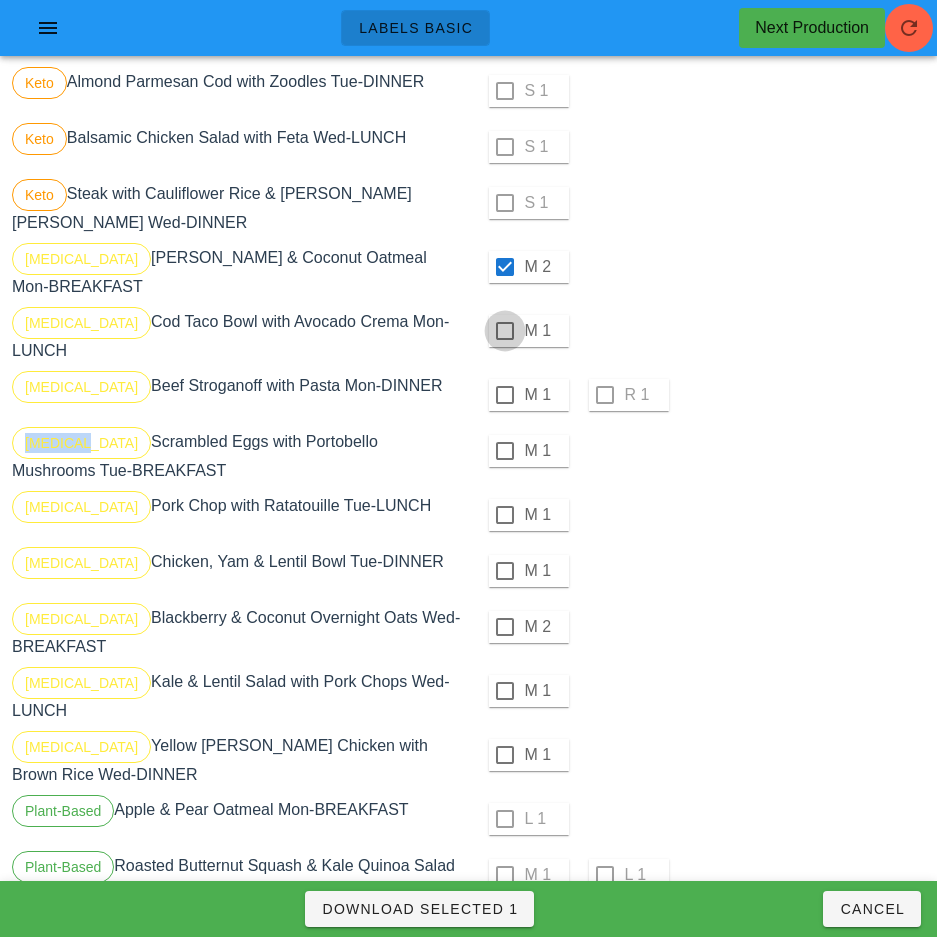 click at bounding box center [505, 331] 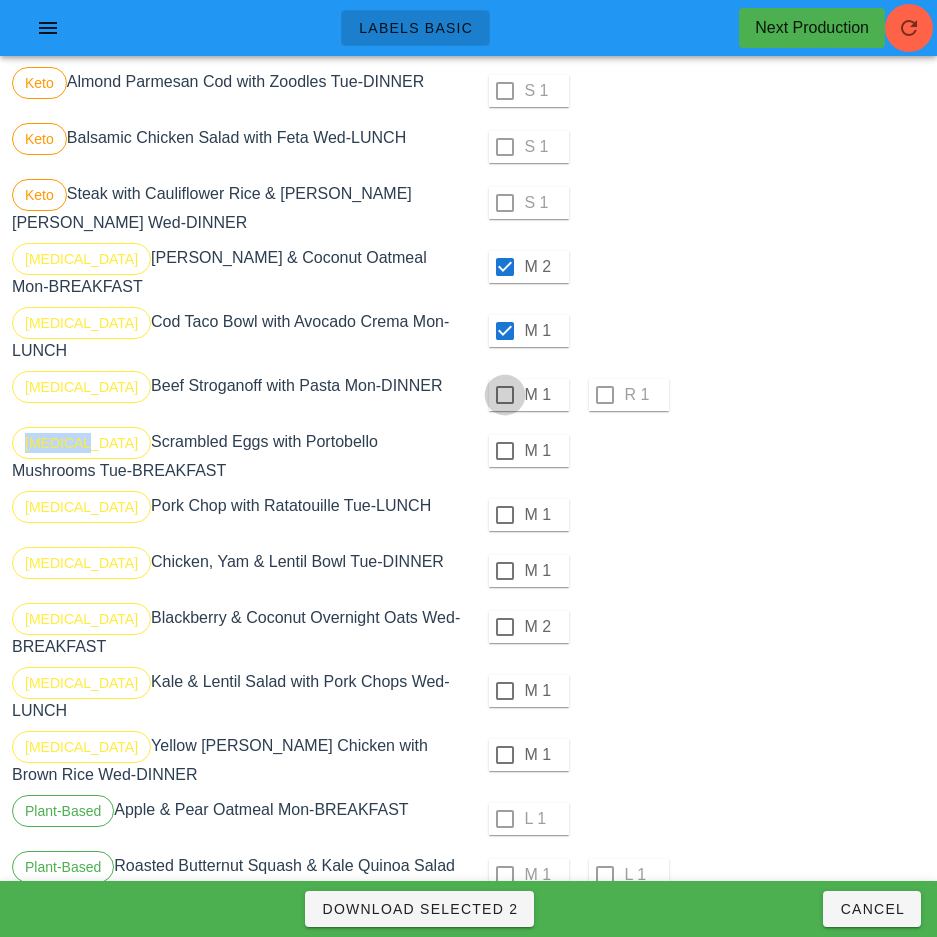click at bounding box center [505, 395] 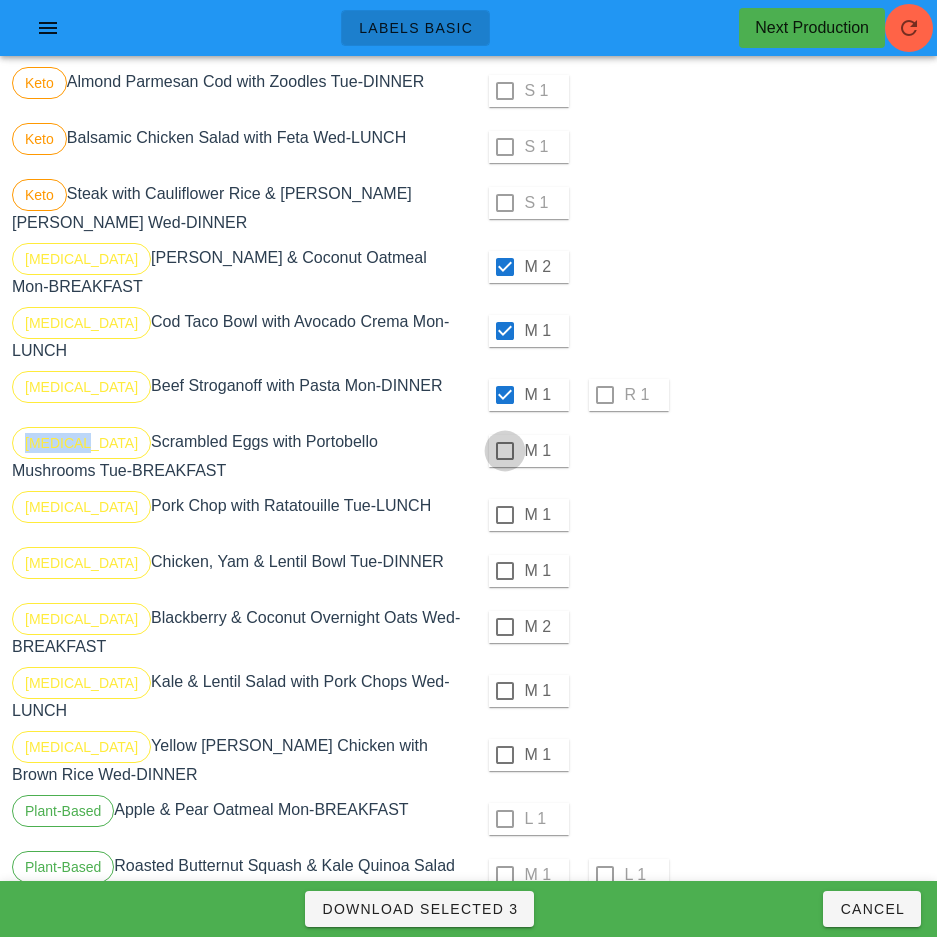 click at bounding box center (505, 451) 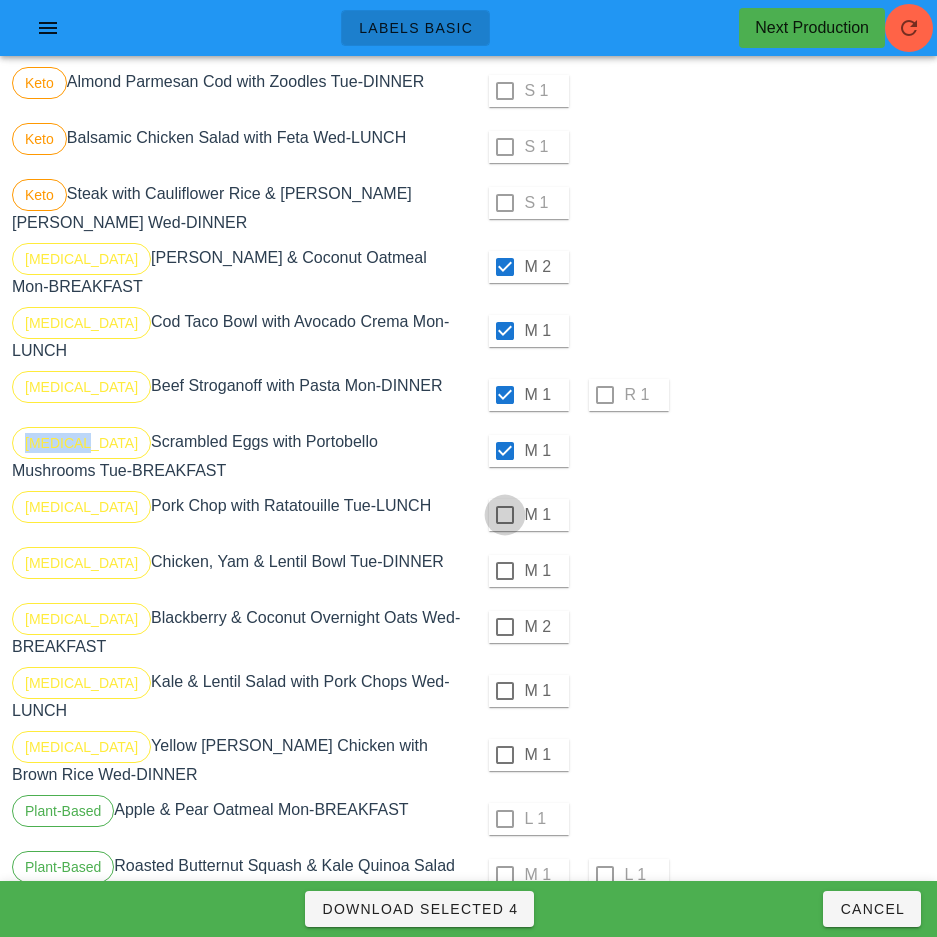 click at bounding box center [505, 515] 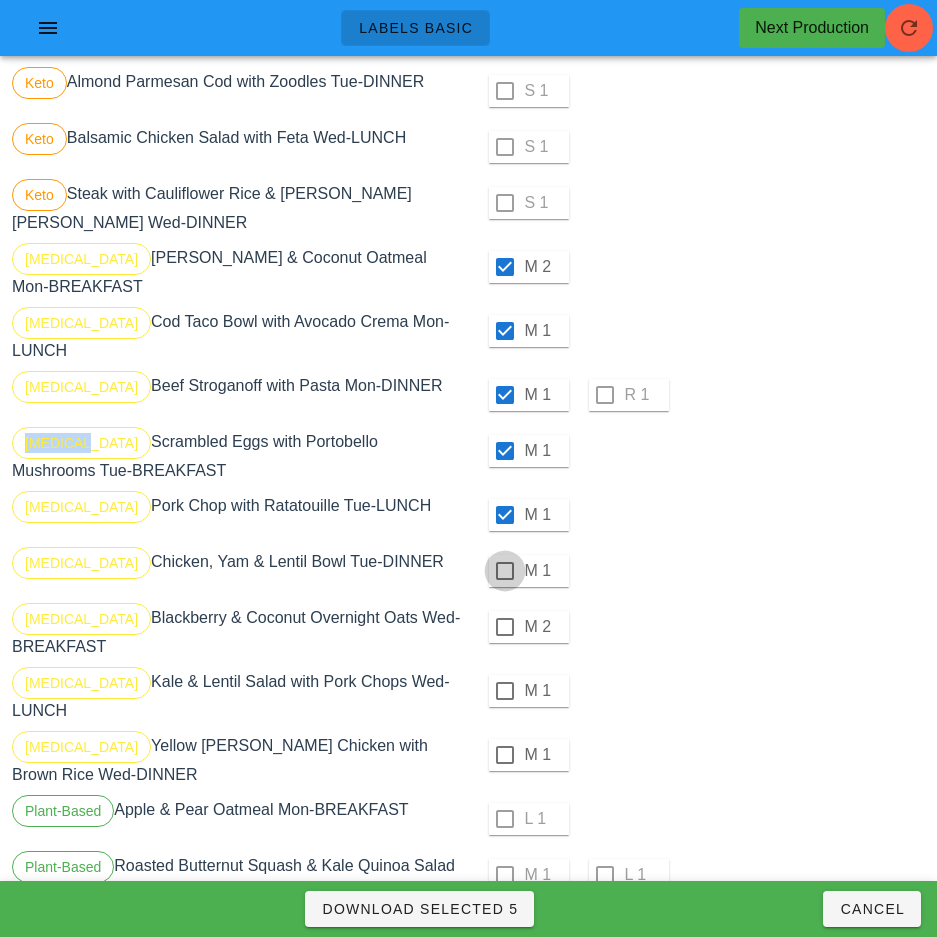 click at bounding box center (505, 571) 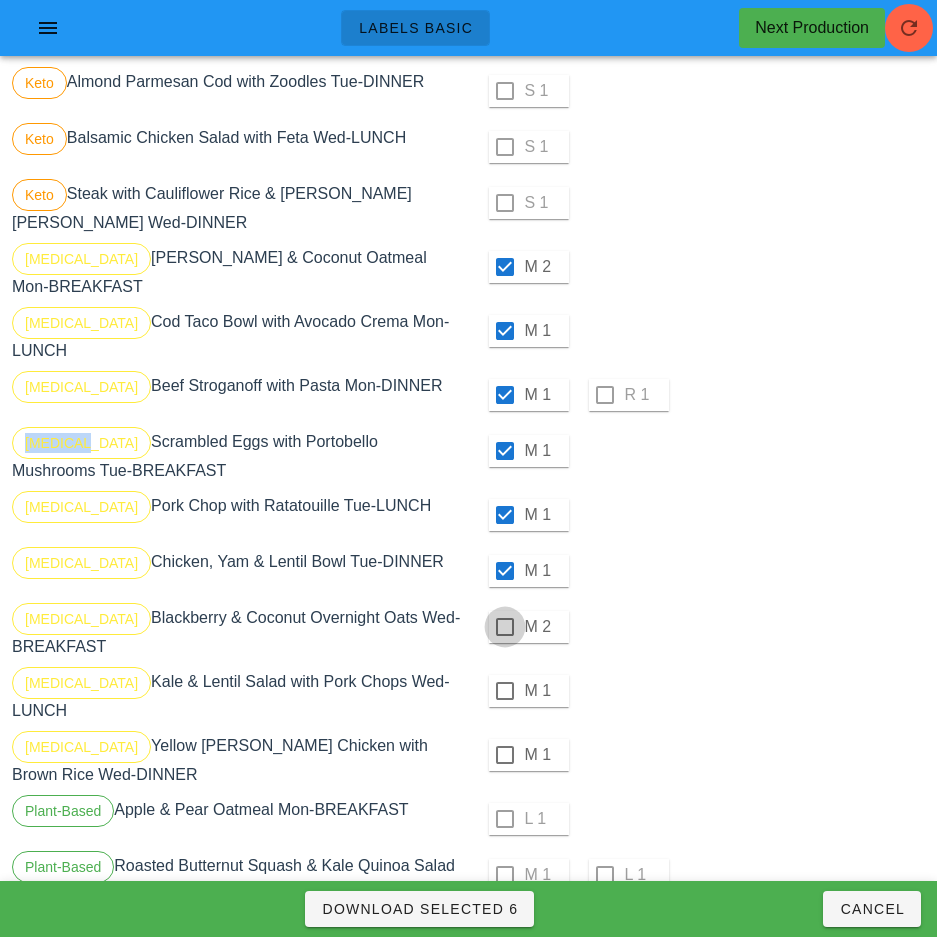 click at bounding box center [505, 627] 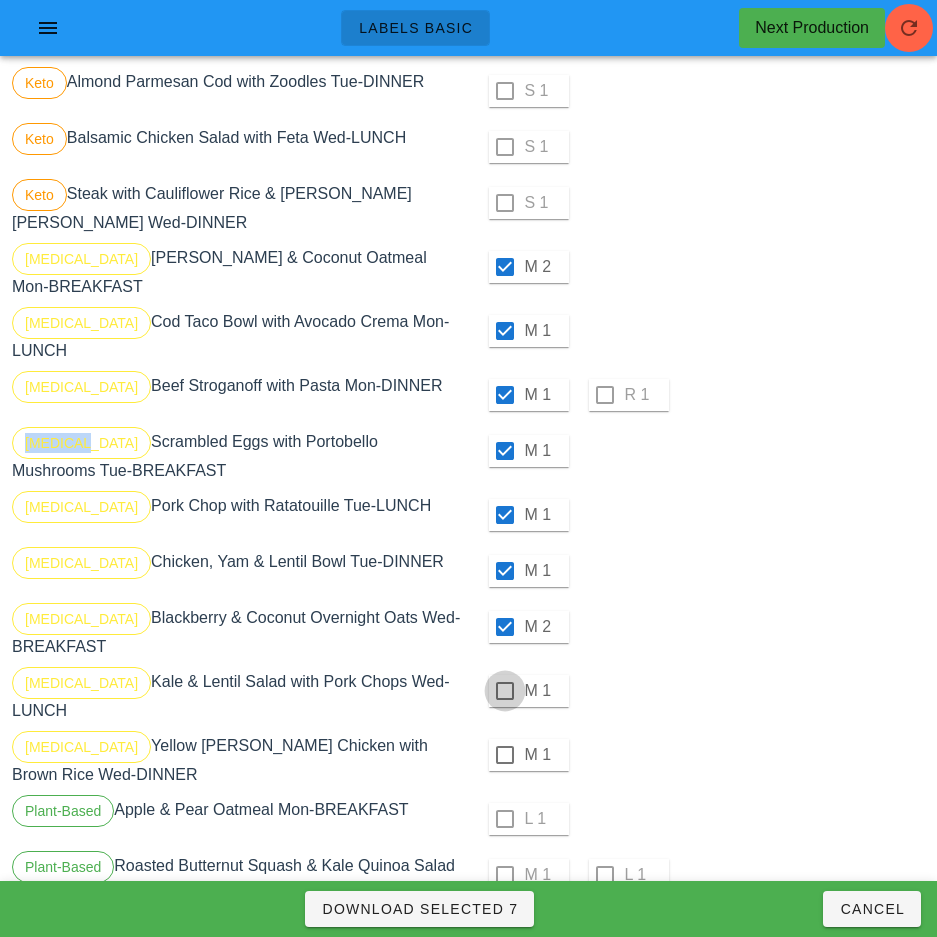 click at bounding box center [505, 691] 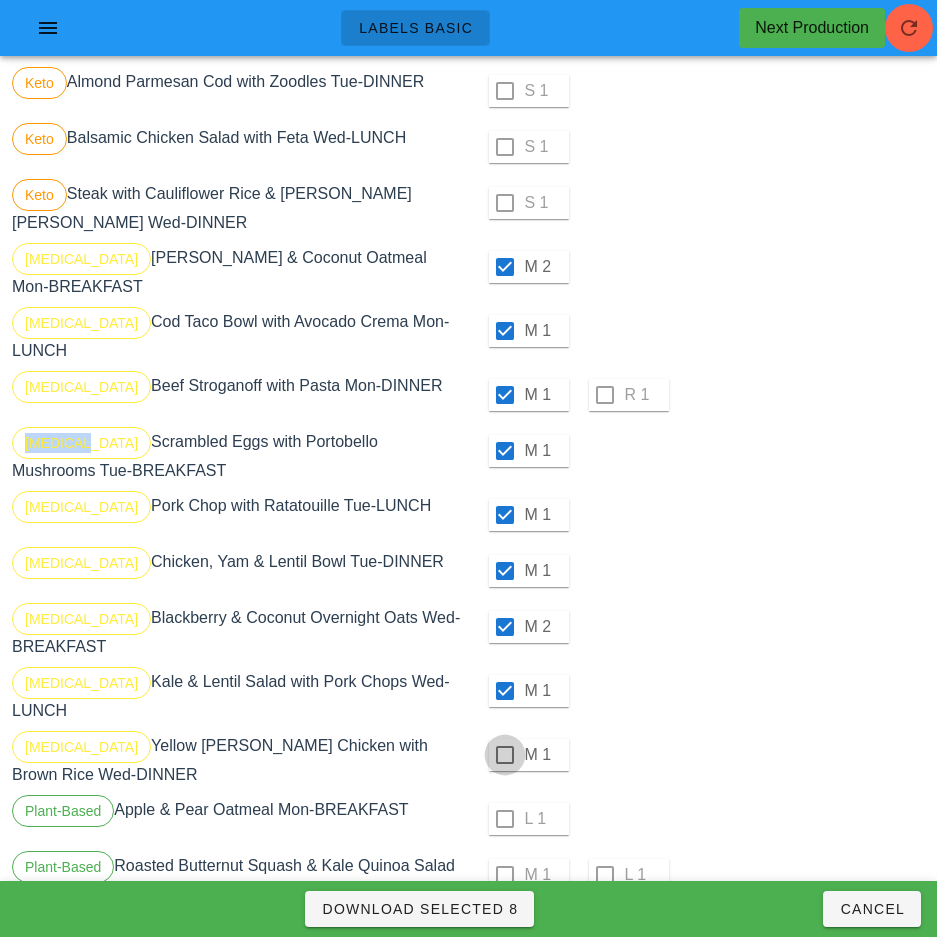 click at bounding box center [505, 755] 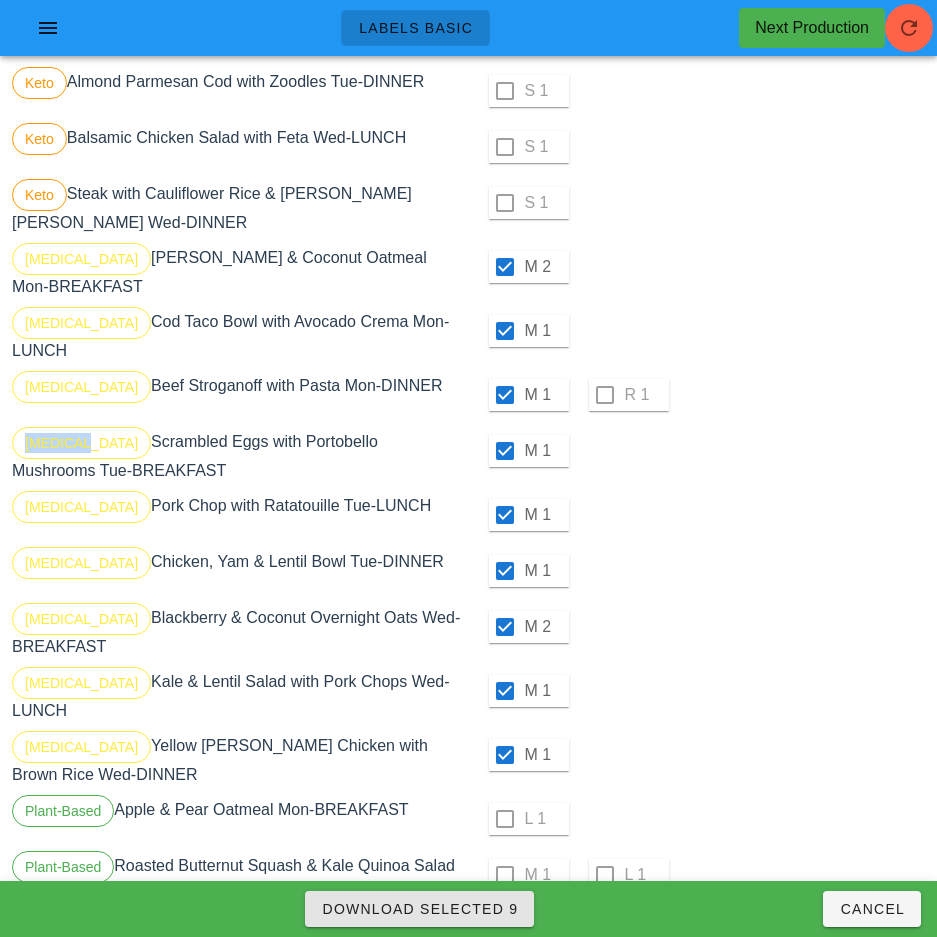click on "Download Selected 9" at bounding box center [419, 909] 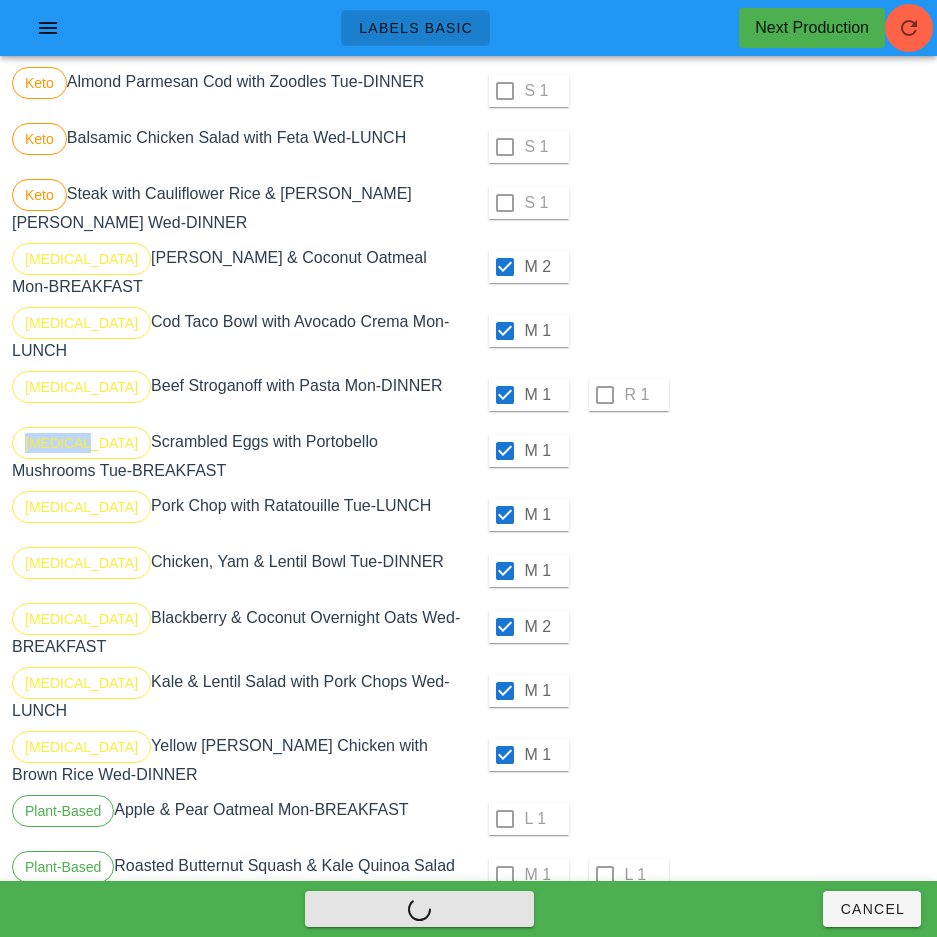 checkbox on "false" 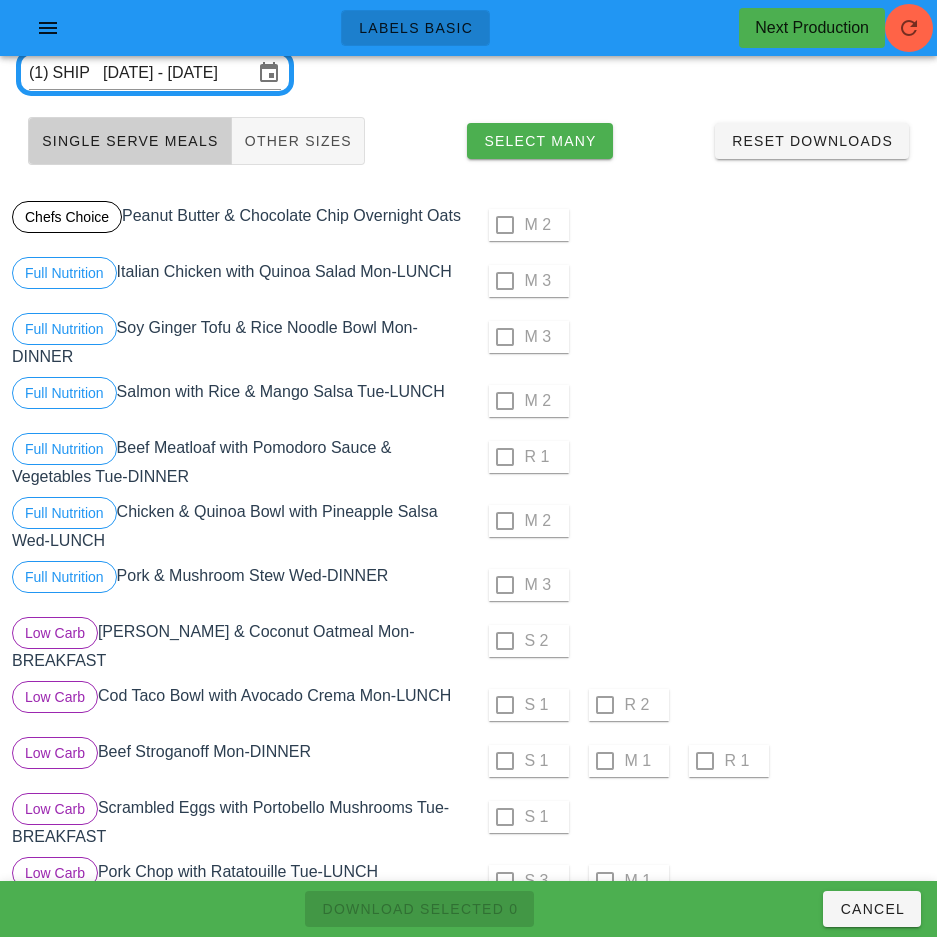 scroll, scrollTop: 0, scrollLeft: 0, axis: both 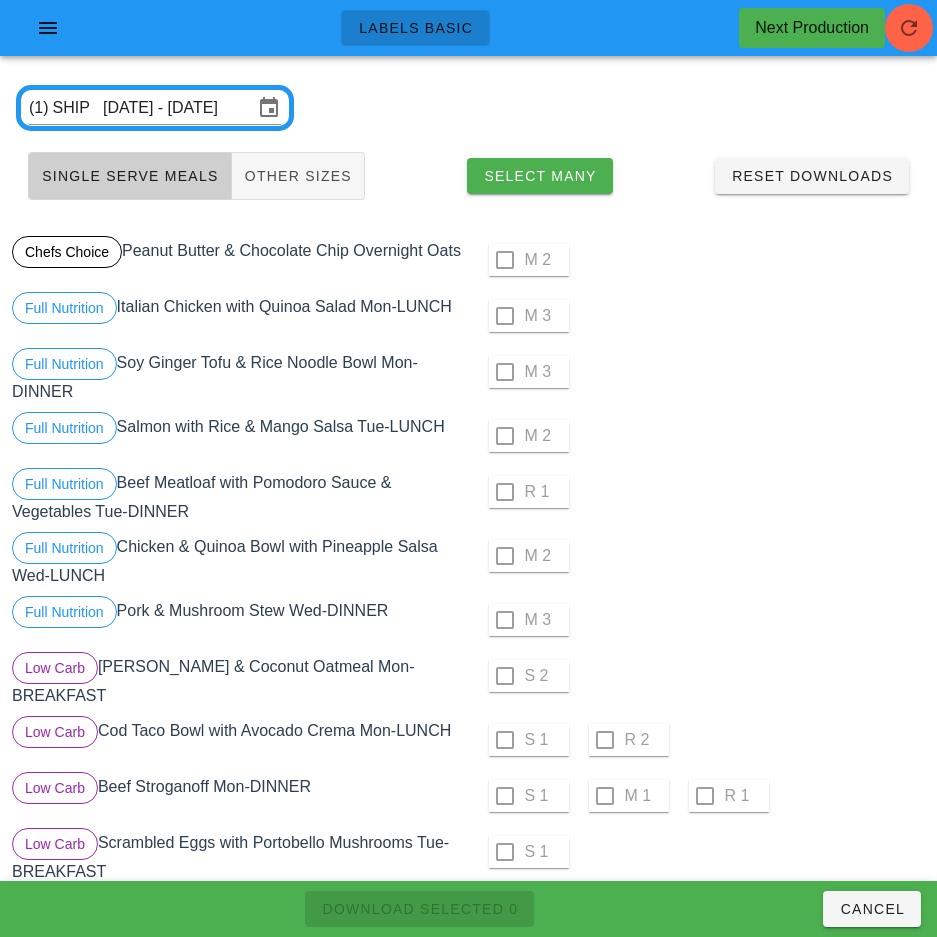 click on "M 3" at bounding box center [699, 376] 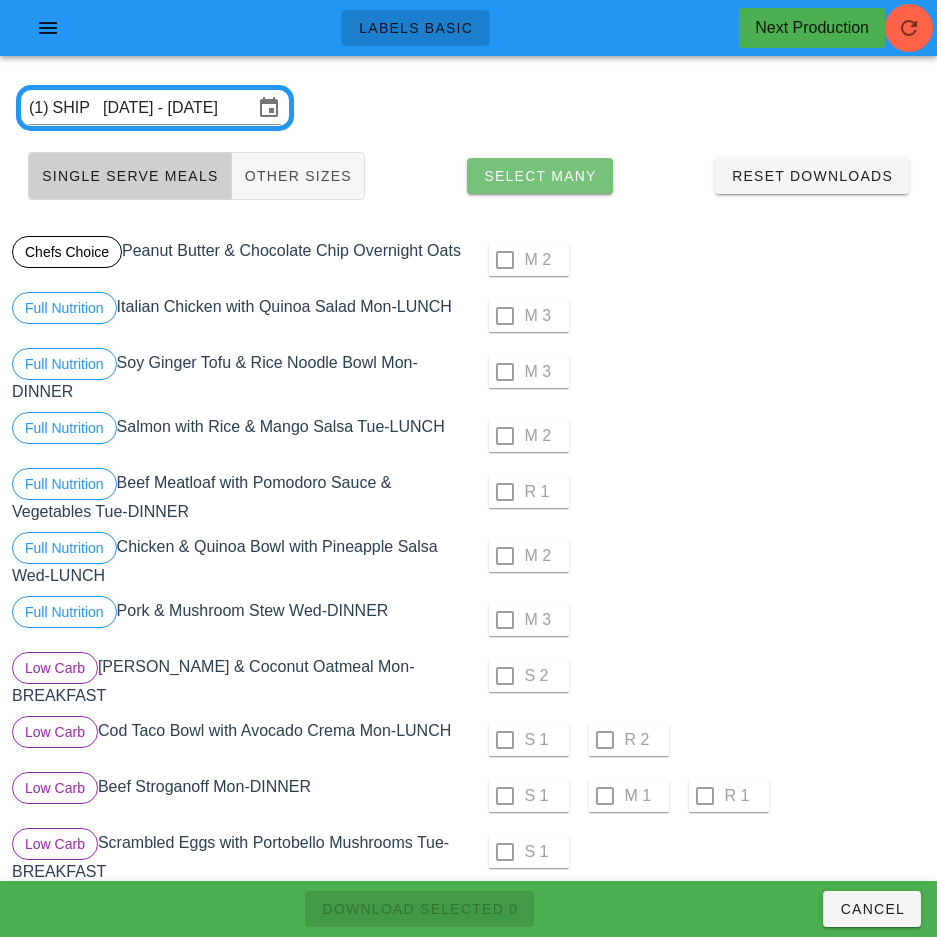 click on "Select Many" at bounding box center [540, 176] 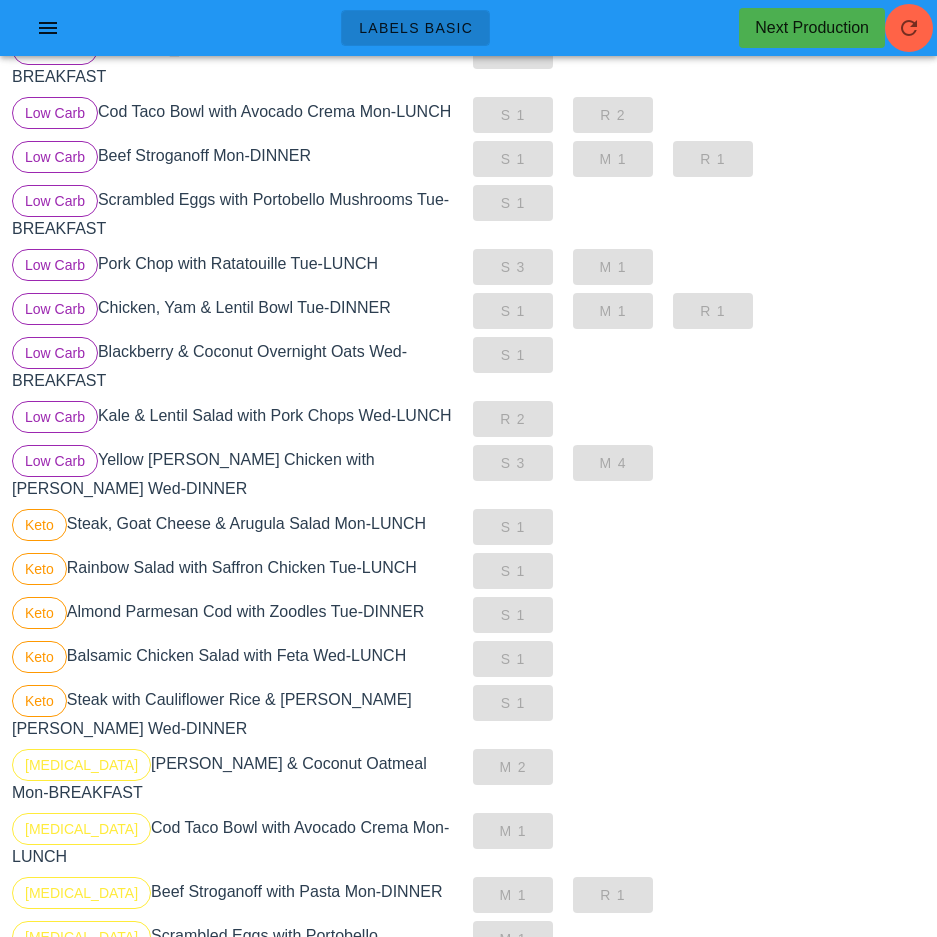 scroll, scrollTop: 0, scrollLeft: 0, axis: both 